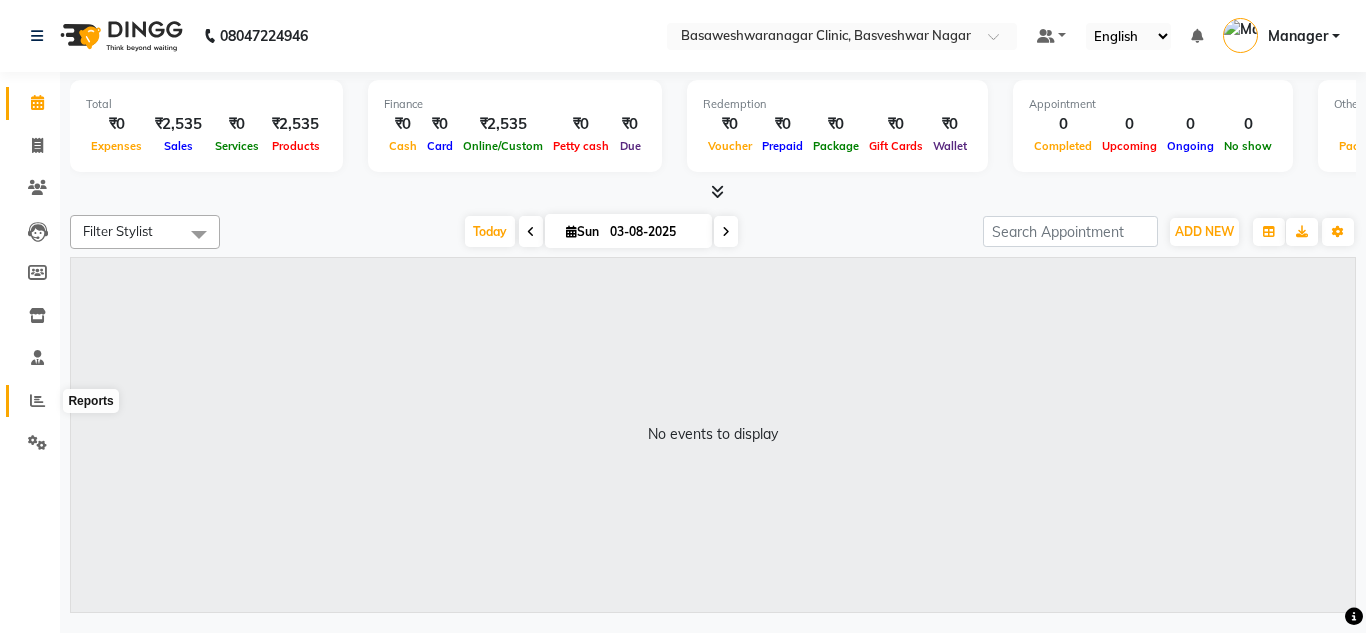scroll, scrollTop: 0, scrollLeft: 0, axis: both 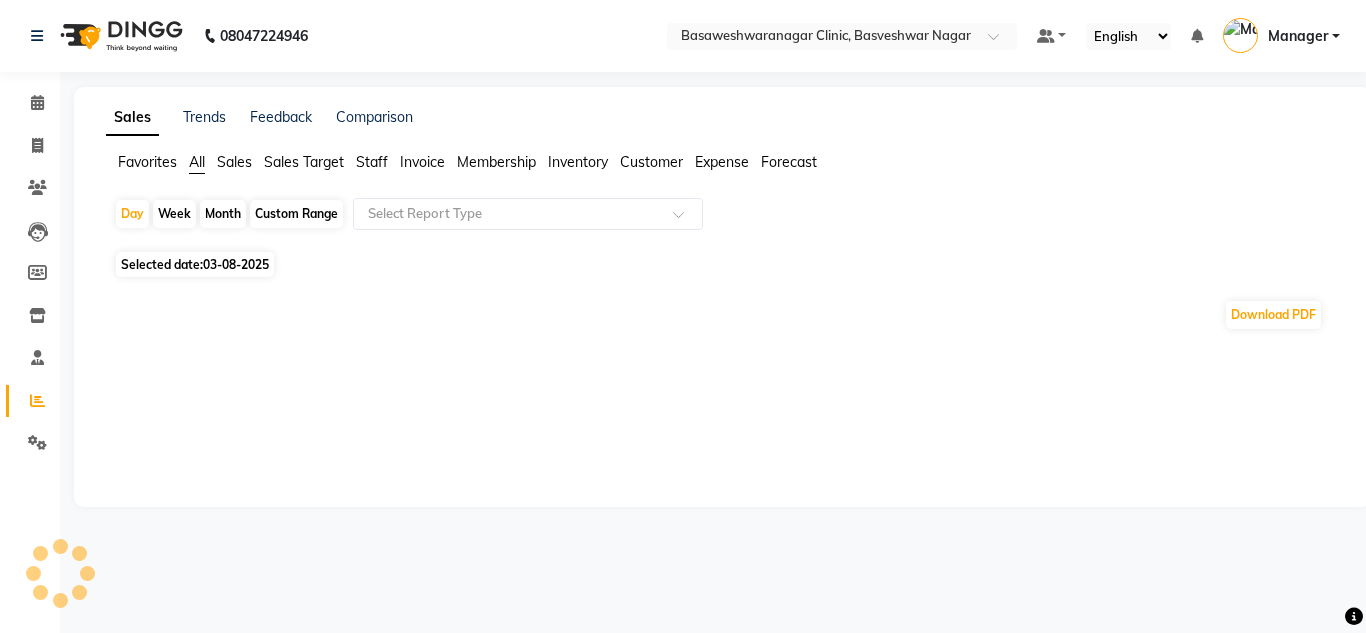 click on "Custom Range" 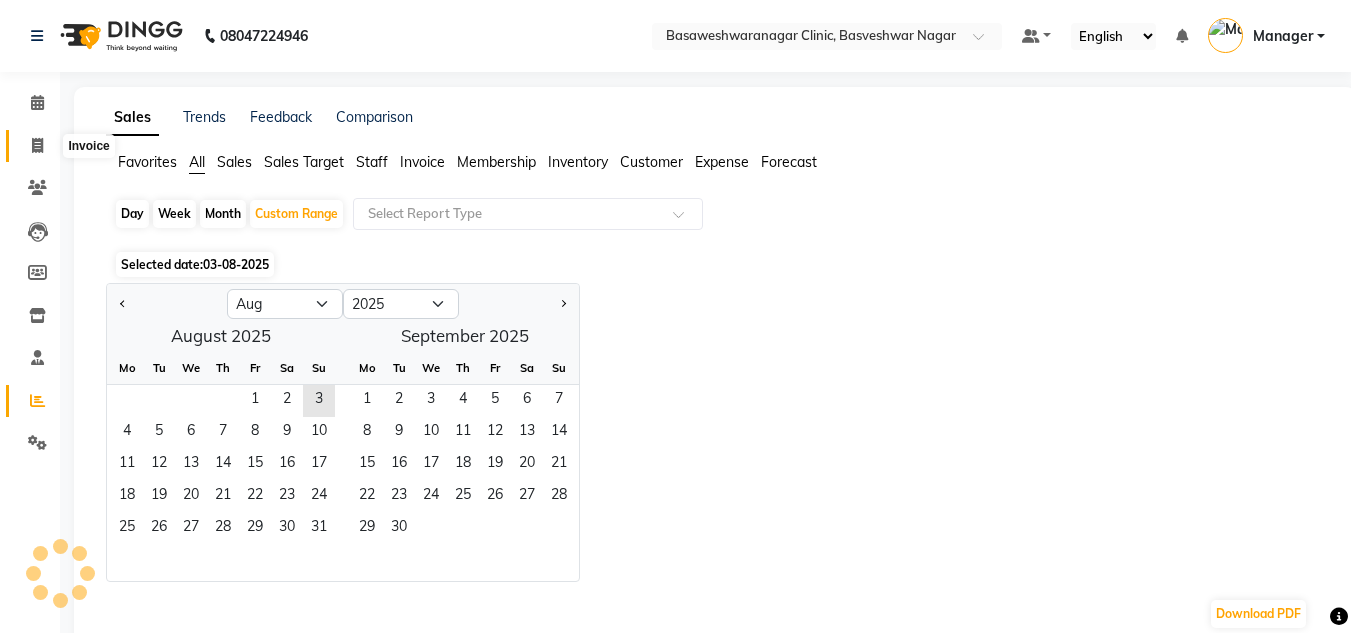 click 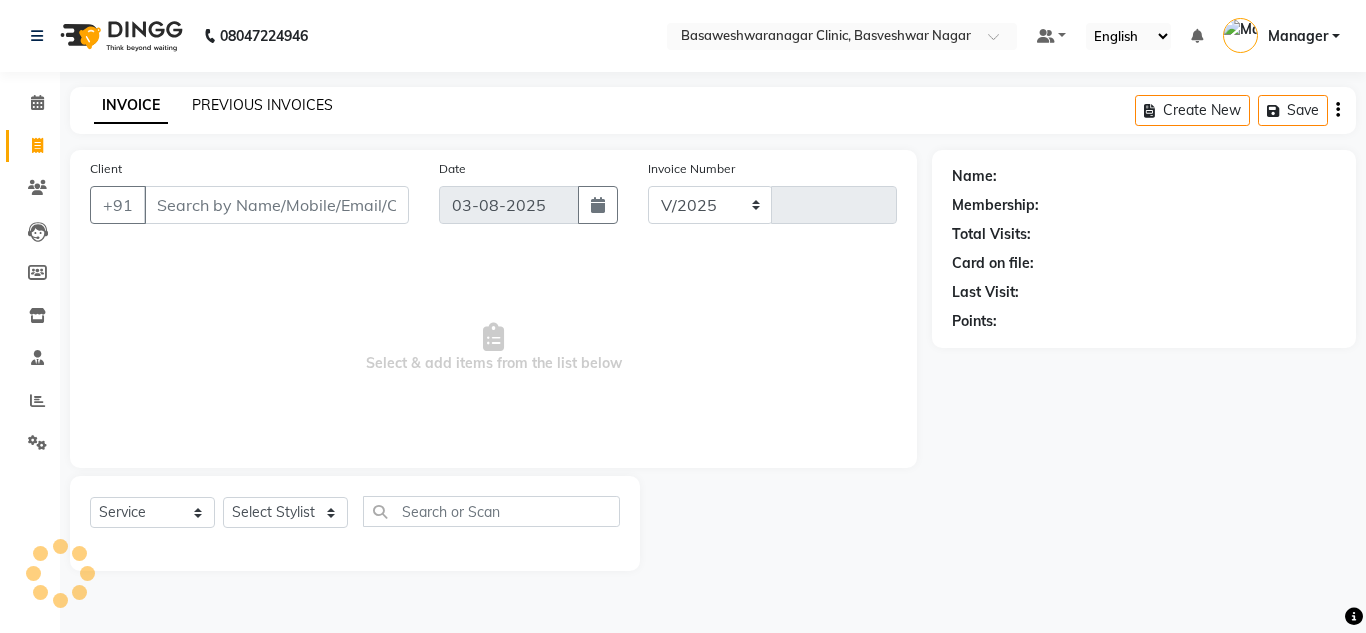 select on "7441" 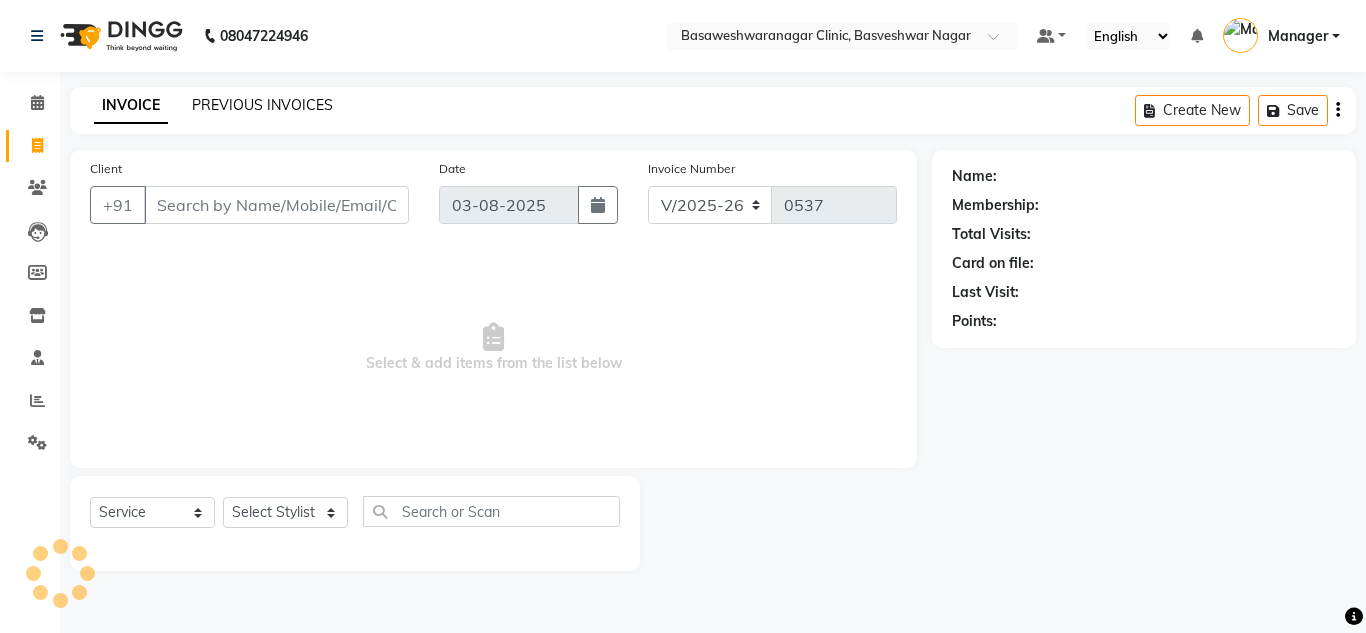 click on "PREVIOUS INVOICES" 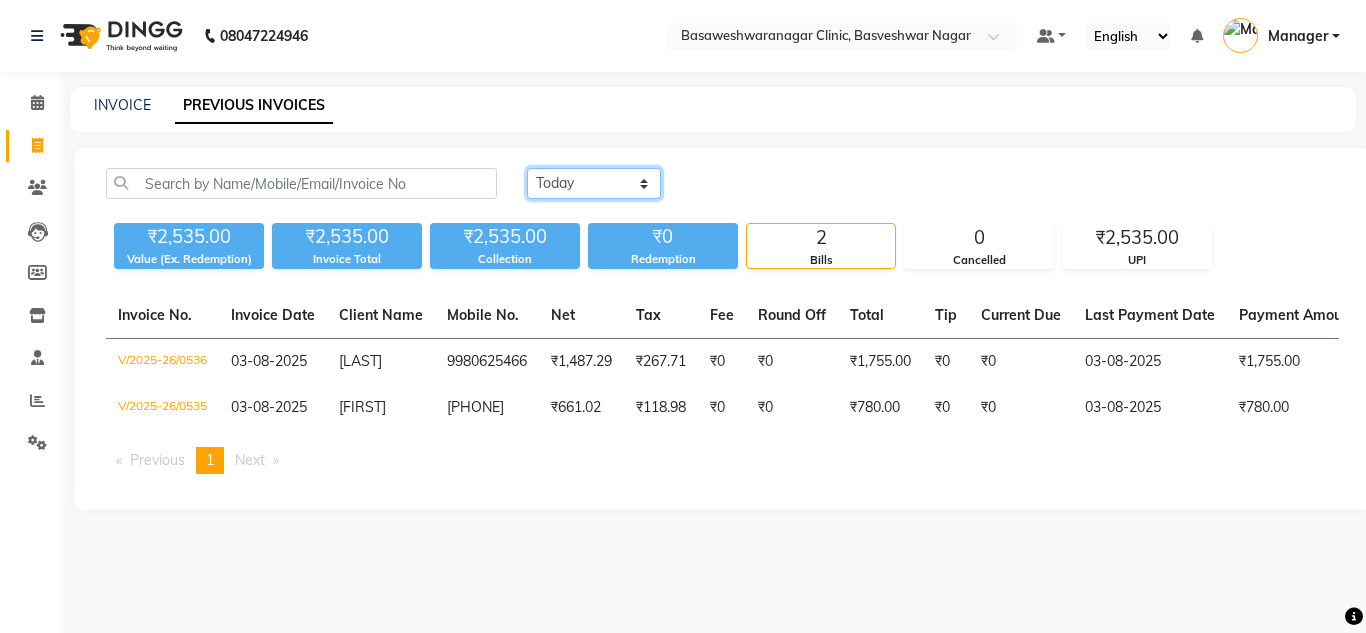 click on "Today Yesterday Custom Range" 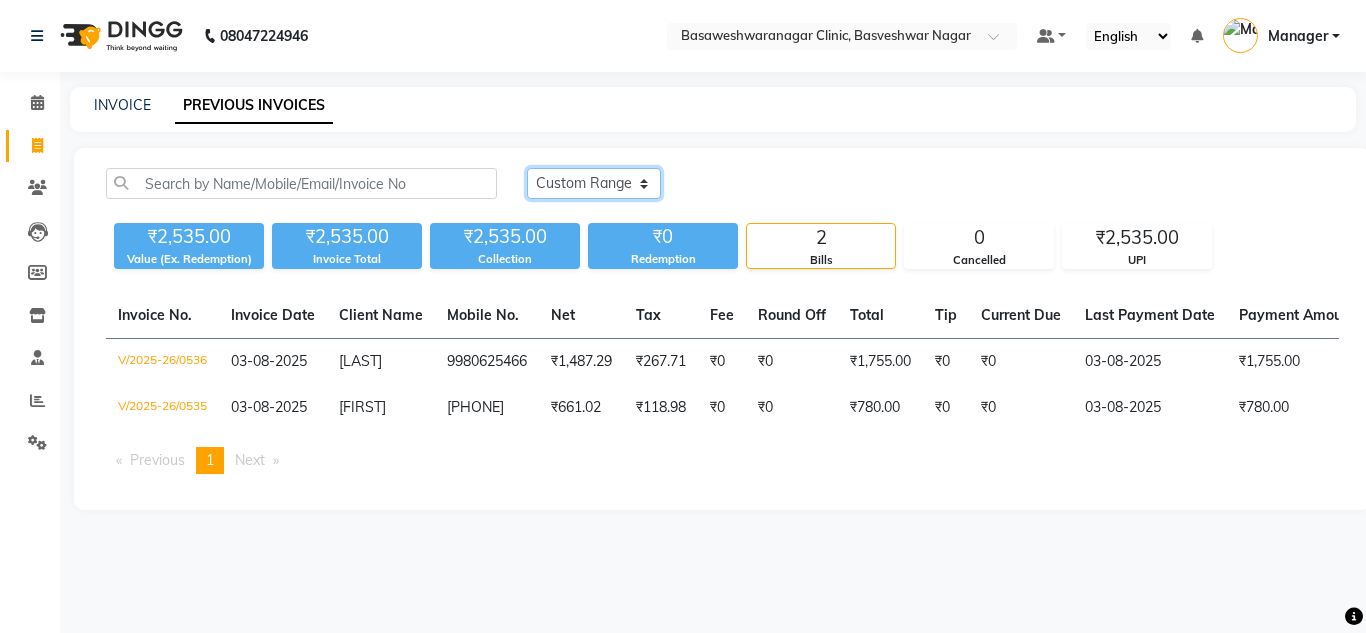 click on "Today Yesterday Custom Range" 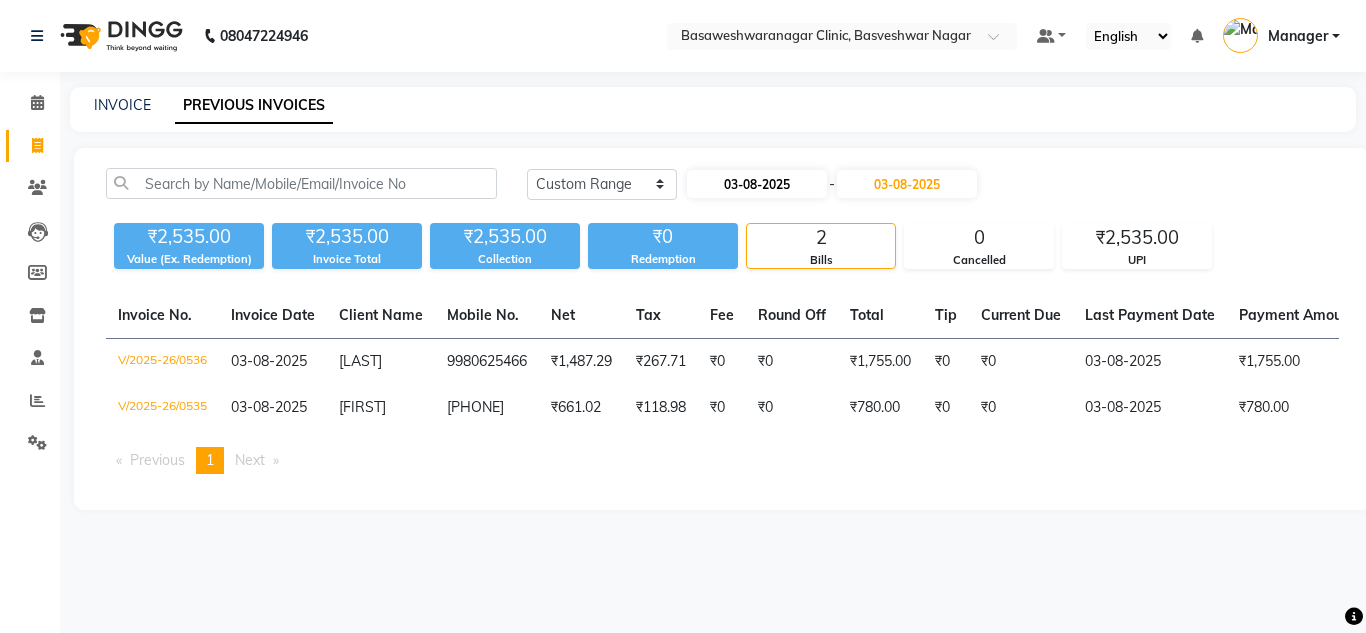 drag, startPoint x: 780, startPoint y: 198, endPoint x: 777, endPoint y: 173, distance: 25.179358 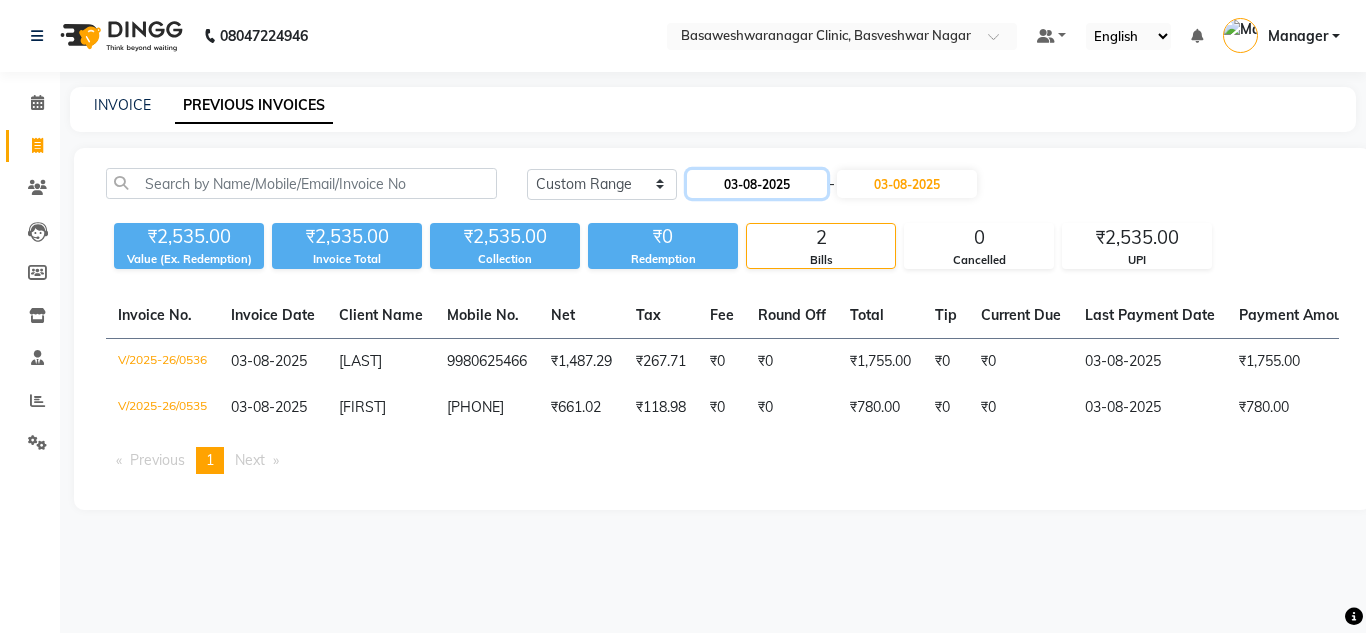 click on "03-08-2025" 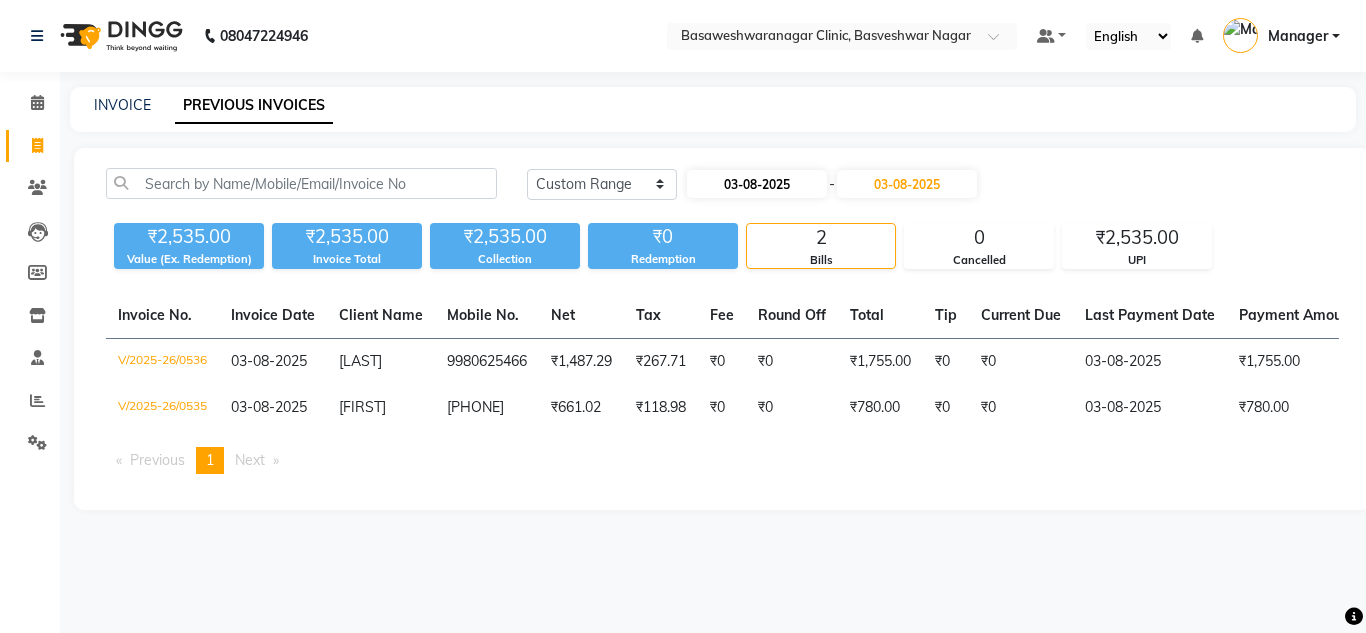 select on "8" 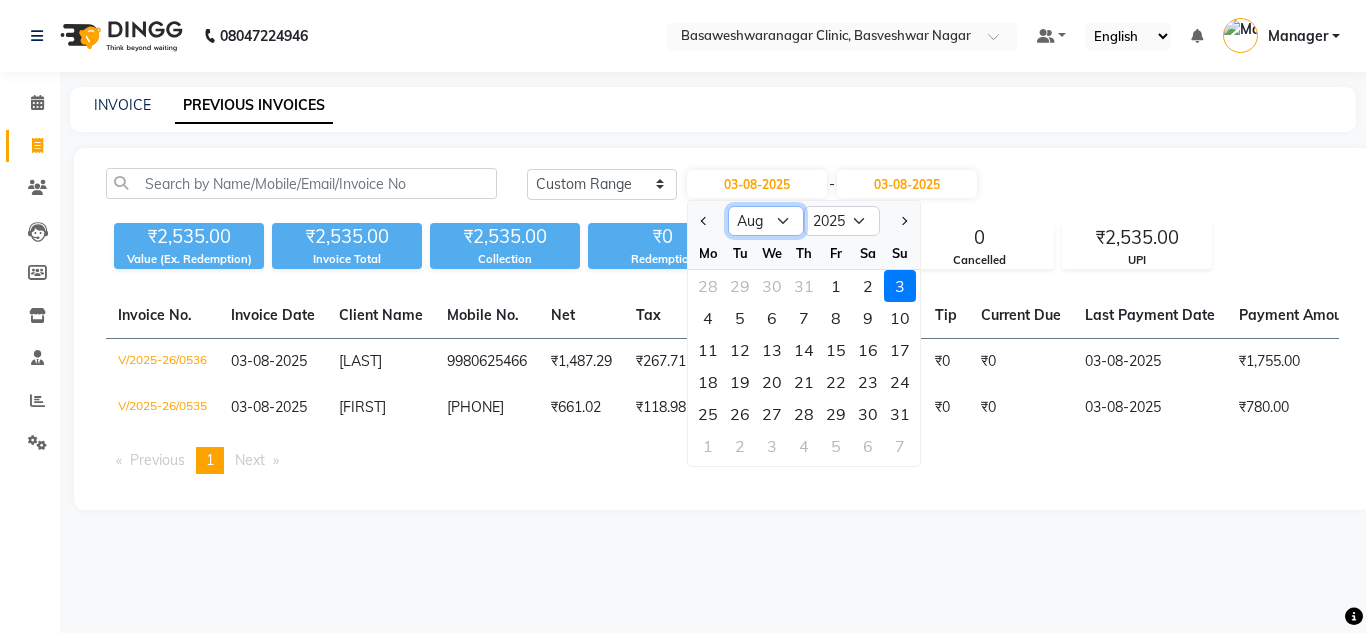 click on "Jan Feb Mar Apr May Jun Jul Aug Sep Oct Nov Dec" 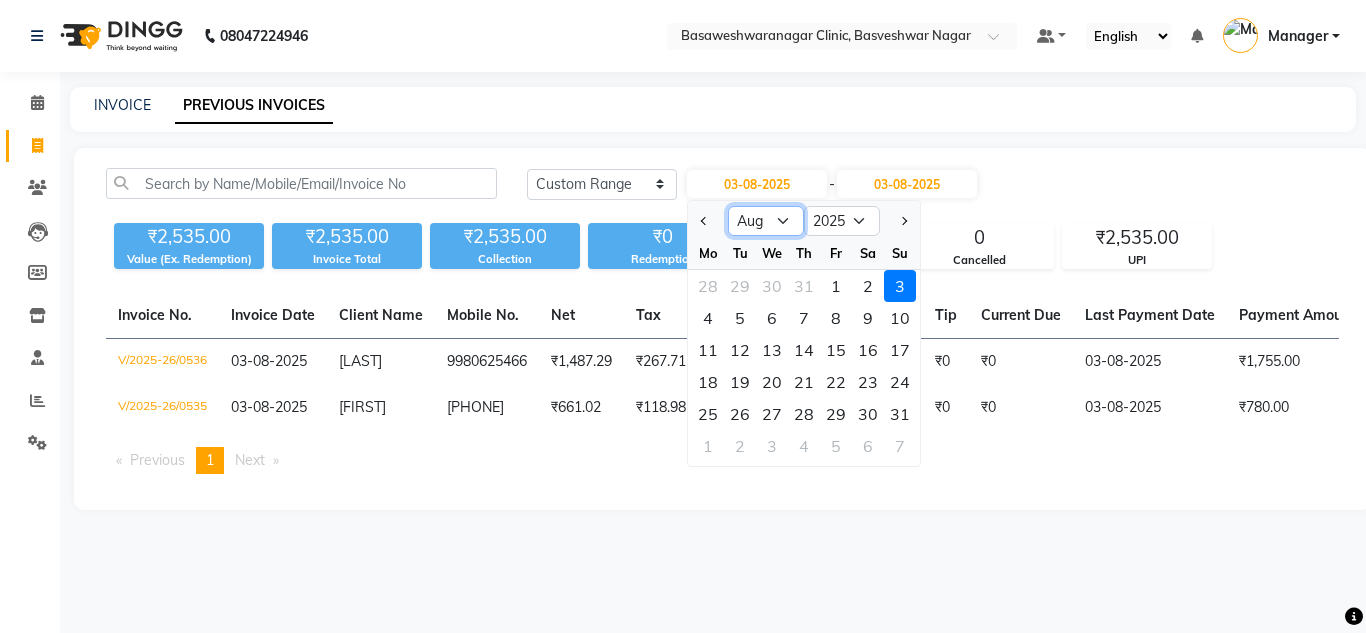 select on "7" 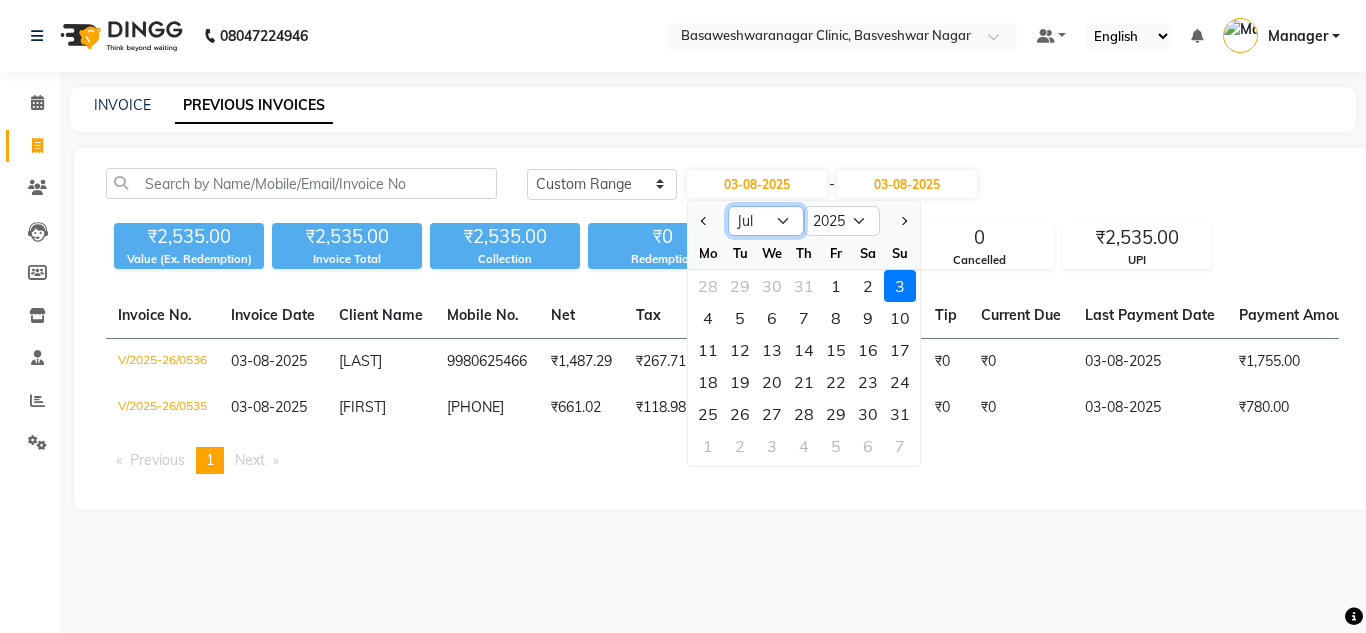 click on "Jan Feb Mar Apr May Jun Jul Aug Sep Oct Nov Dec" 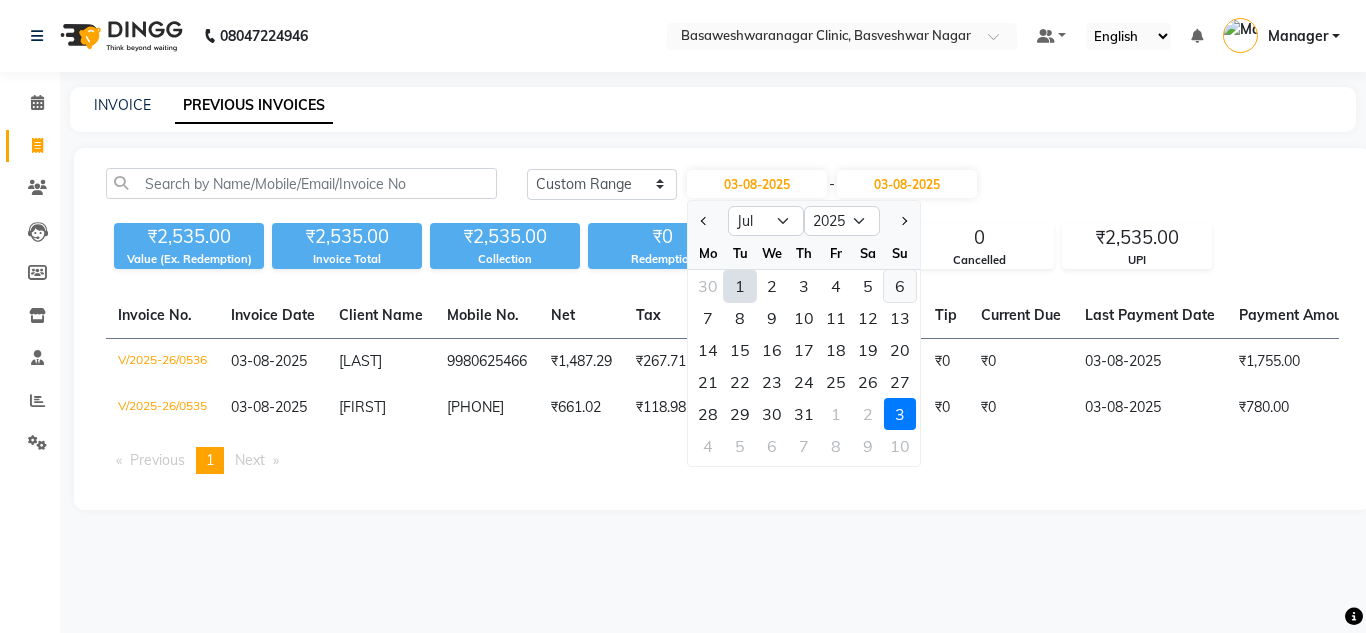 click on "6" 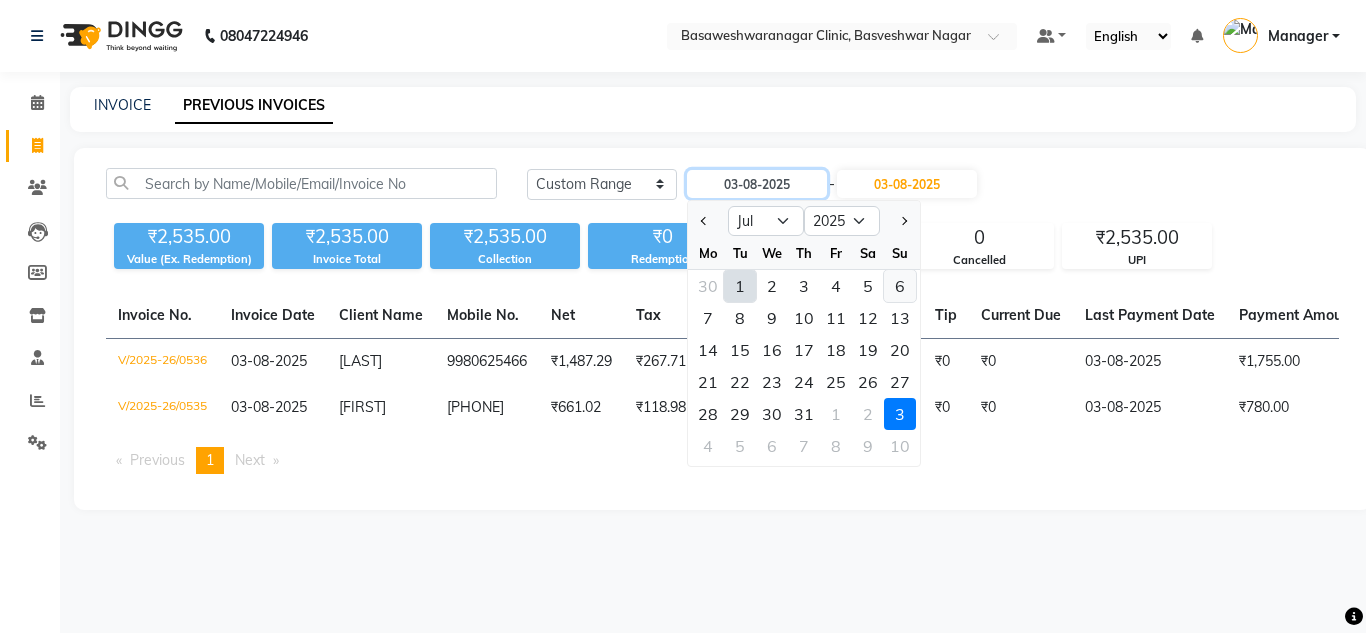type on "06-07-2025" 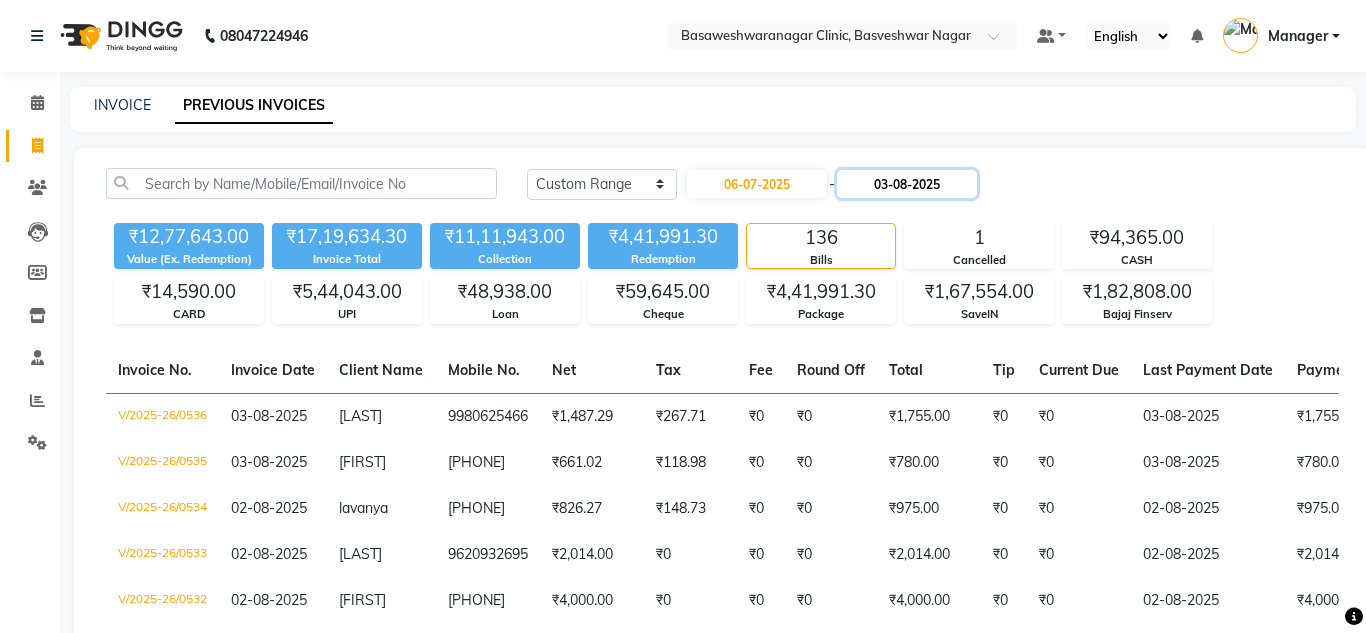 click on "03-08-2025" 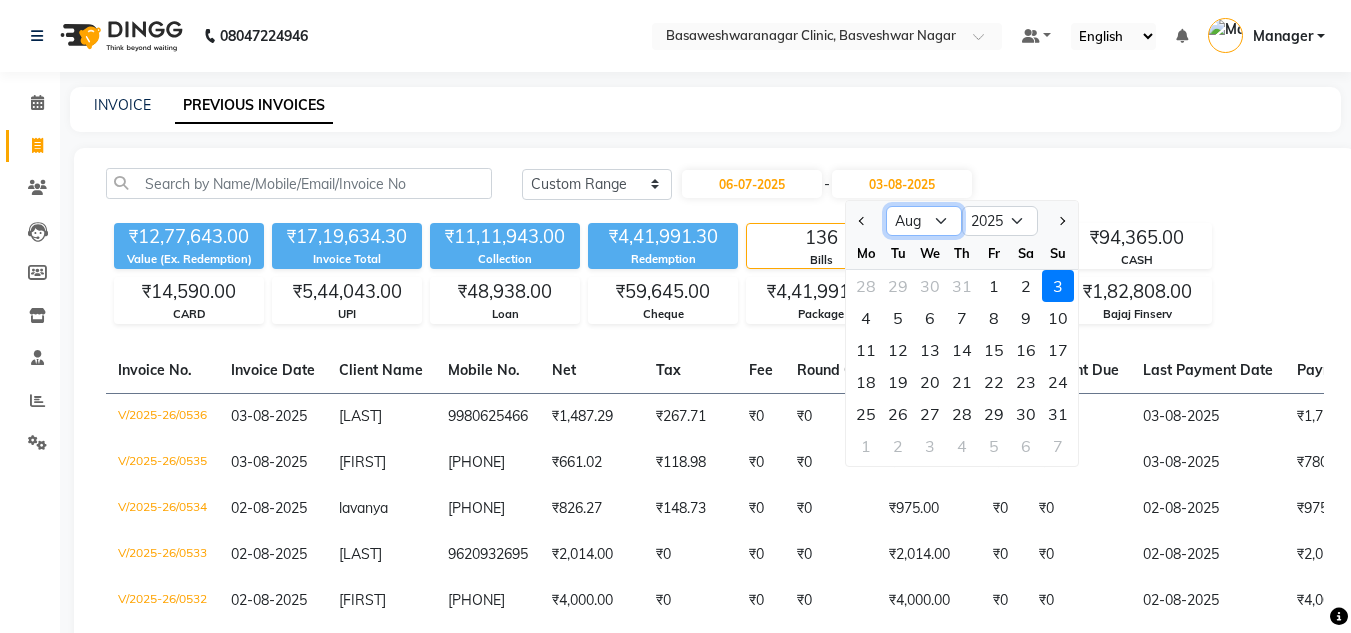 click on "Jul Aug Sep Oct Nov Dec" 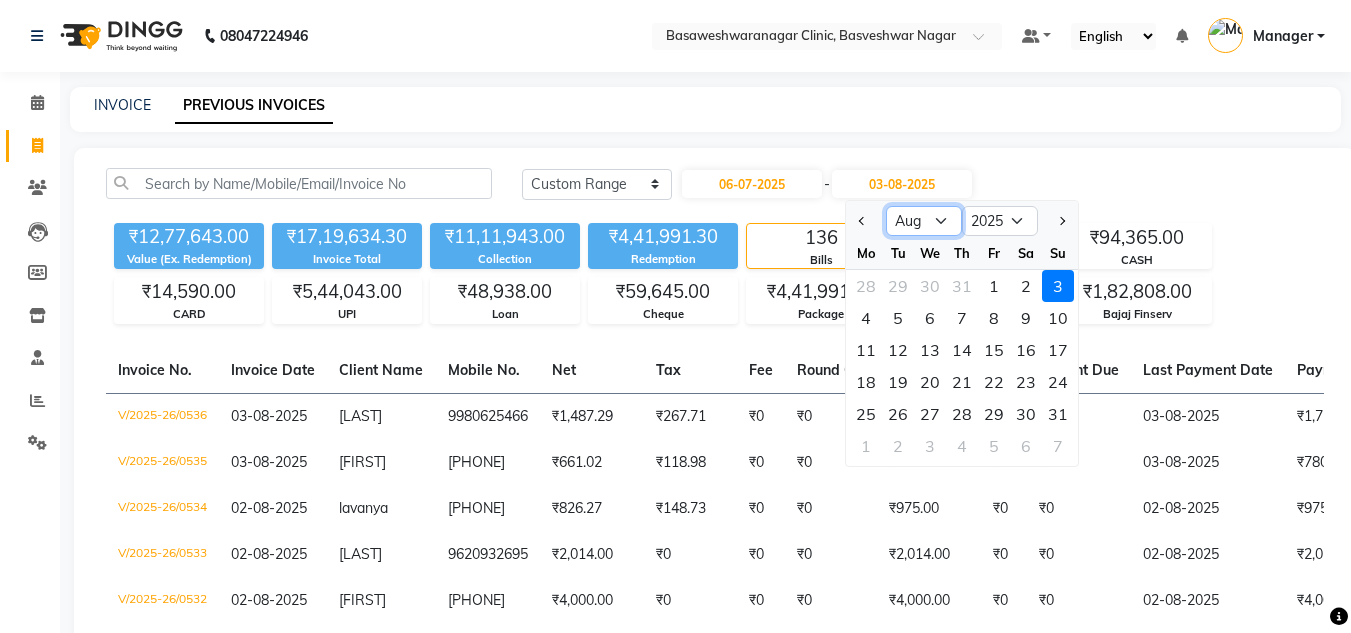 select on "7" 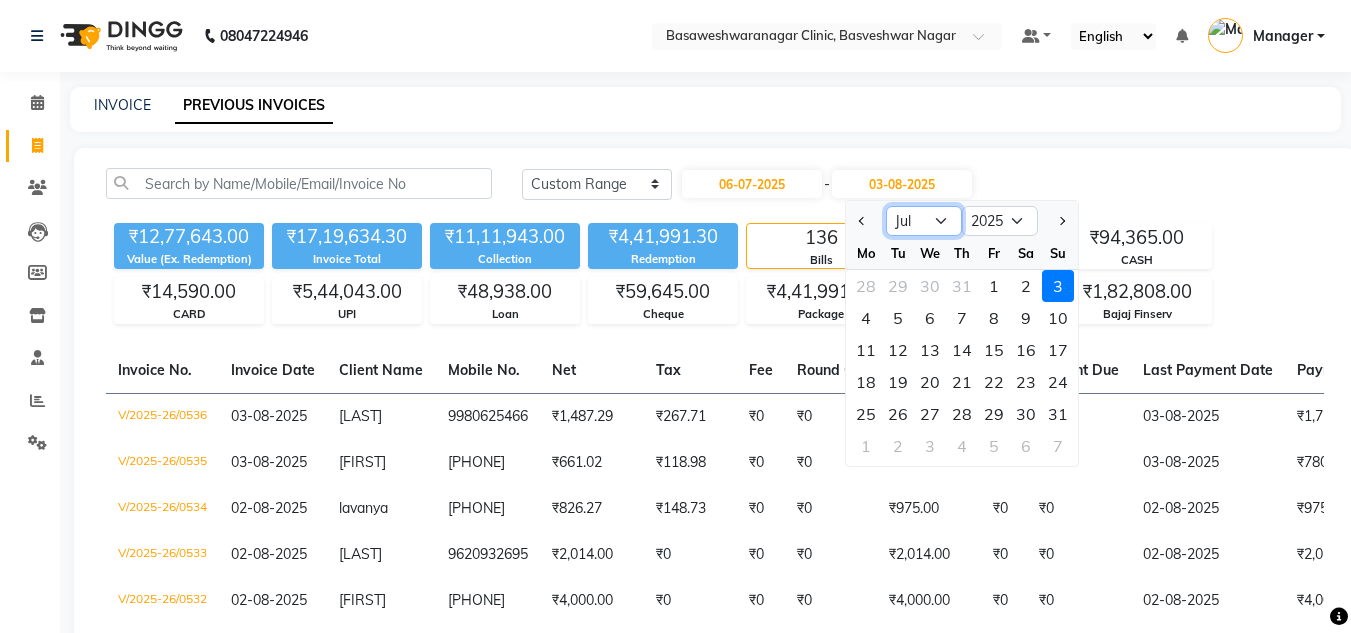 click on "Jul Aug Sep Oct Nov Dec" 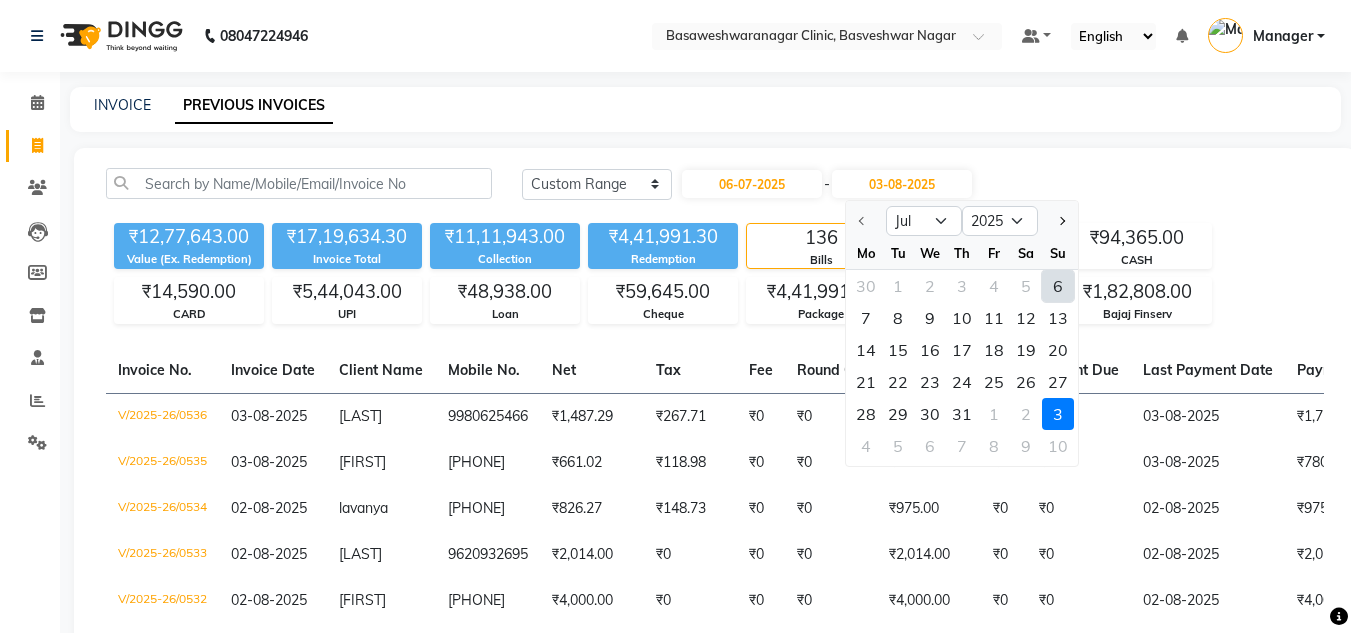 click on "6" 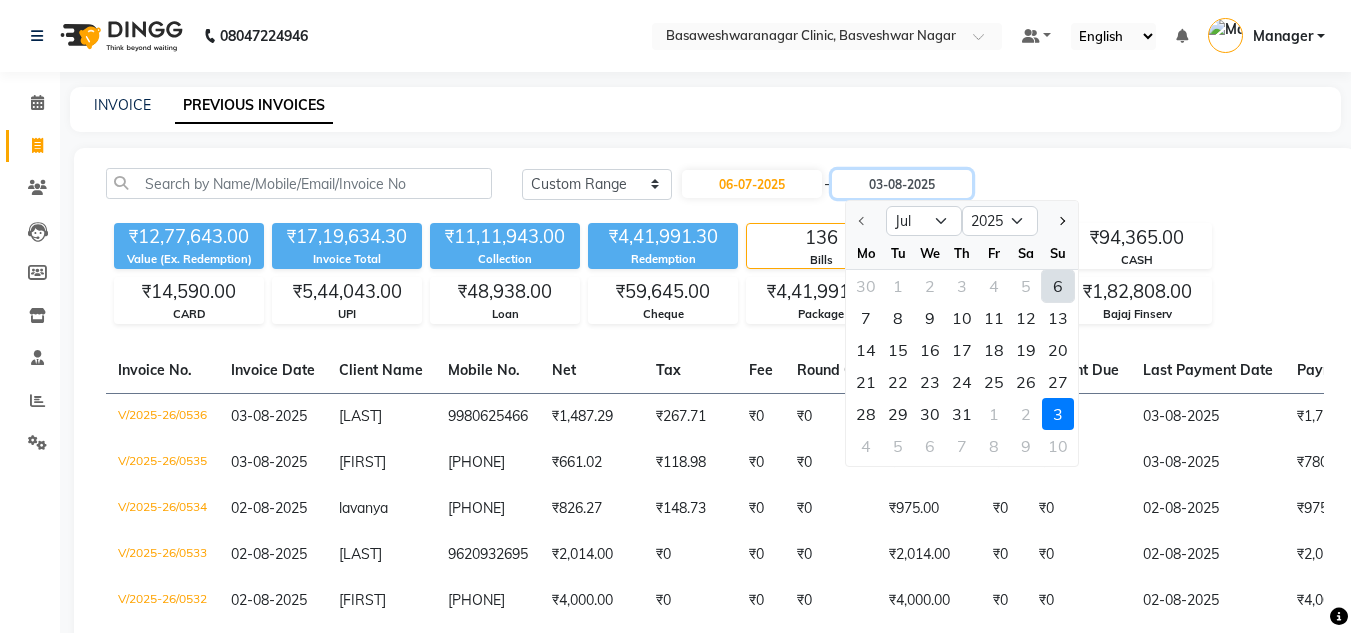 type on "06-07-2025" 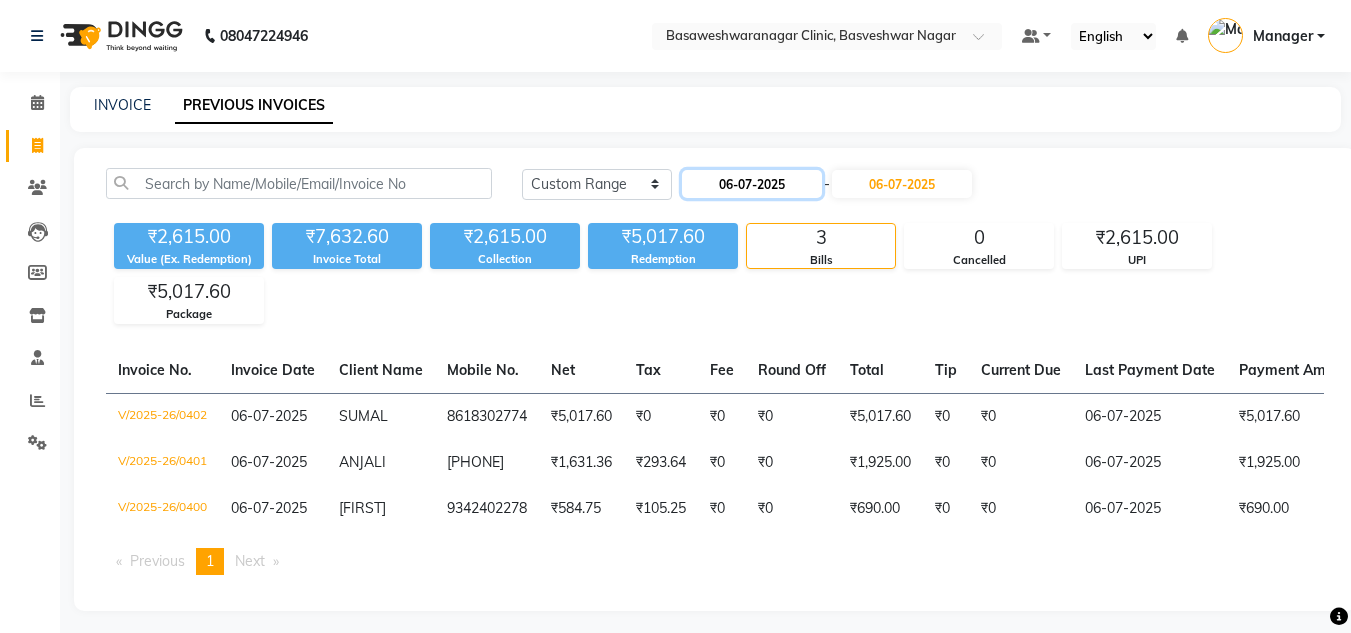 click on "06-07-2025" 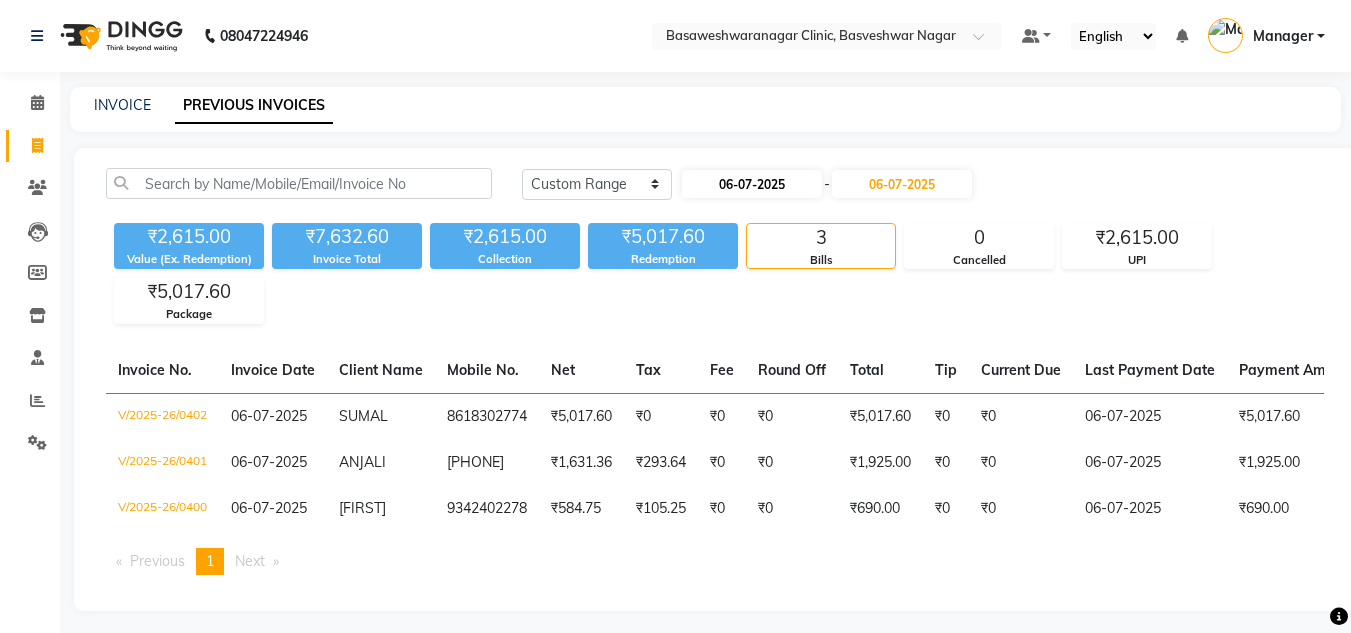 select on "7" 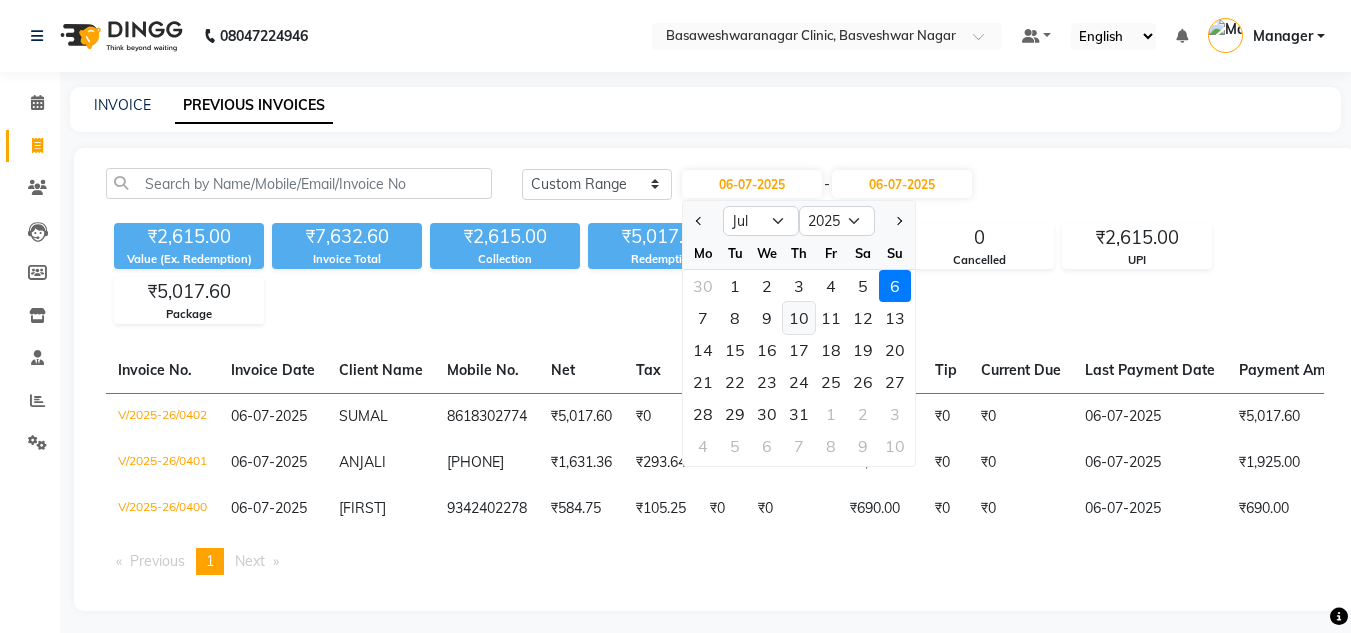 click on "10" 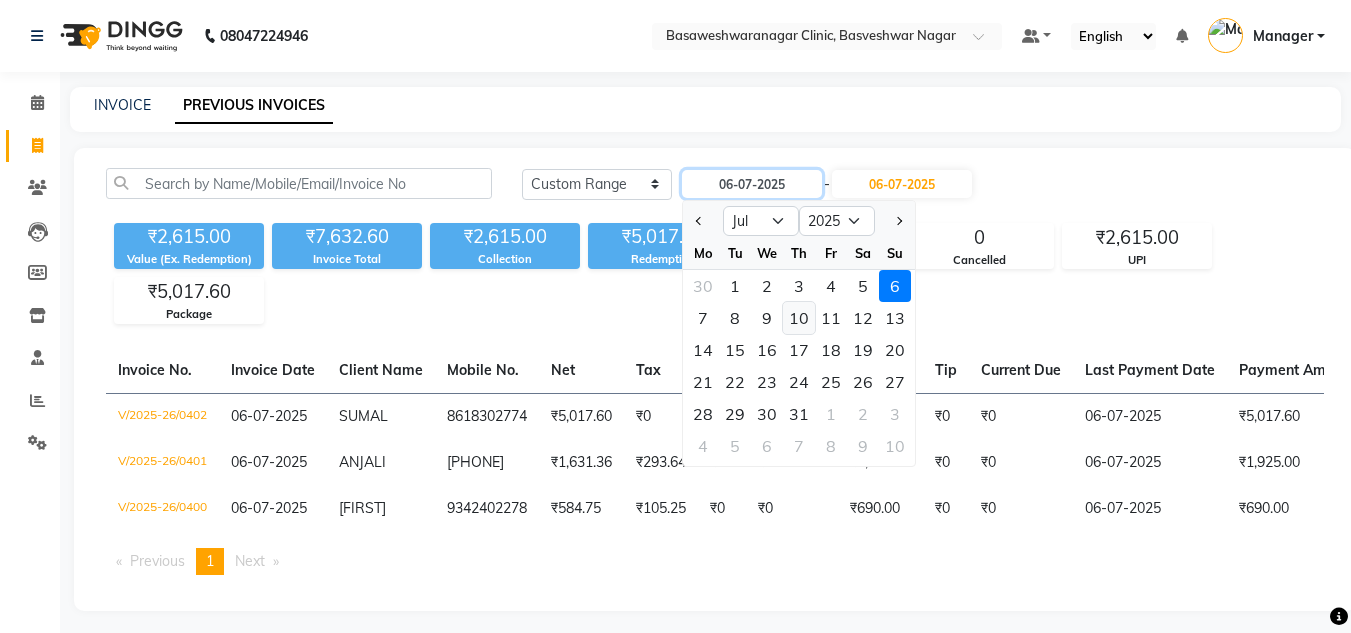 type on "10-07-2025" 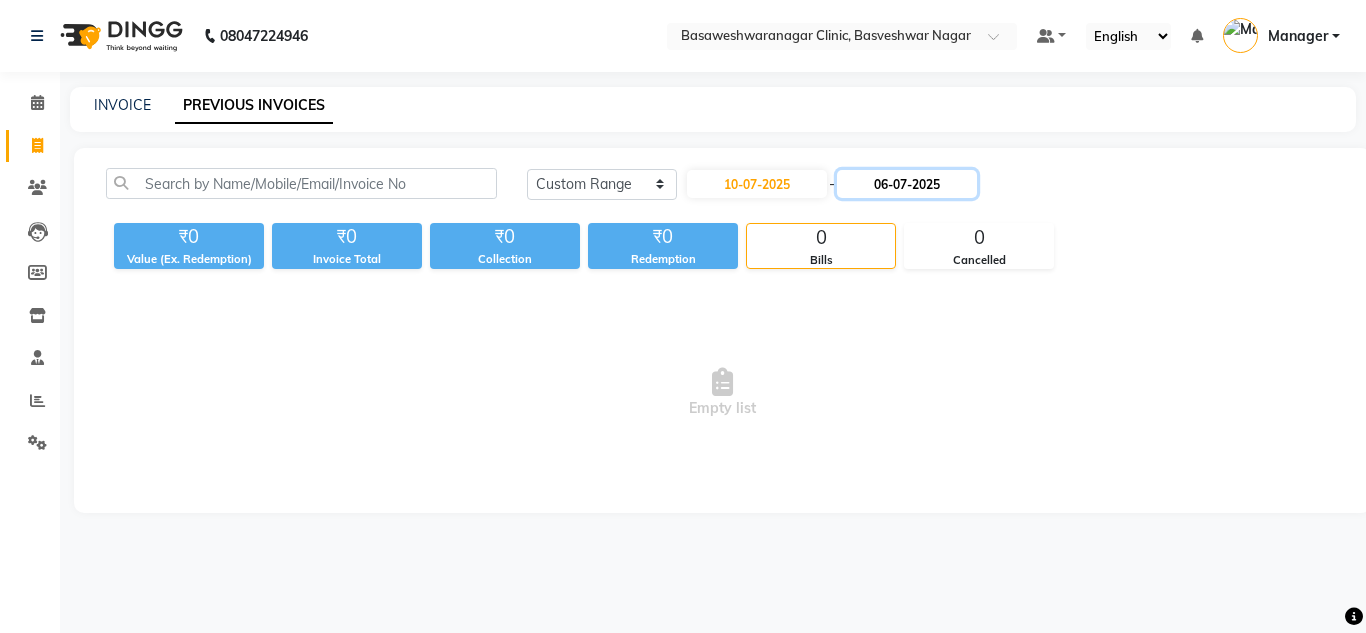 click on "06-07-2025" 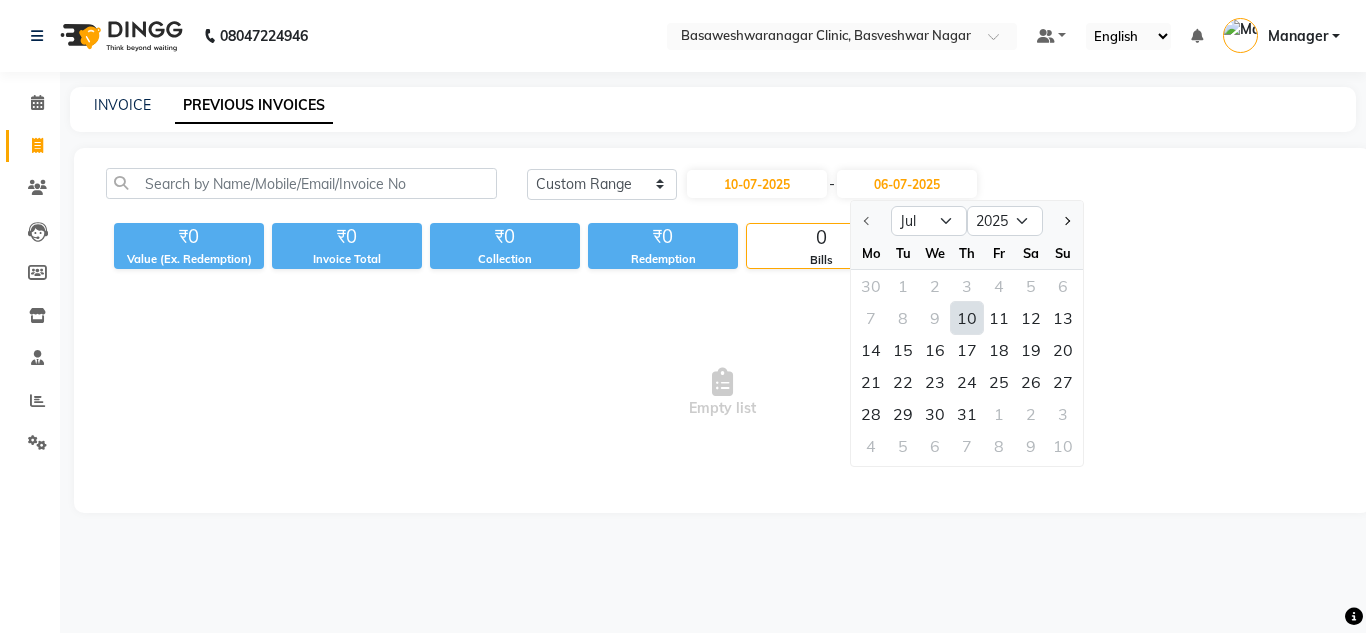 click on "10" 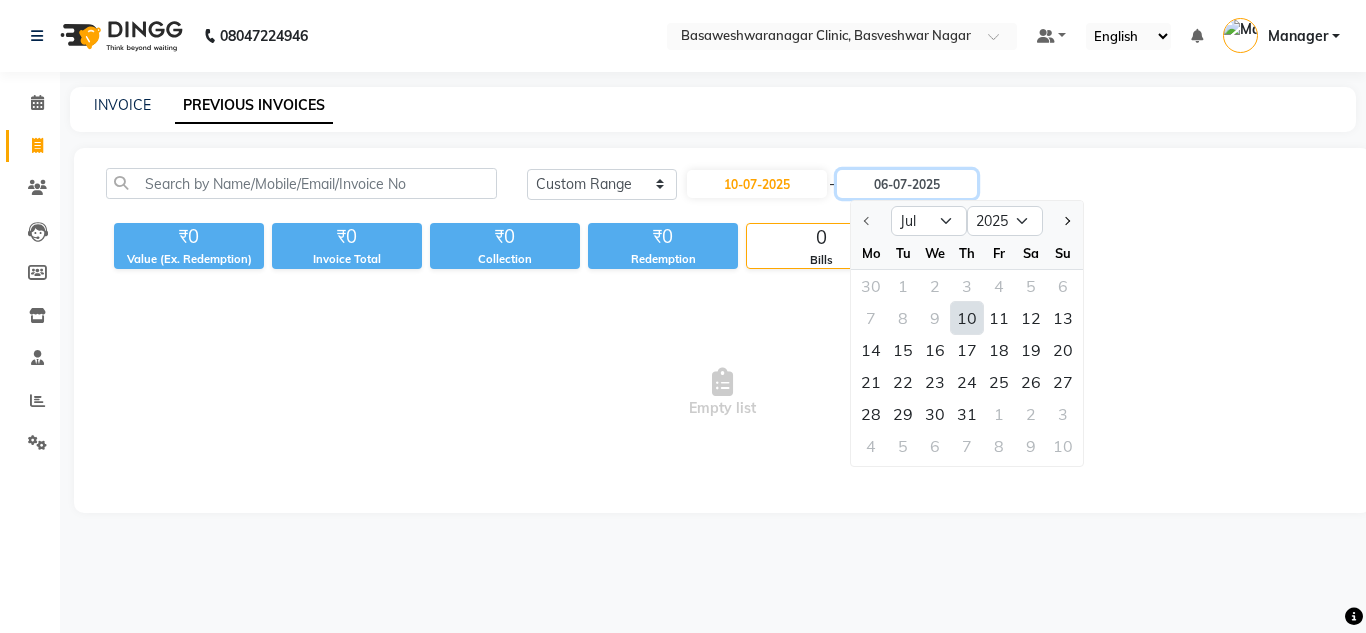type on "10-07-2025" 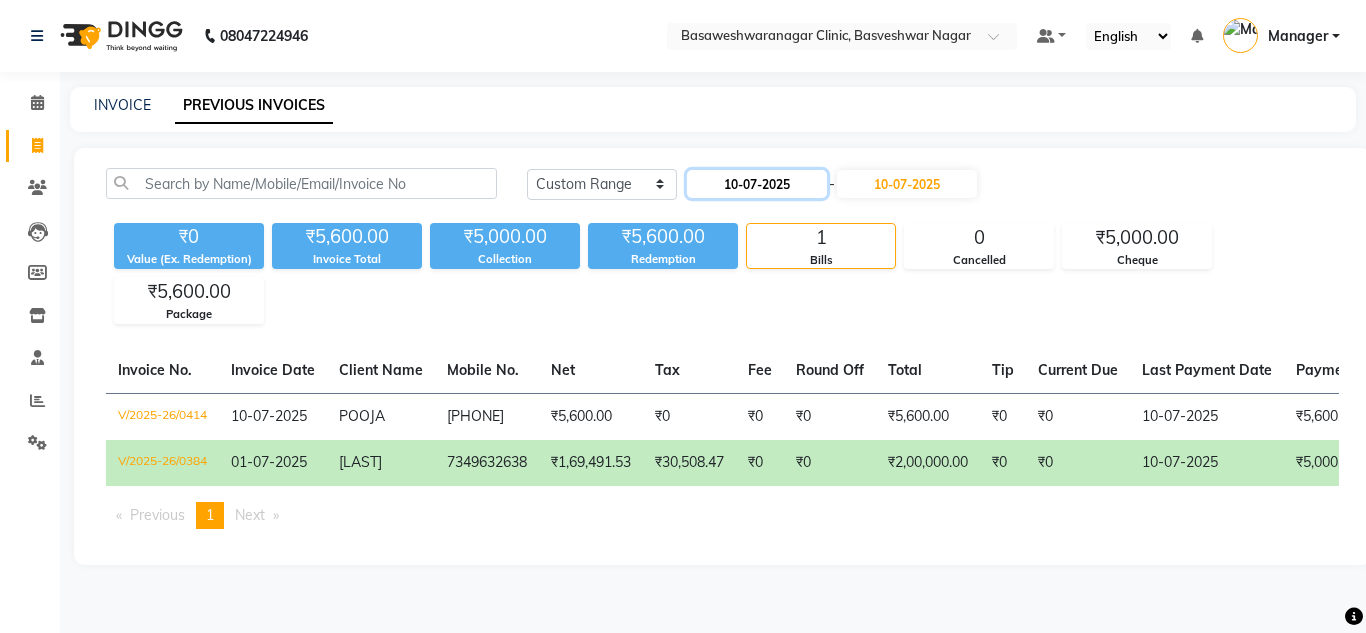 click on "10-07-2025" 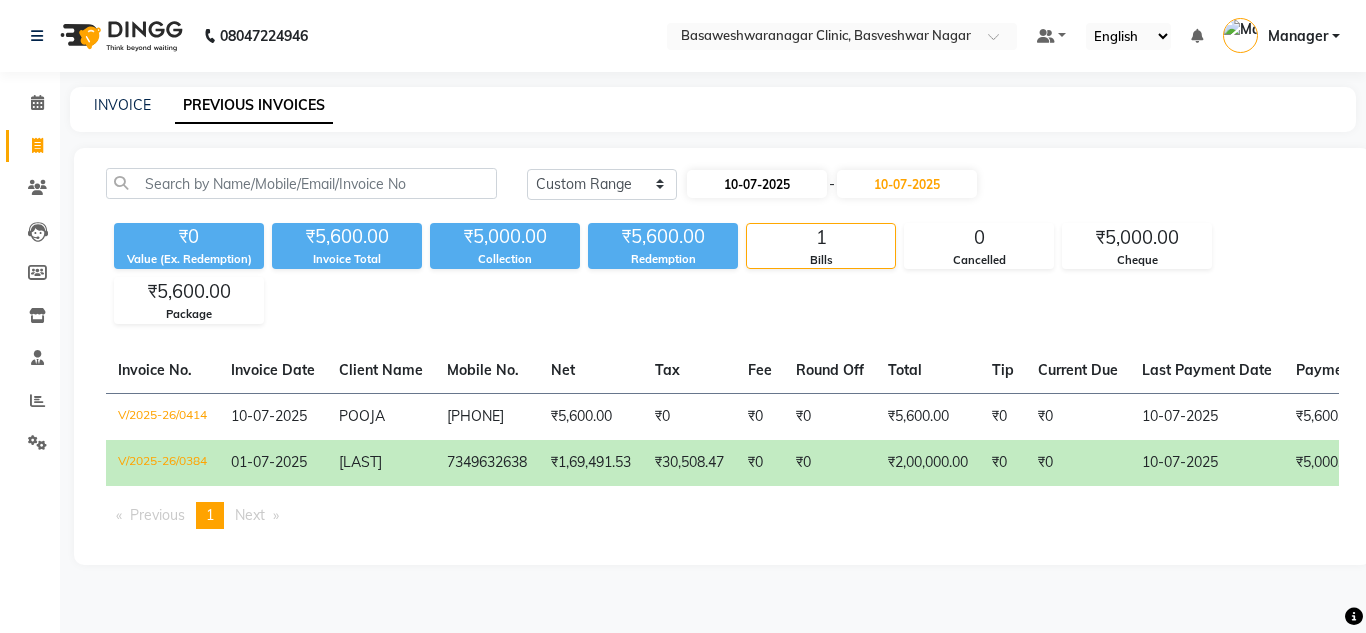 select on "7" 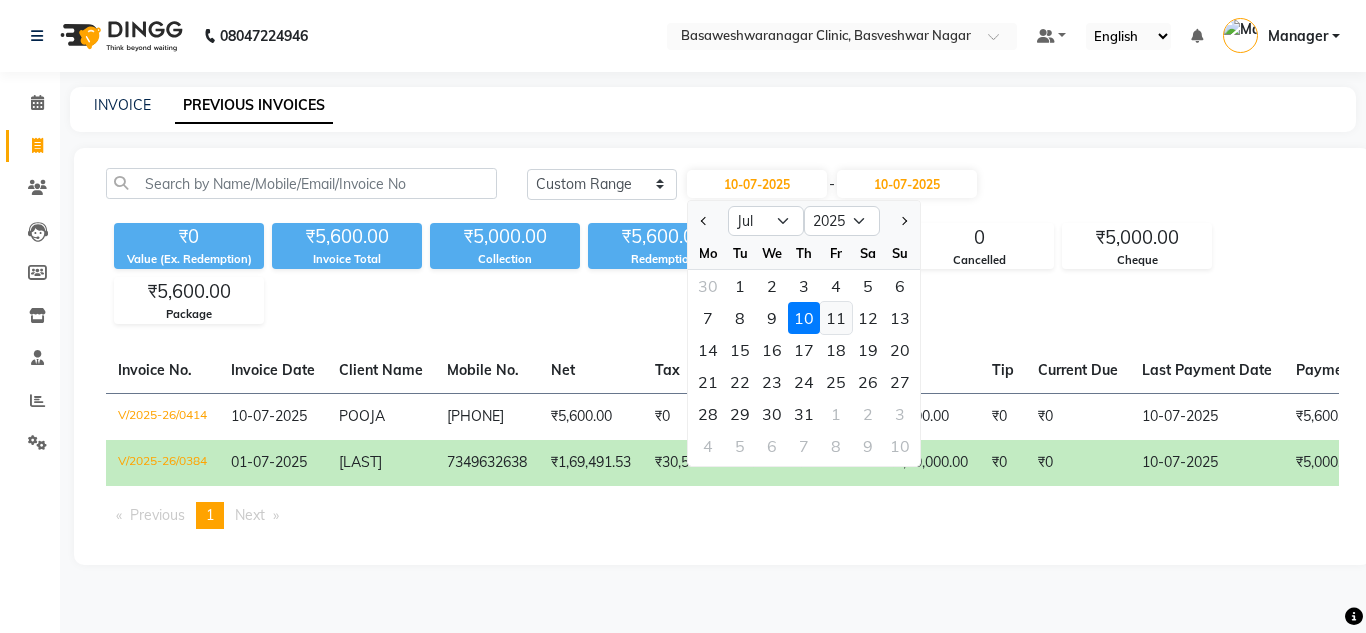 click on "11" 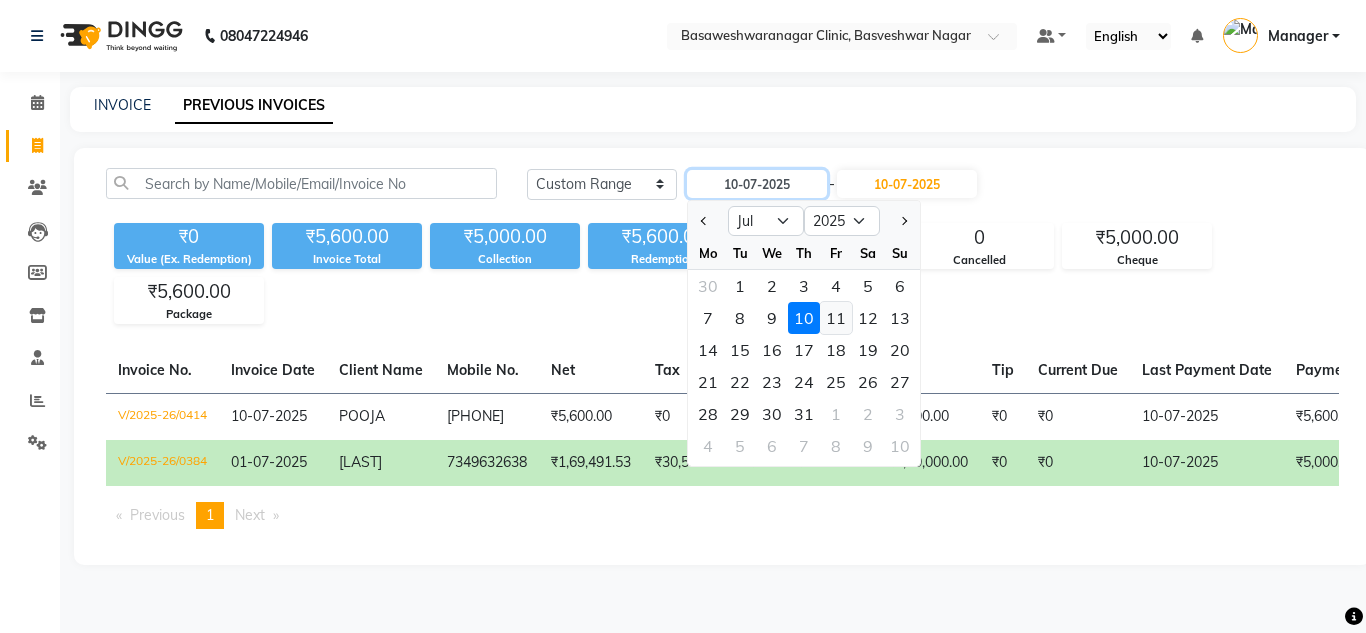 type on "11-07-2025" 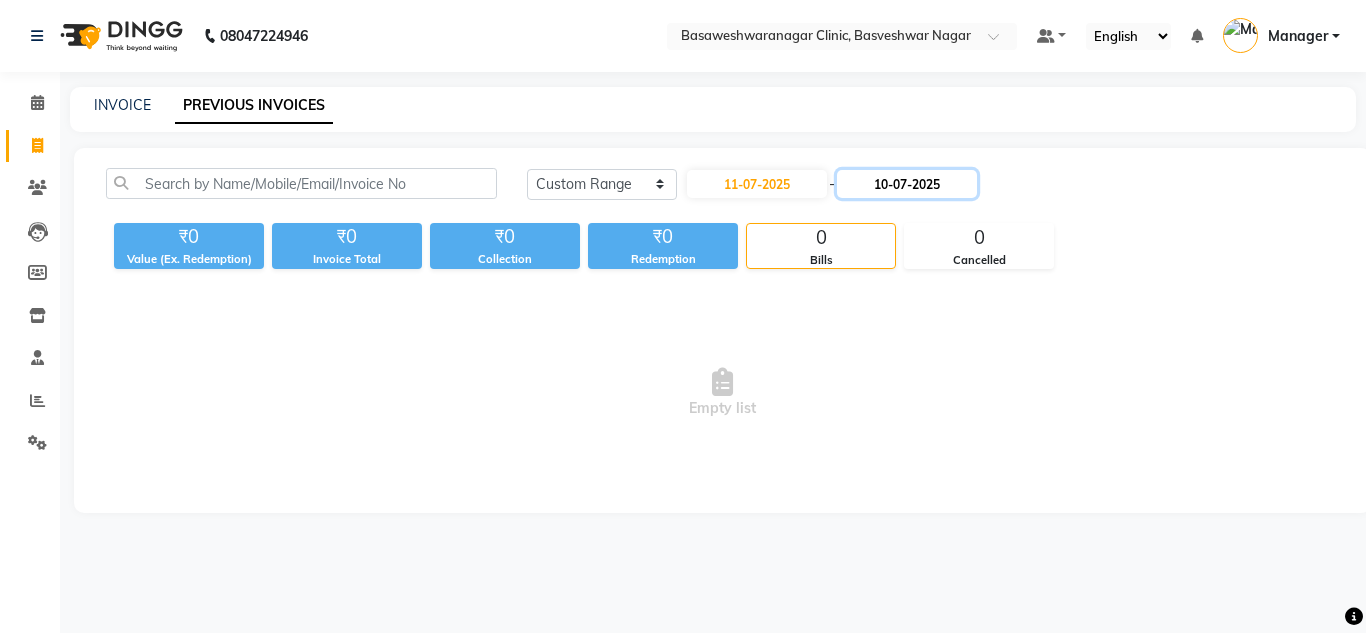 click on "10-07-2025" 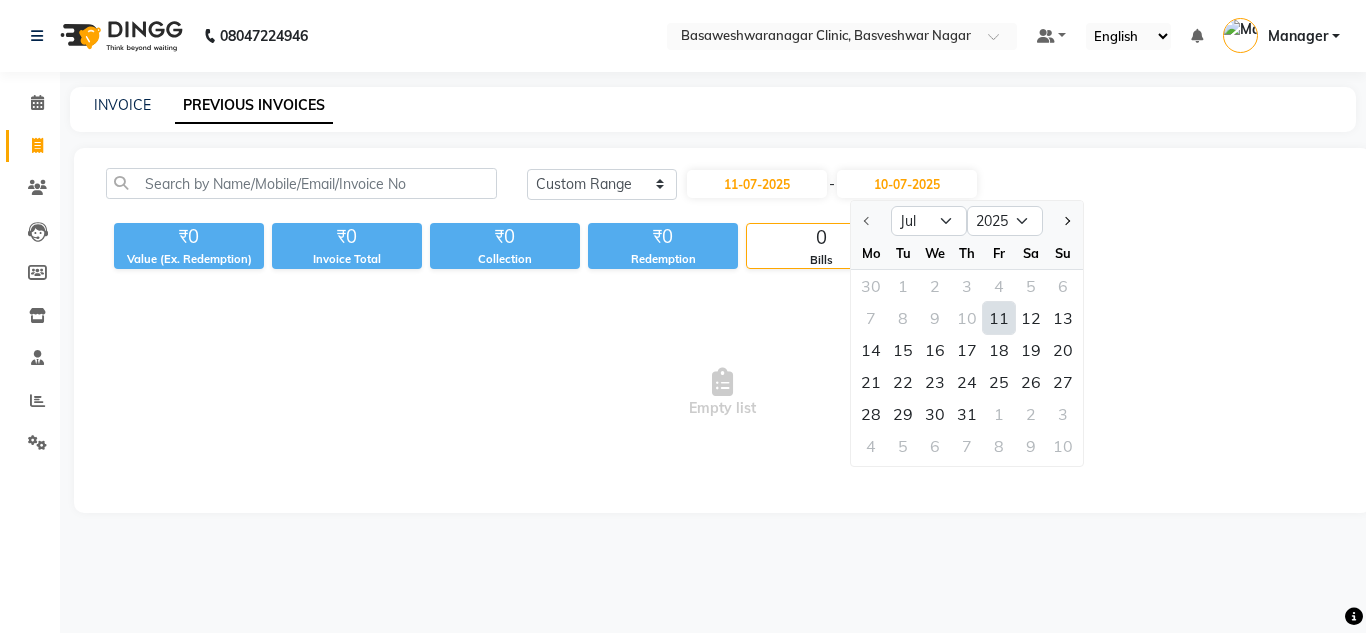 click on "11" 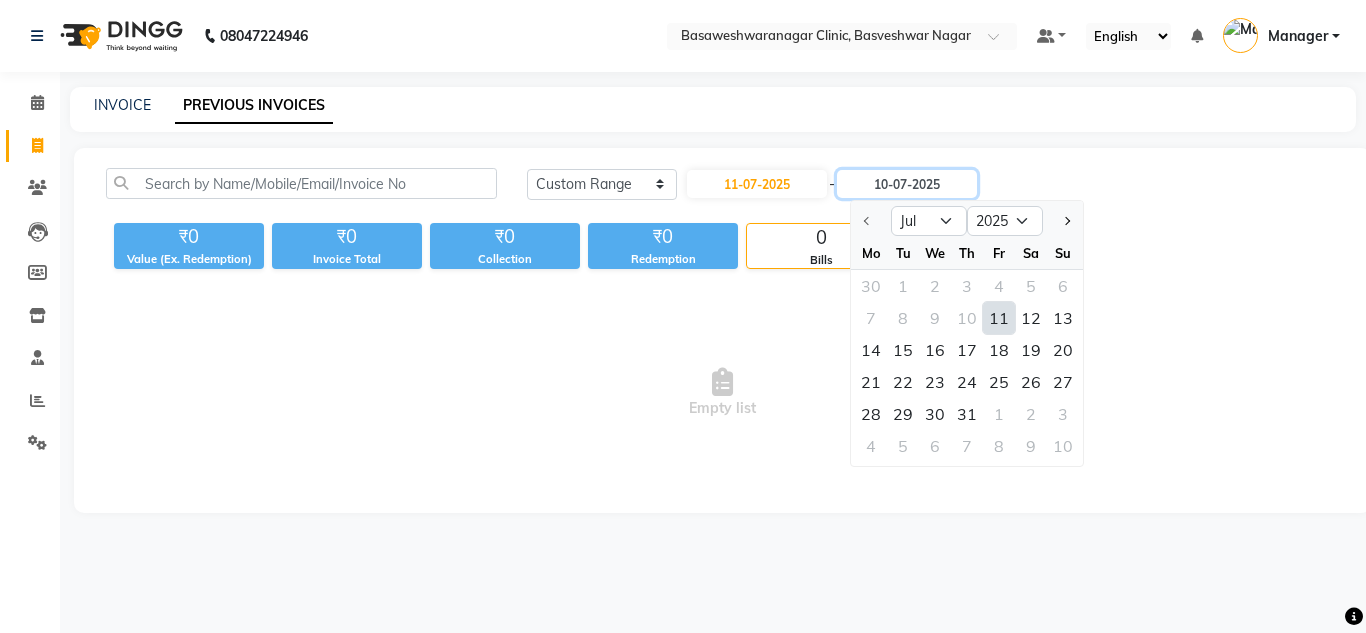 type on "11-07-2025" 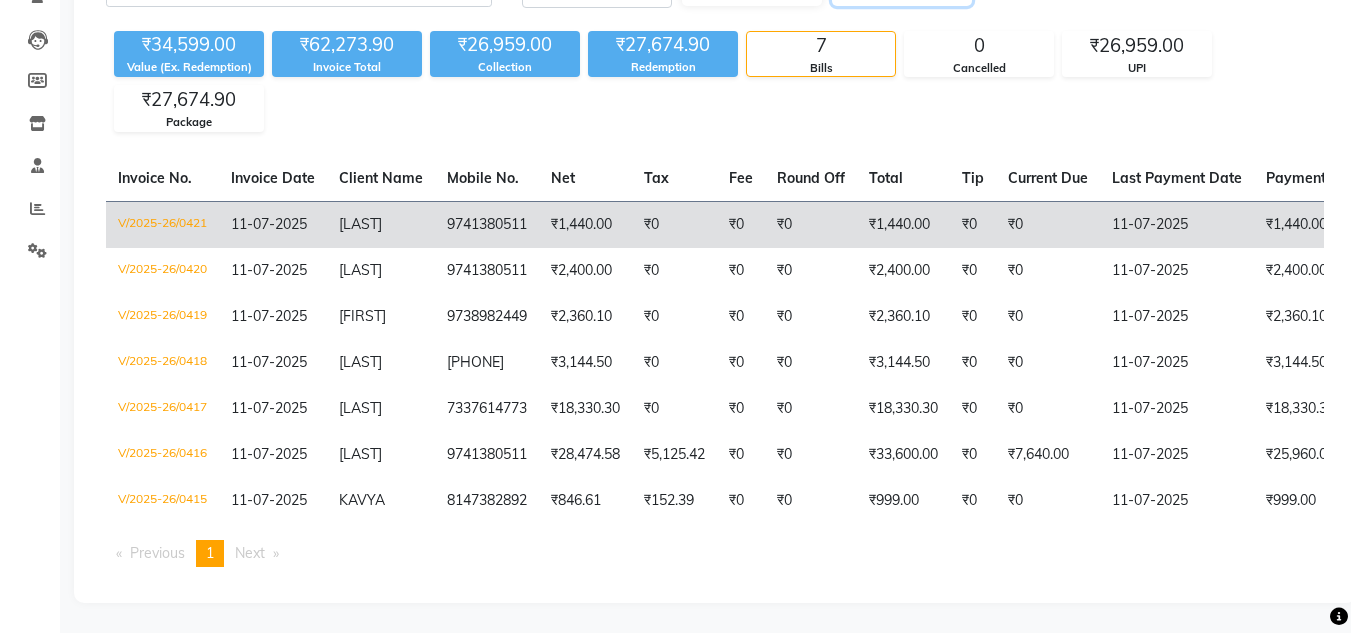scroll, scrollTop: 0, scrollLeft: 0, axis: both 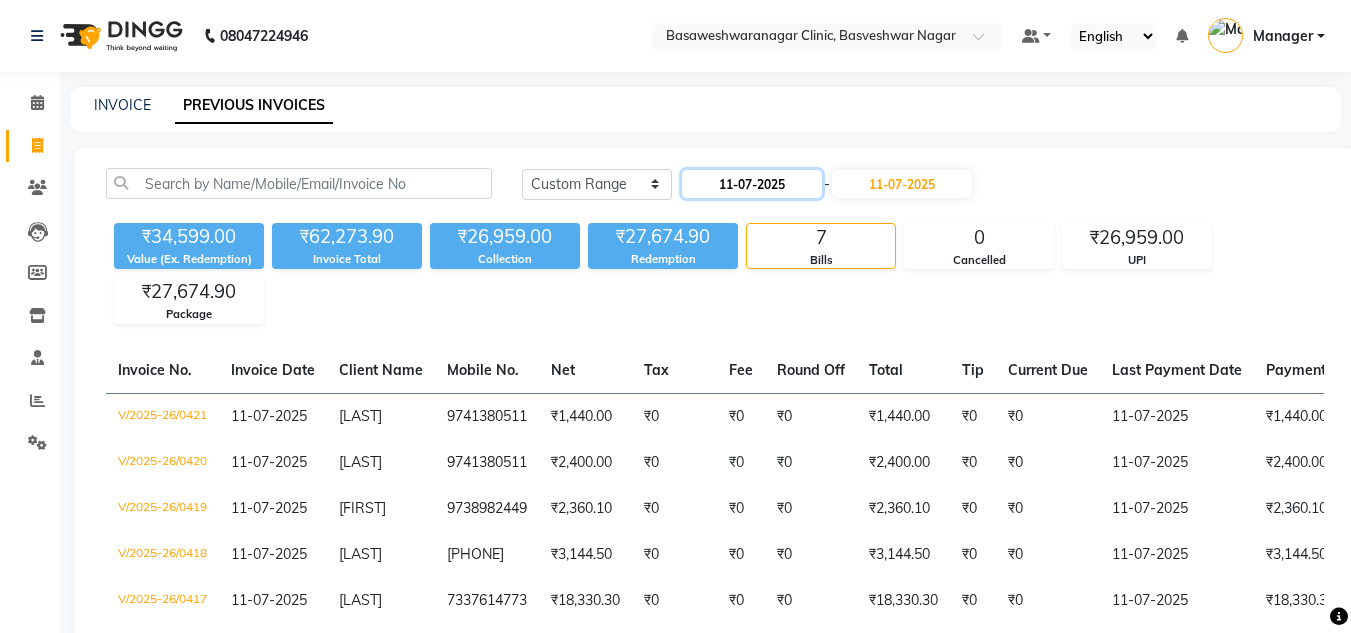 click on "11-07-2025" 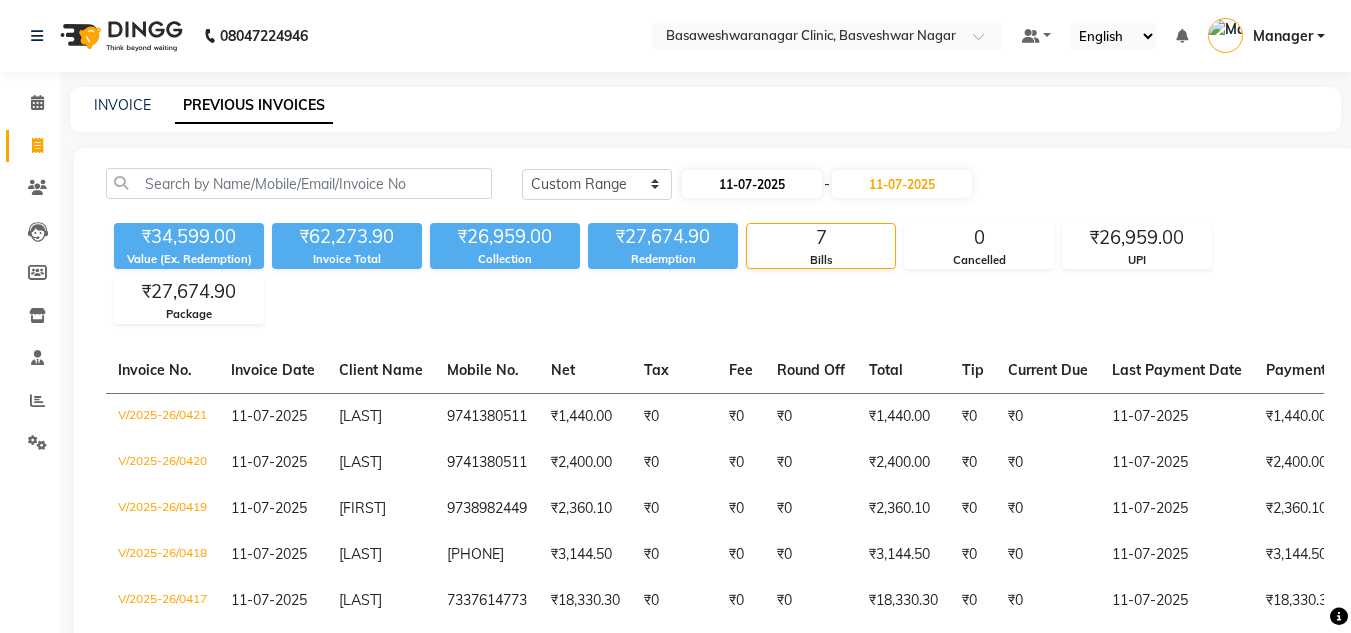 select on "7" 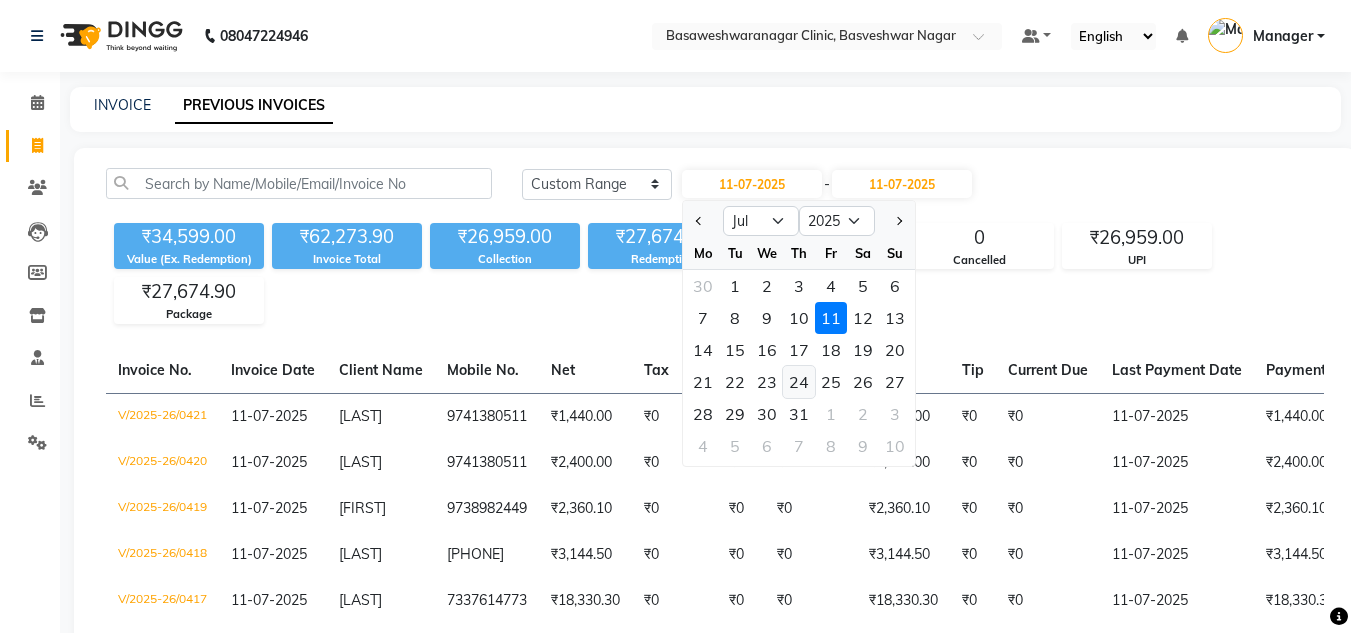 click on "24" 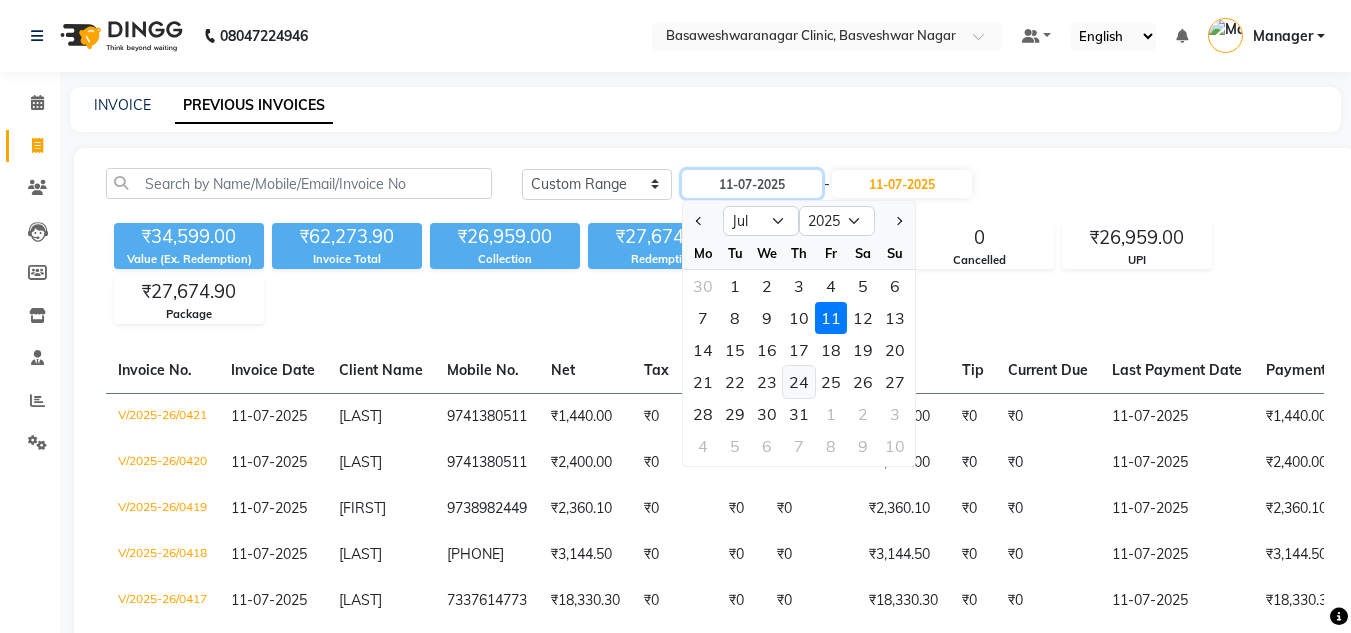 type on "24-07-2025" 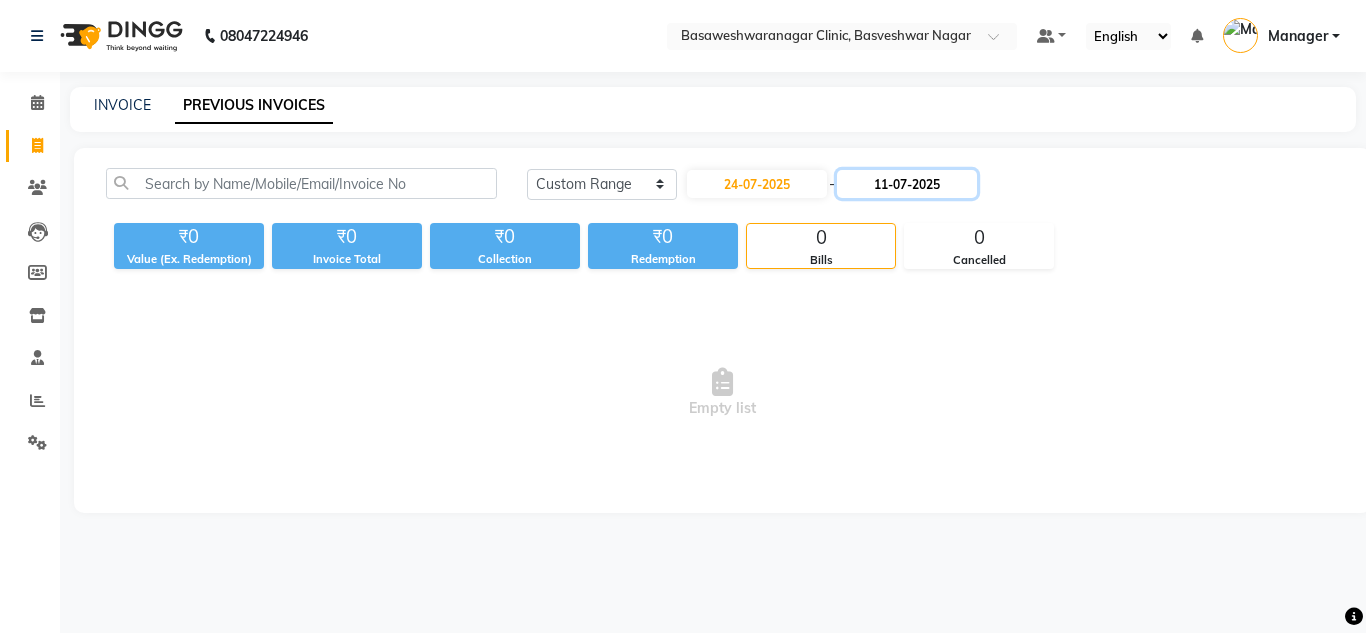 click on "11-07-2025" 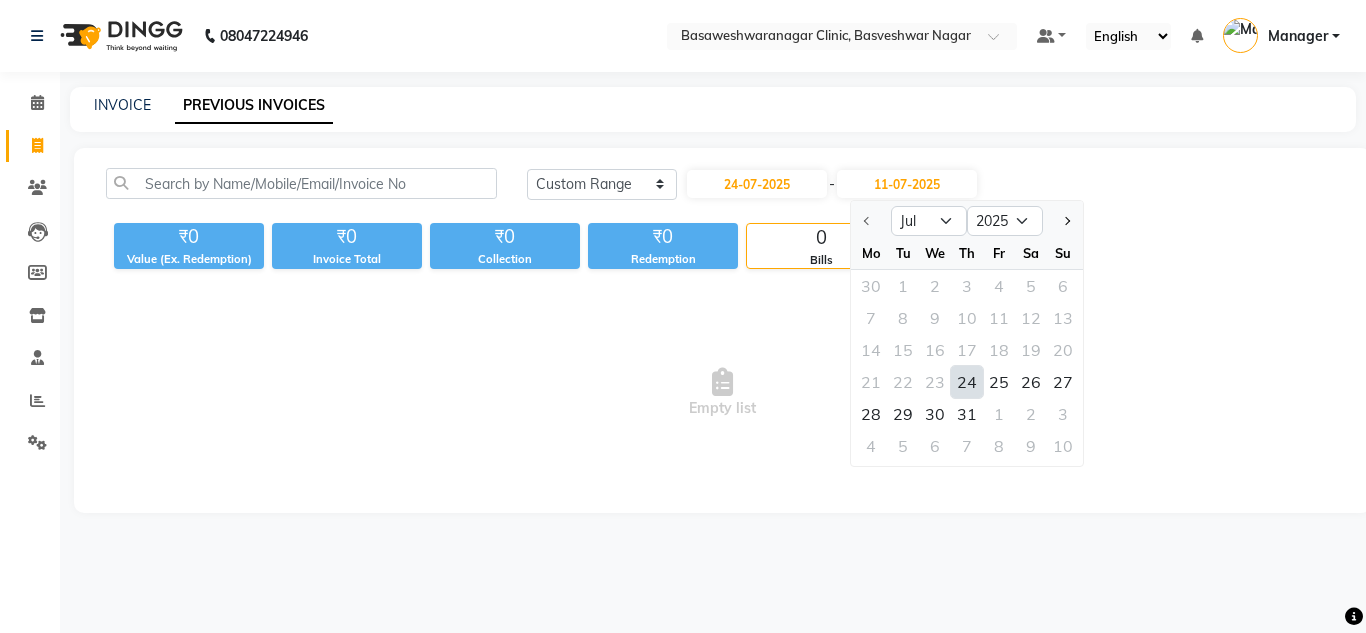 click on "24" 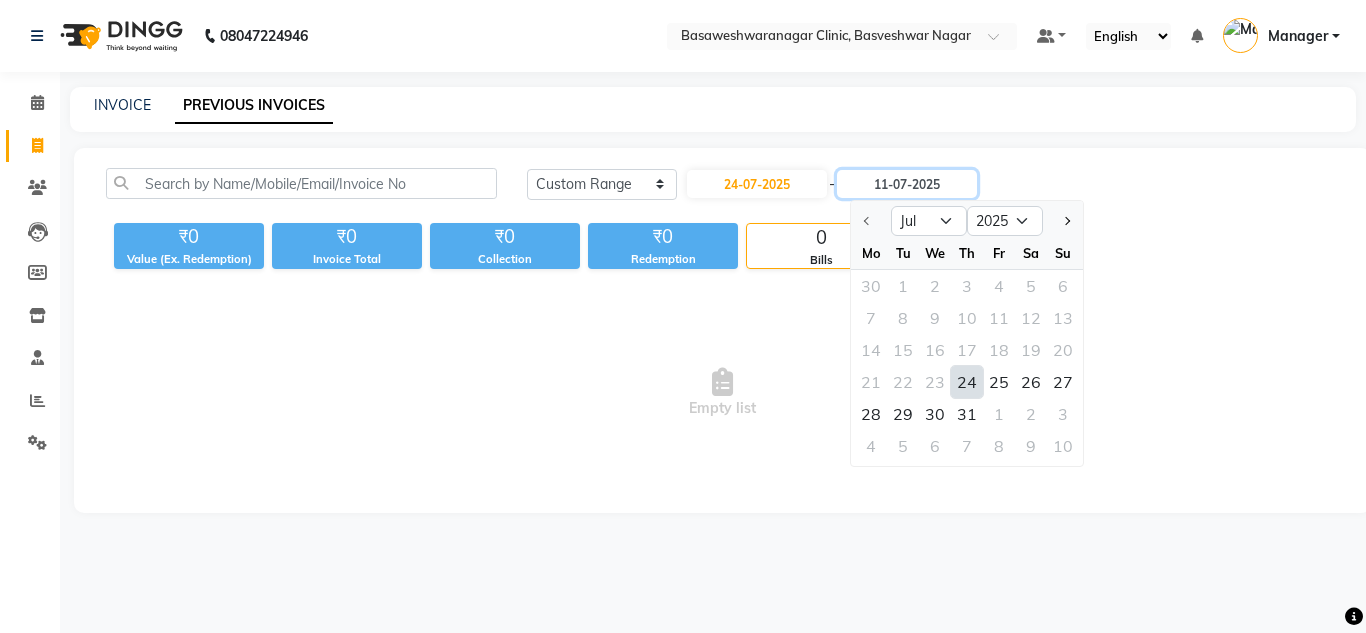 type on "24-07-2025" 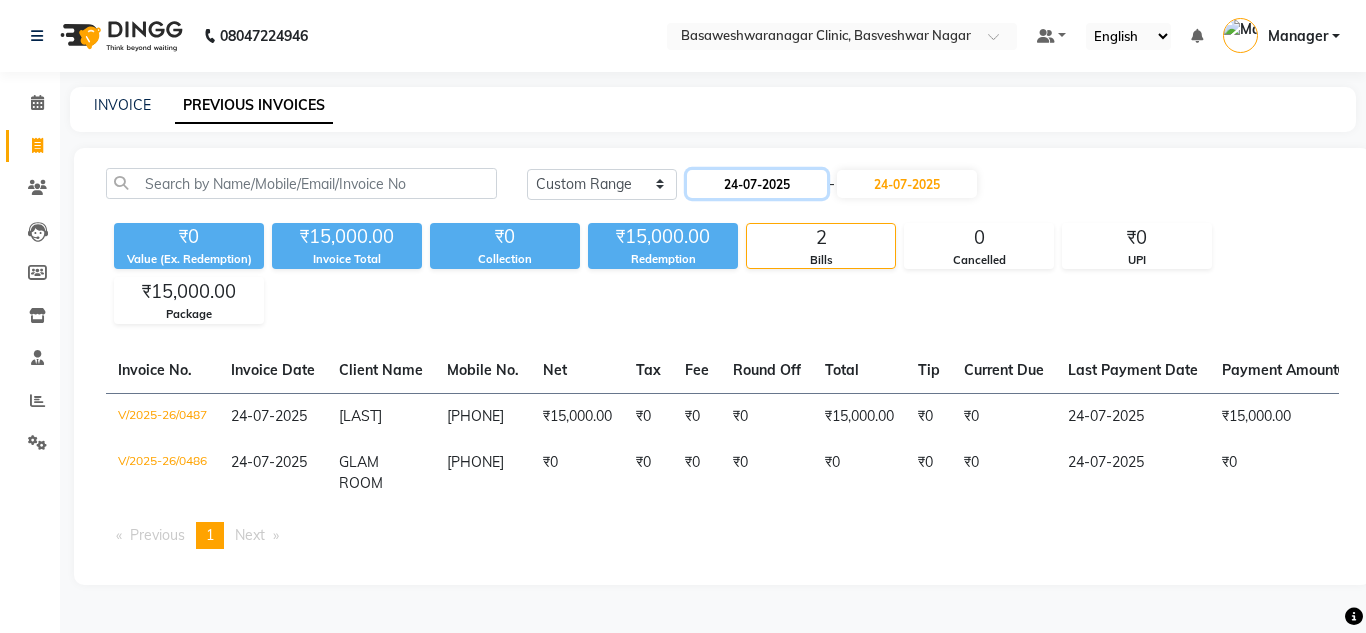 click on "24-07-2025" 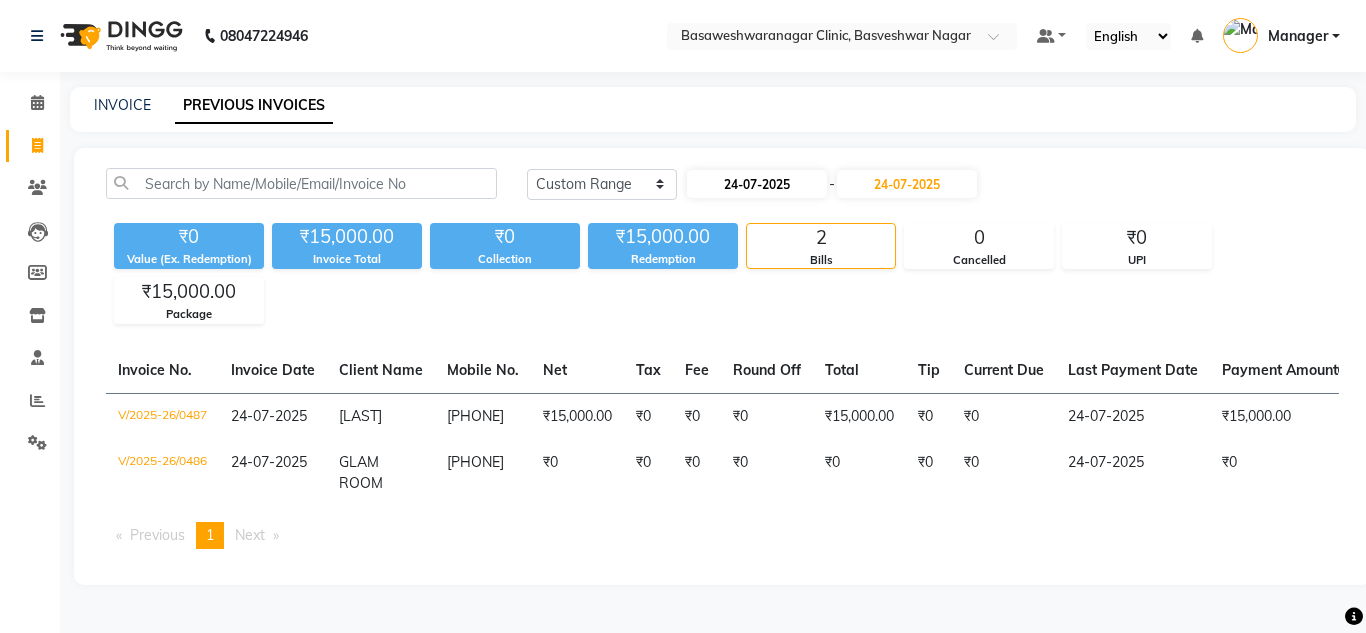 select on "7" 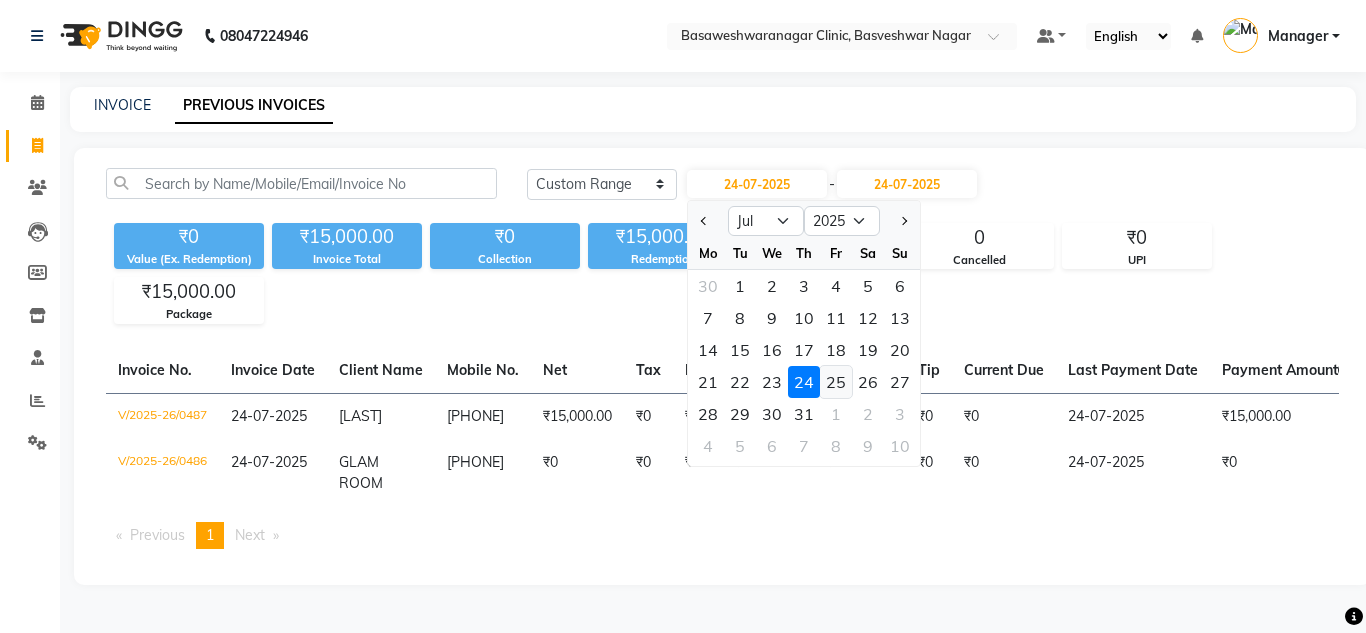 click on "25" 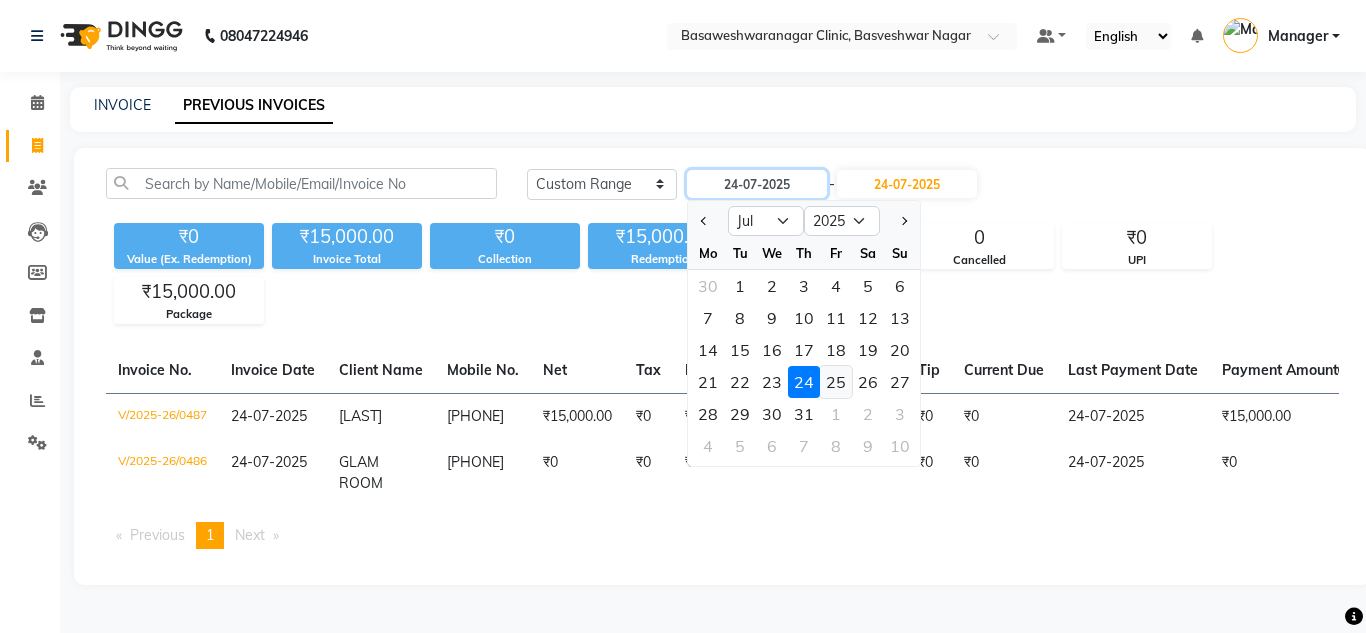 type on "25-07-2025" 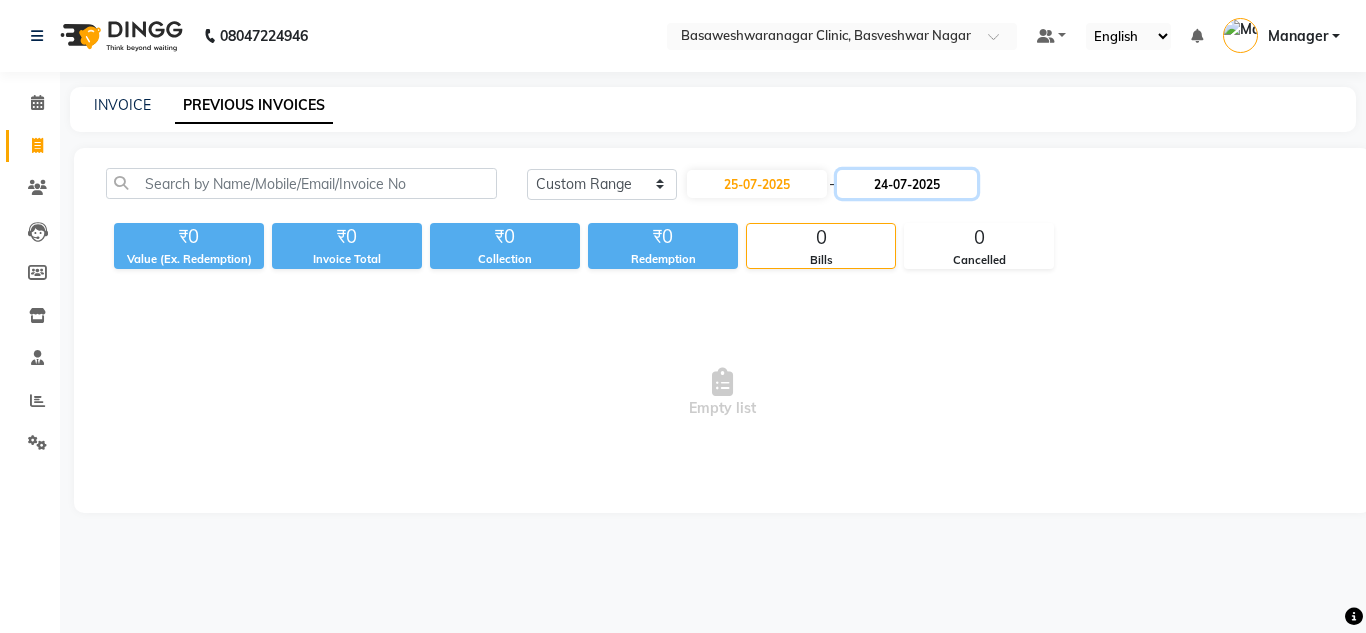 click on "24-07-2025" 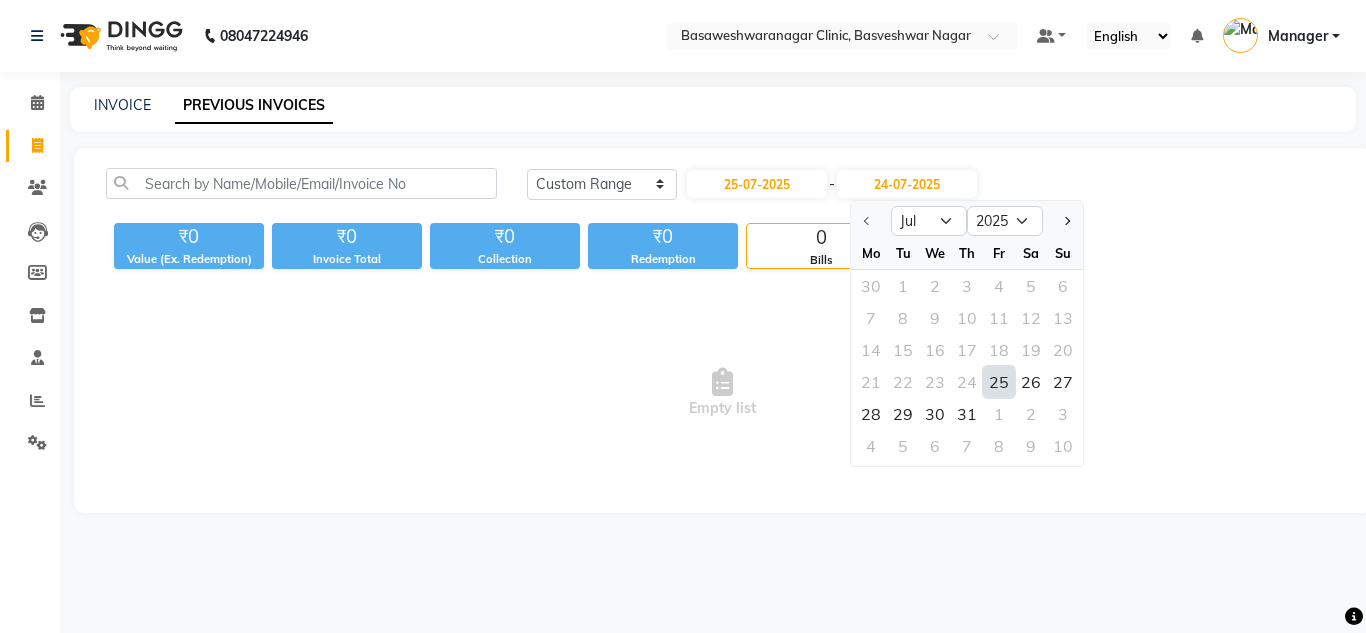 click on "25" 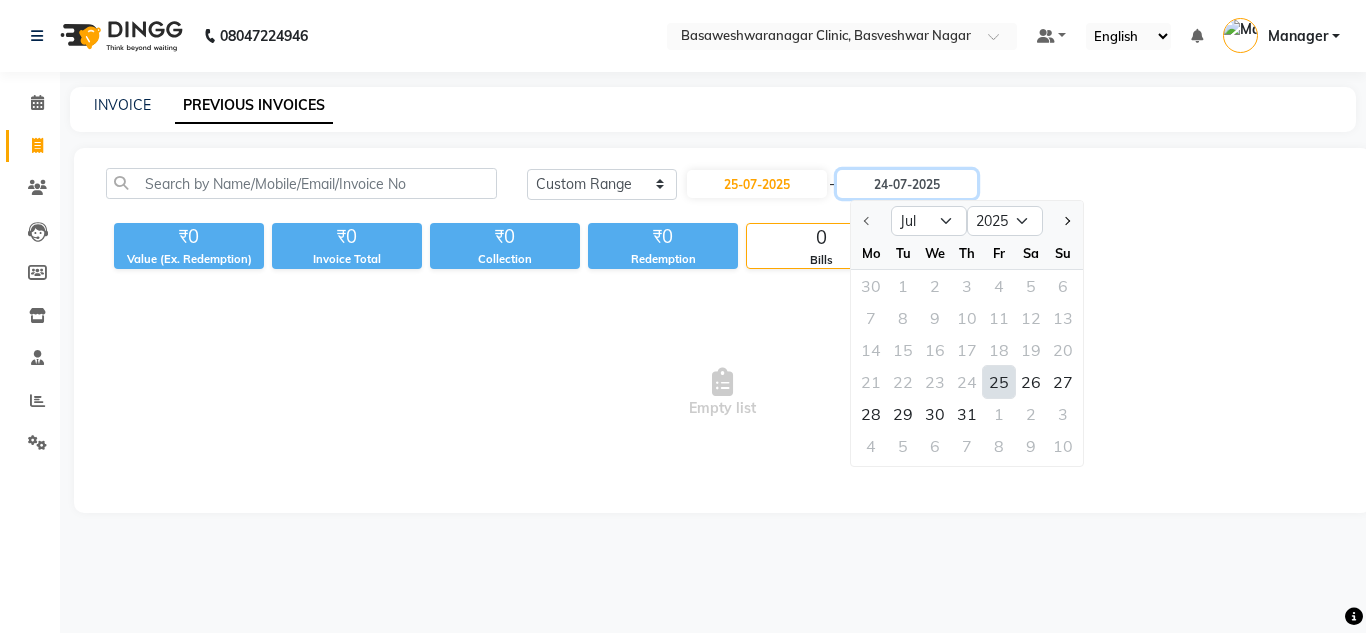 type on "25-07-2025" 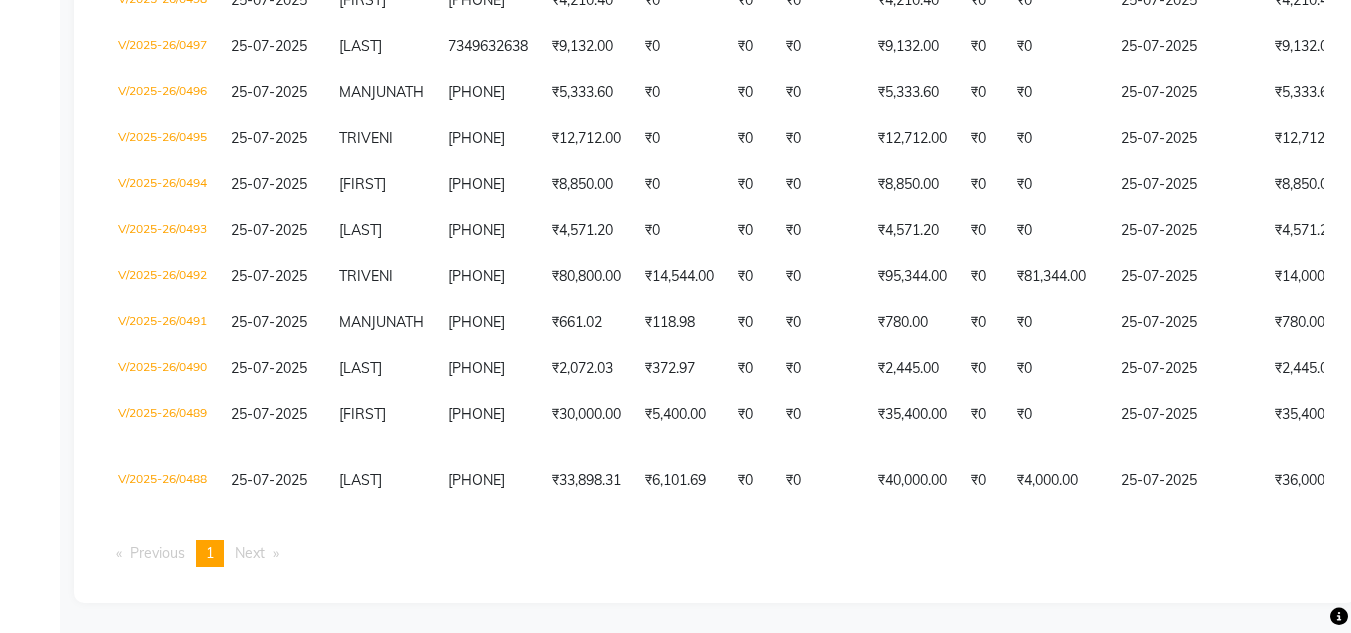 scroll, scrollTop: 0, scrollLeft: 0, axis: both 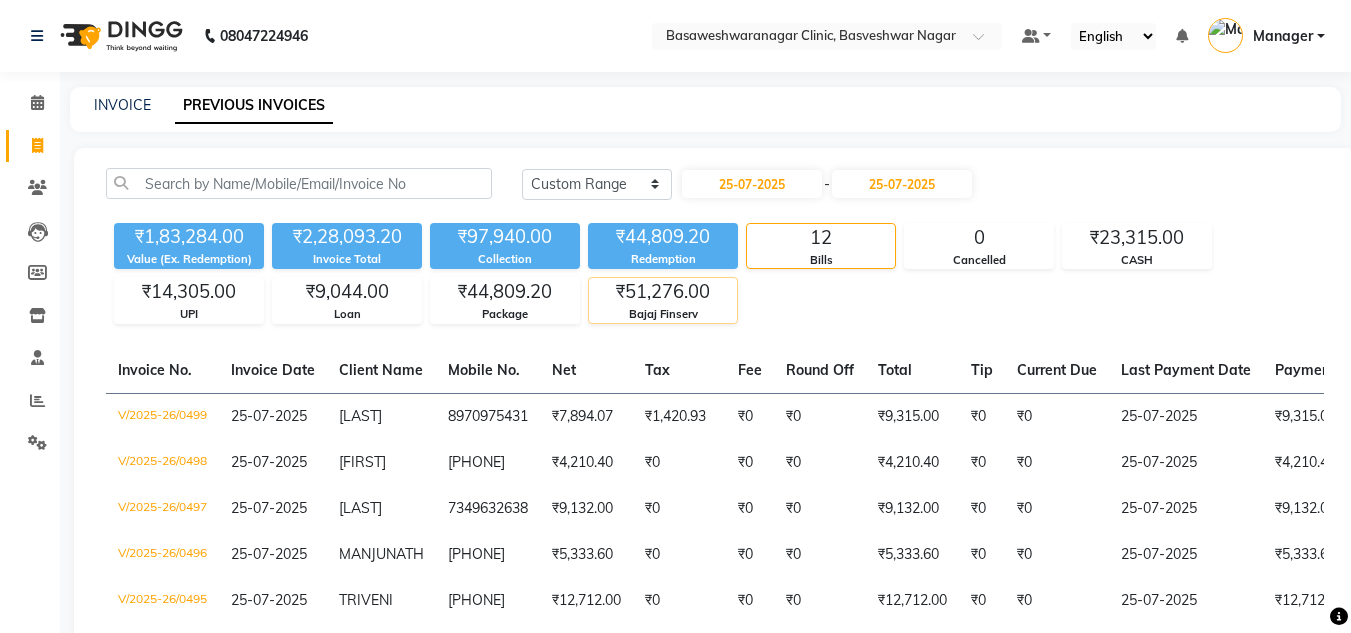 click on "₹51,276.00" 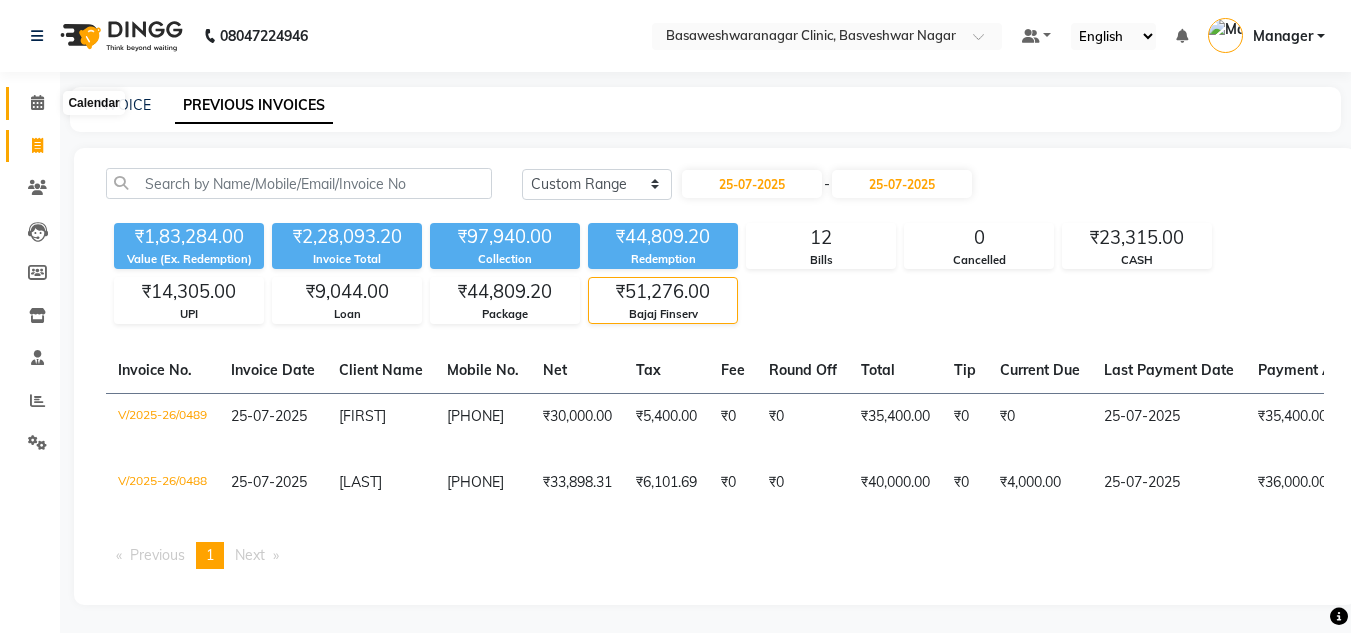 click 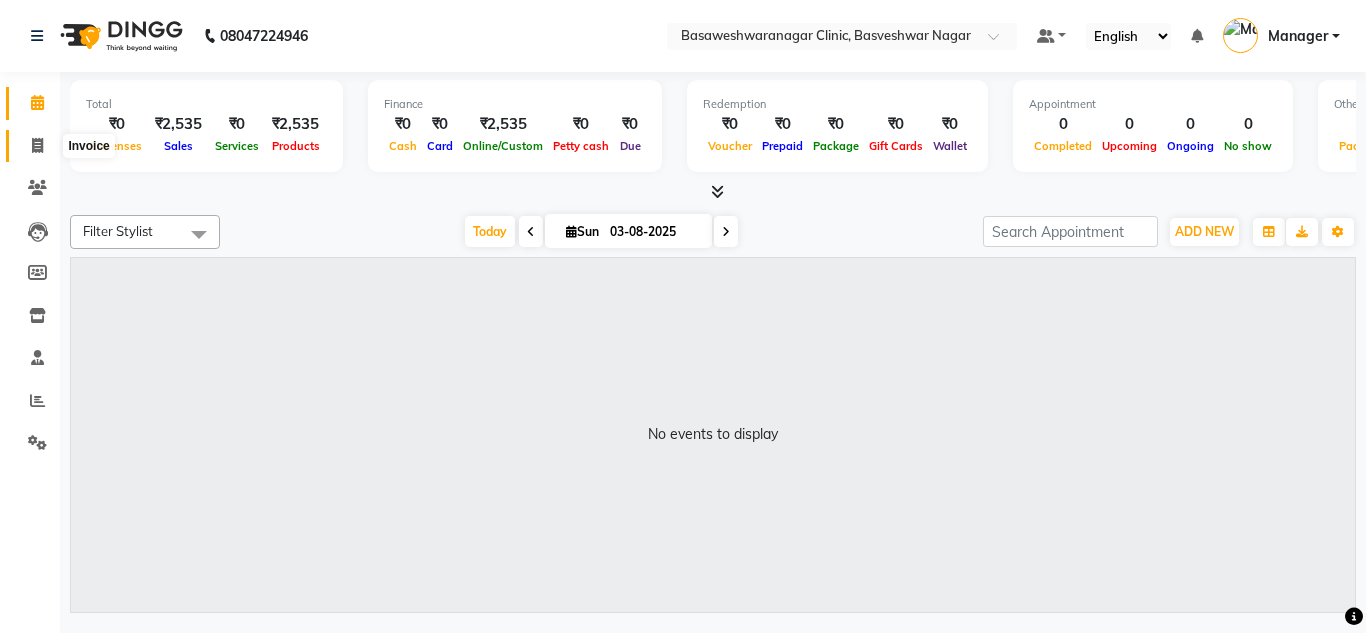 click 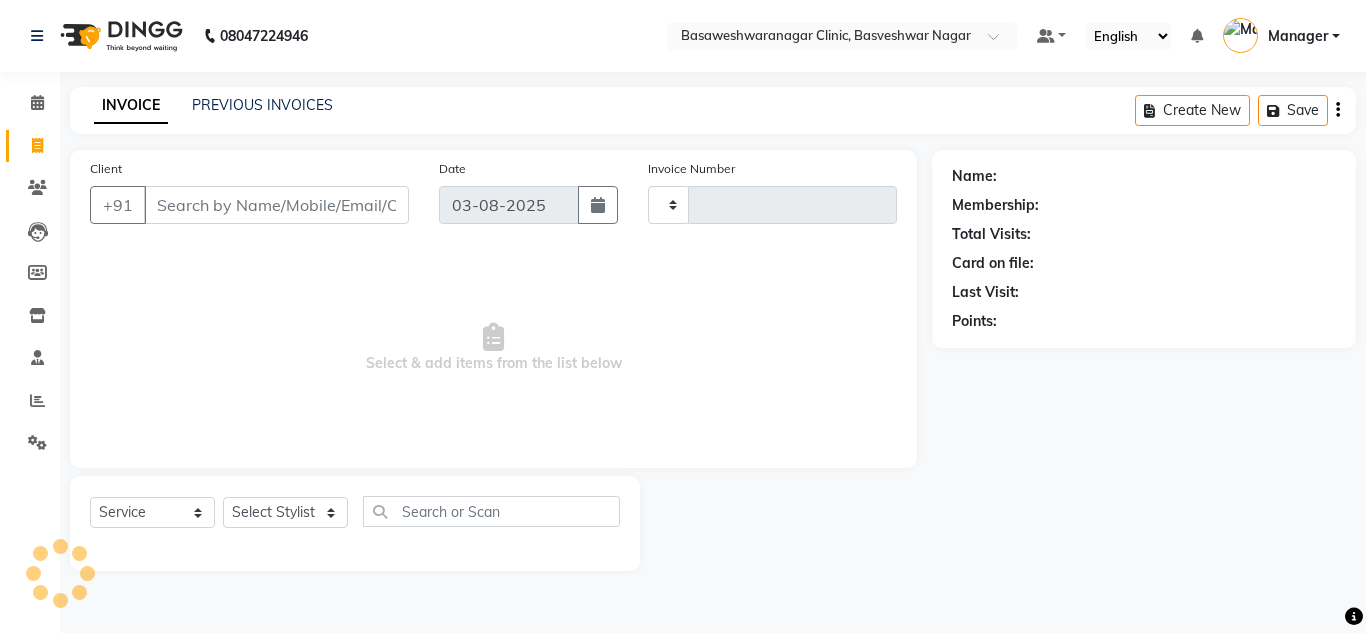 type on "0537" 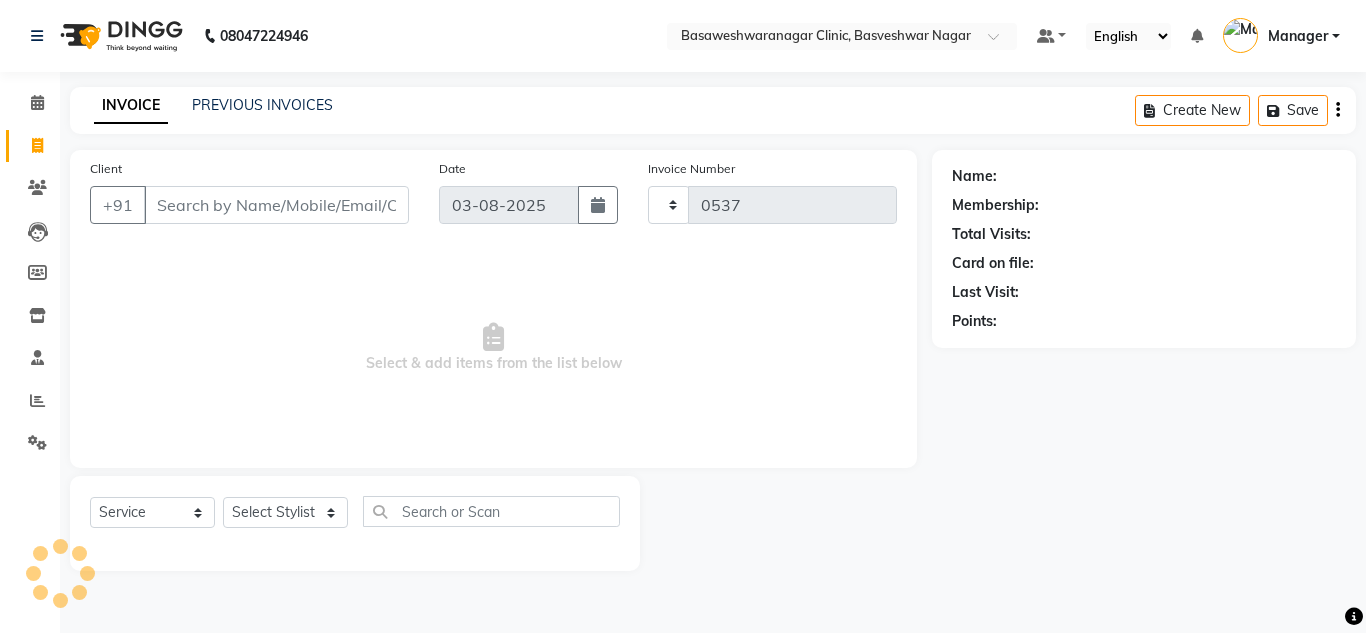 select on "7441" 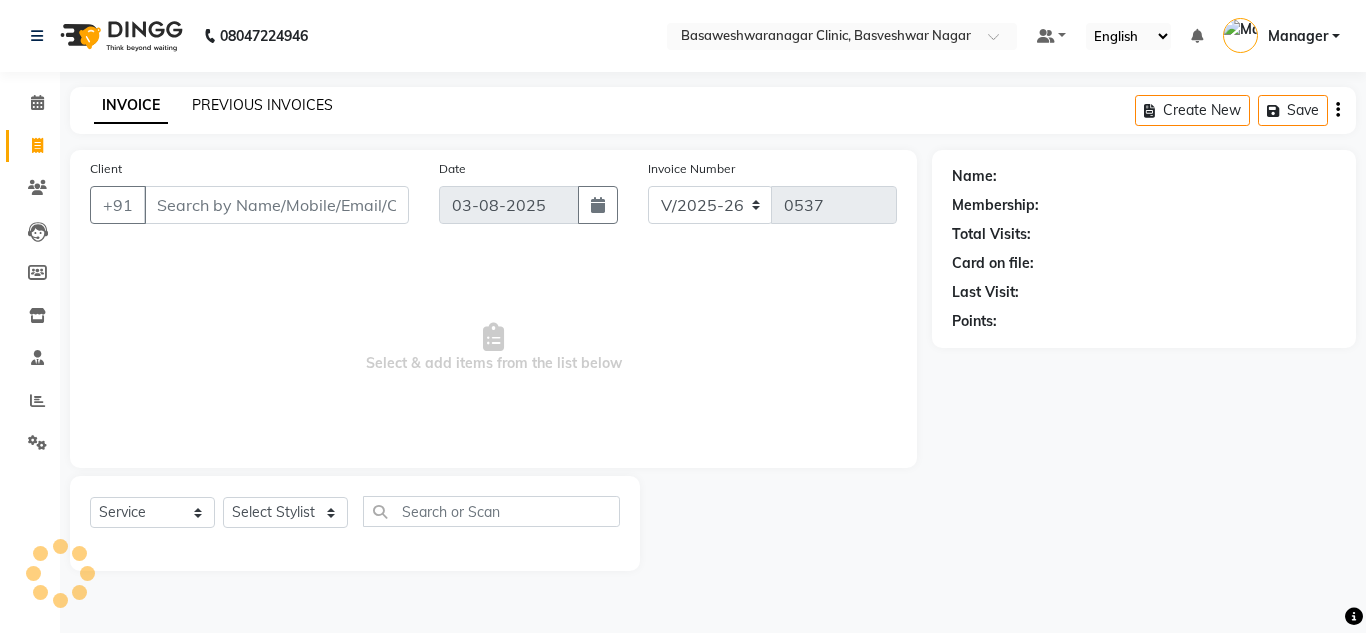 click on "PREVIOUS INVOICES" 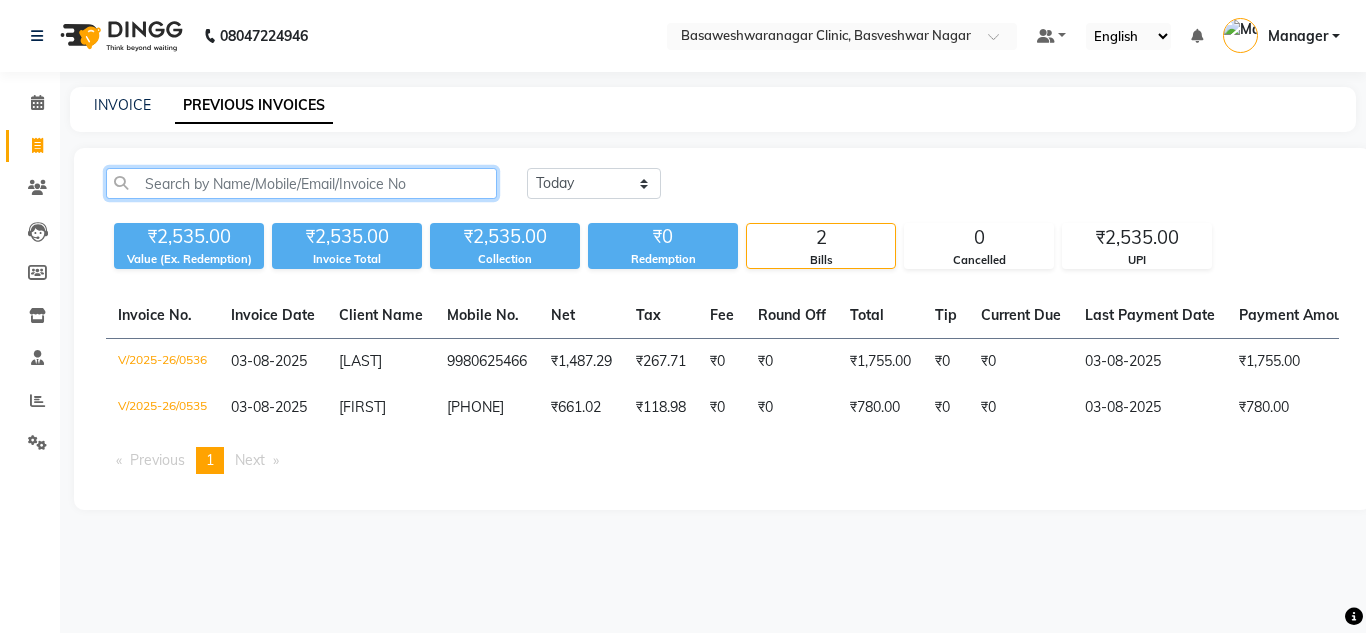 click 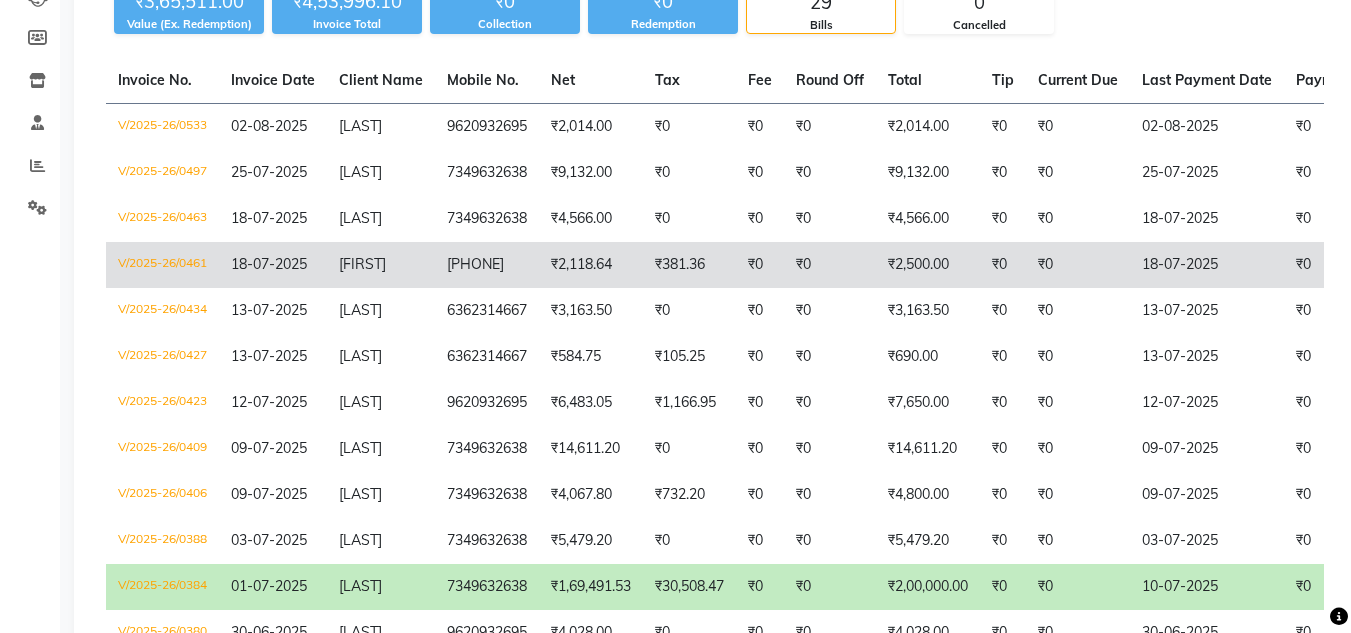 scroll, scrollTop: 244, scrollLeft: 0, axis: vertical 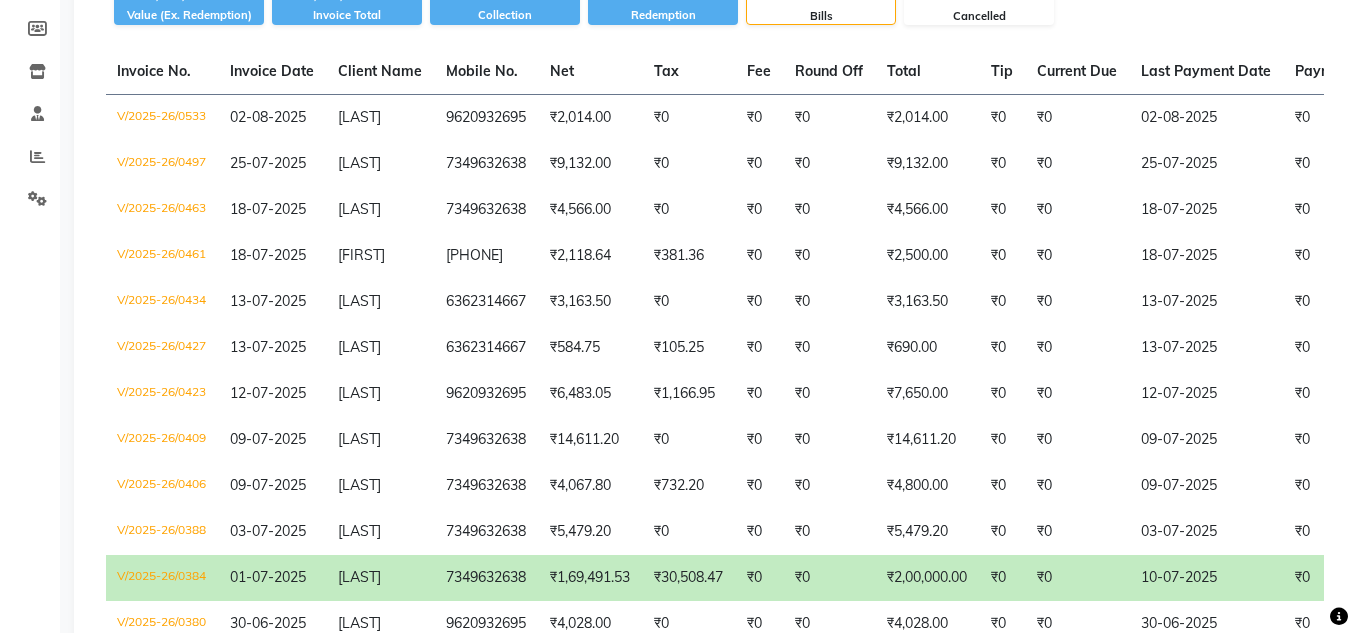 type on "[LAST]" 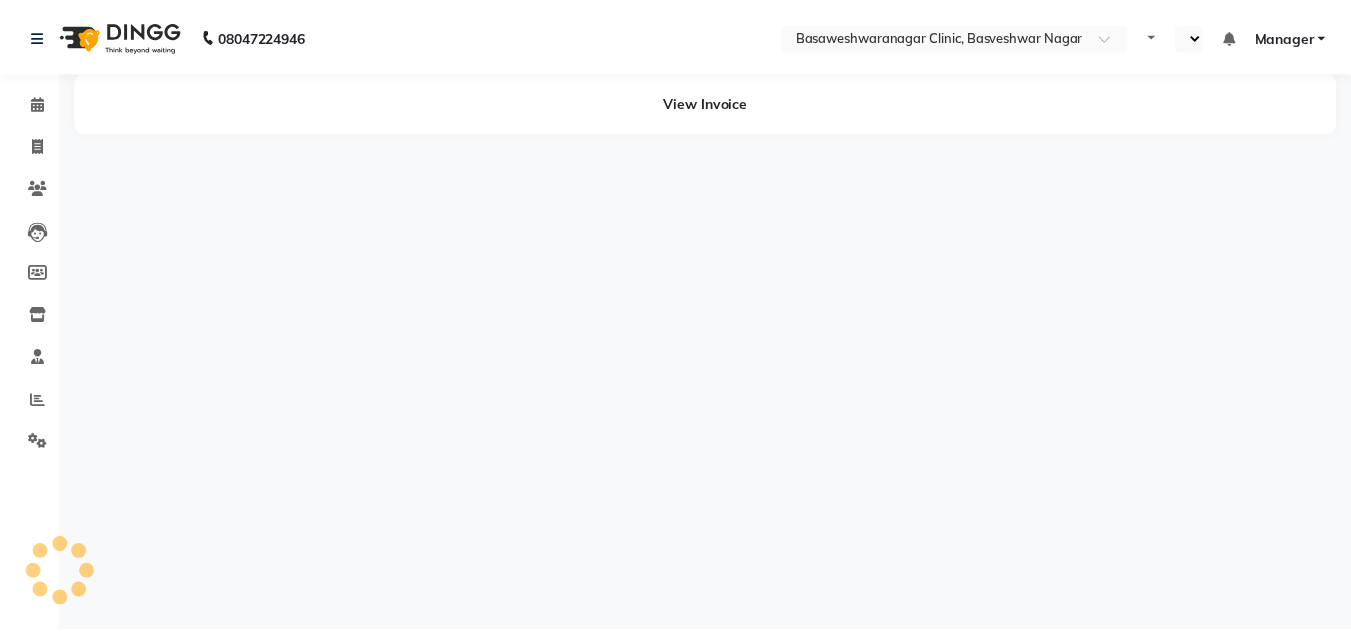scroll, scrollTop: 0, scrollLeft: 0, axis: both 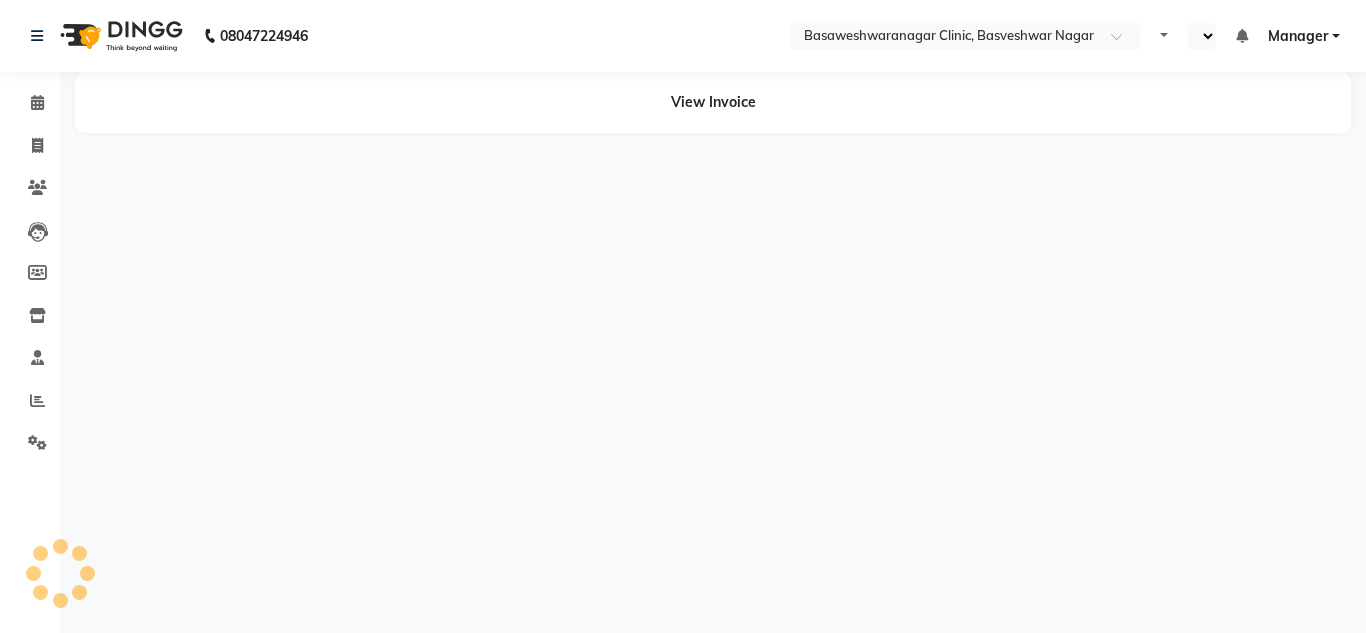 select on "en" 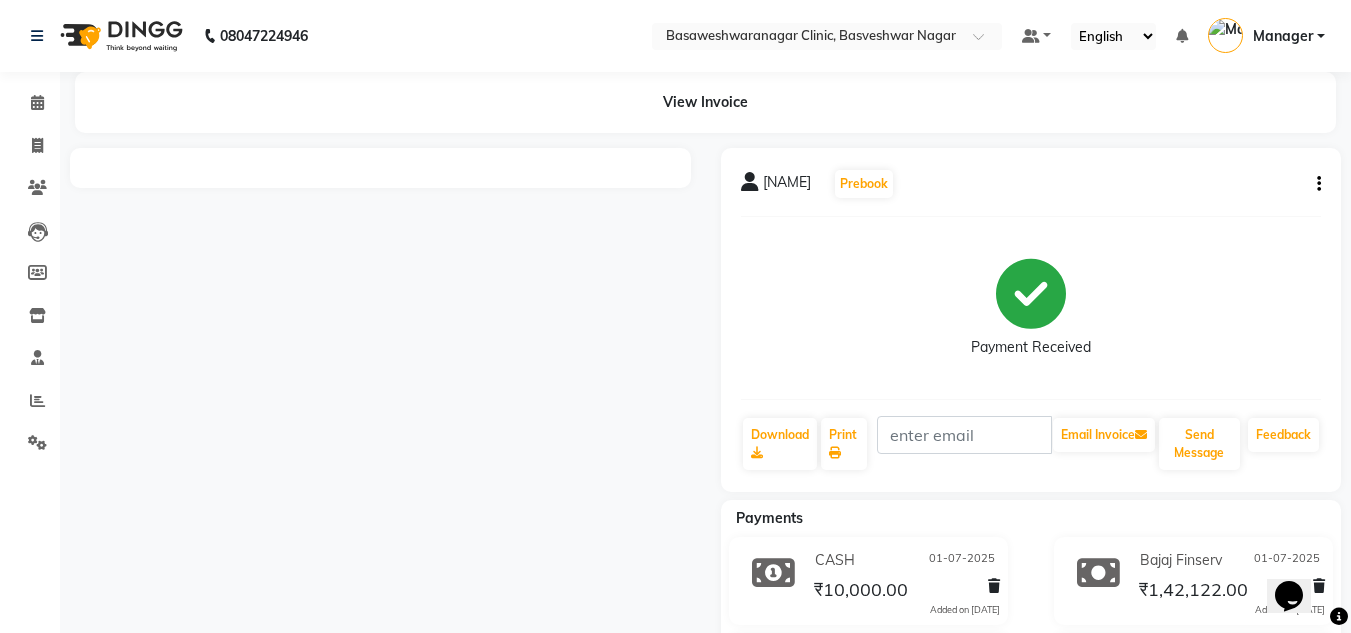 scroll, scrollTop: 0, scrollLeft: 0, axis: both 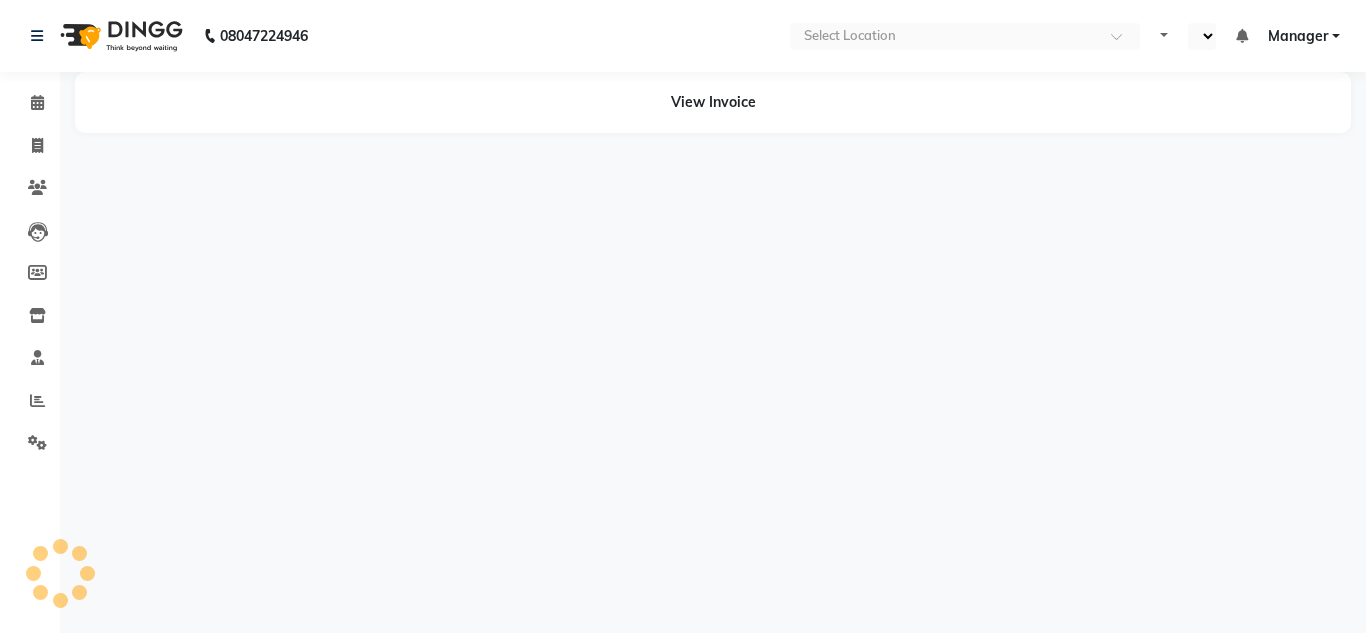 select on "en" 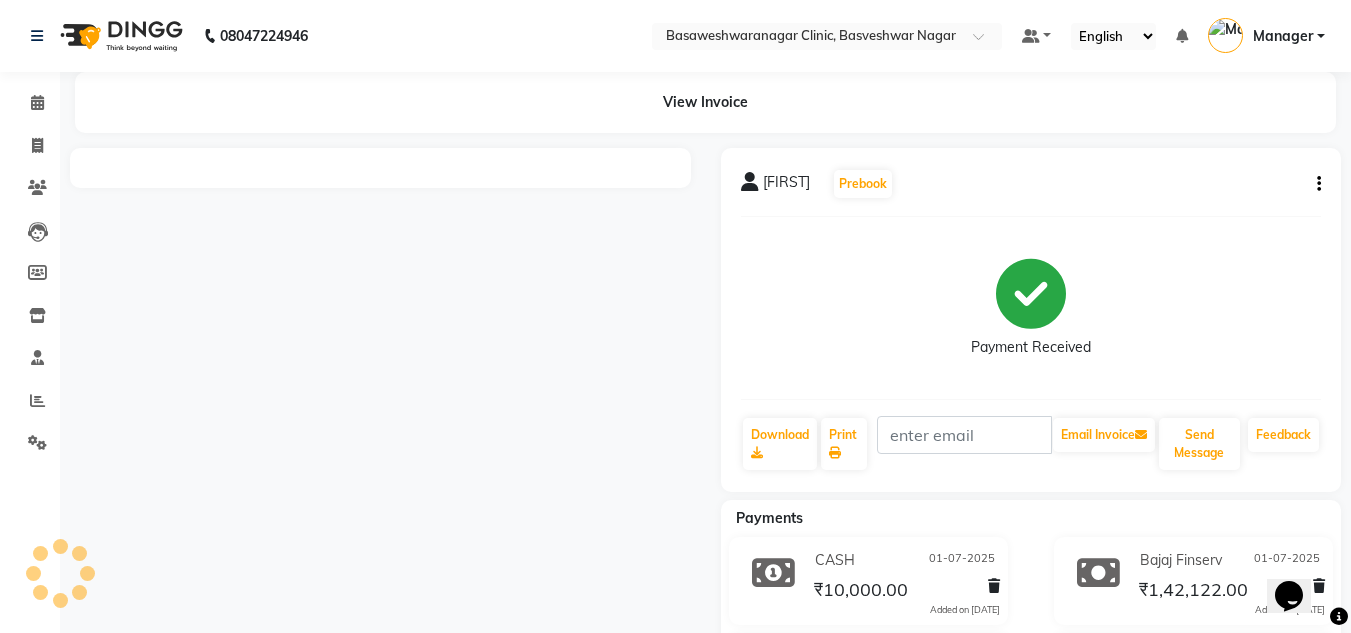 scroll, scrollTop: 0, scrollLeft: 0, axis: both 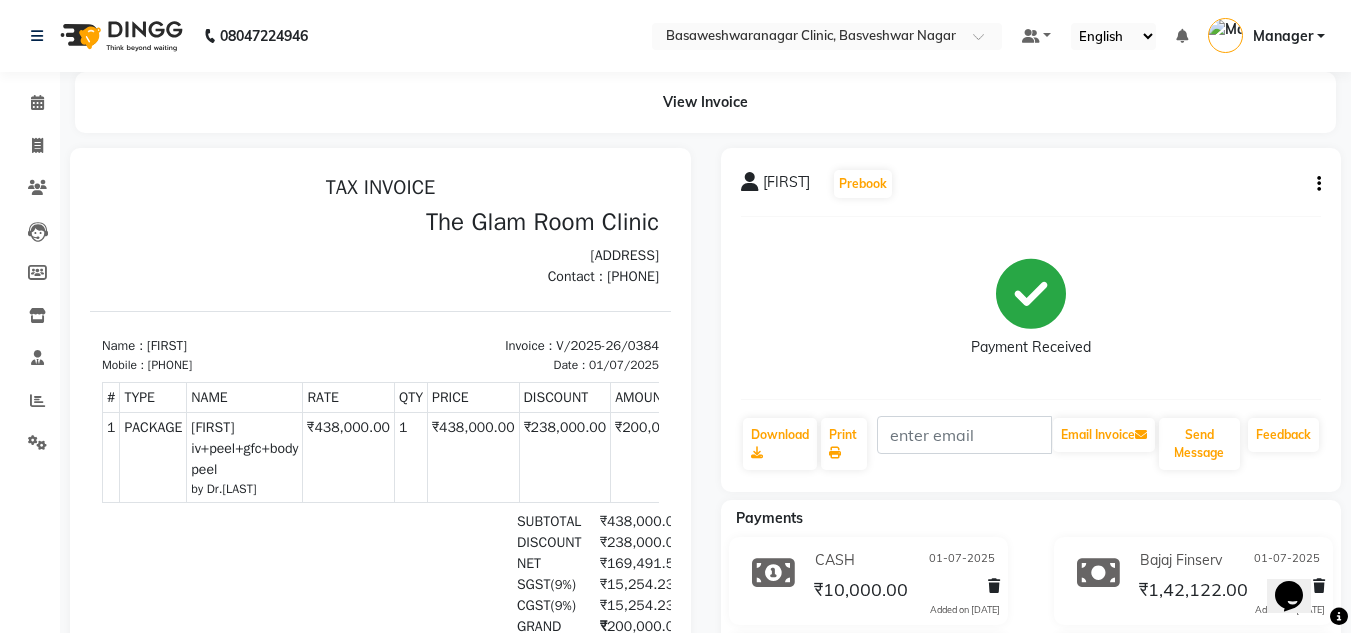 click on "917349632638" at bounding box center (170, 365) 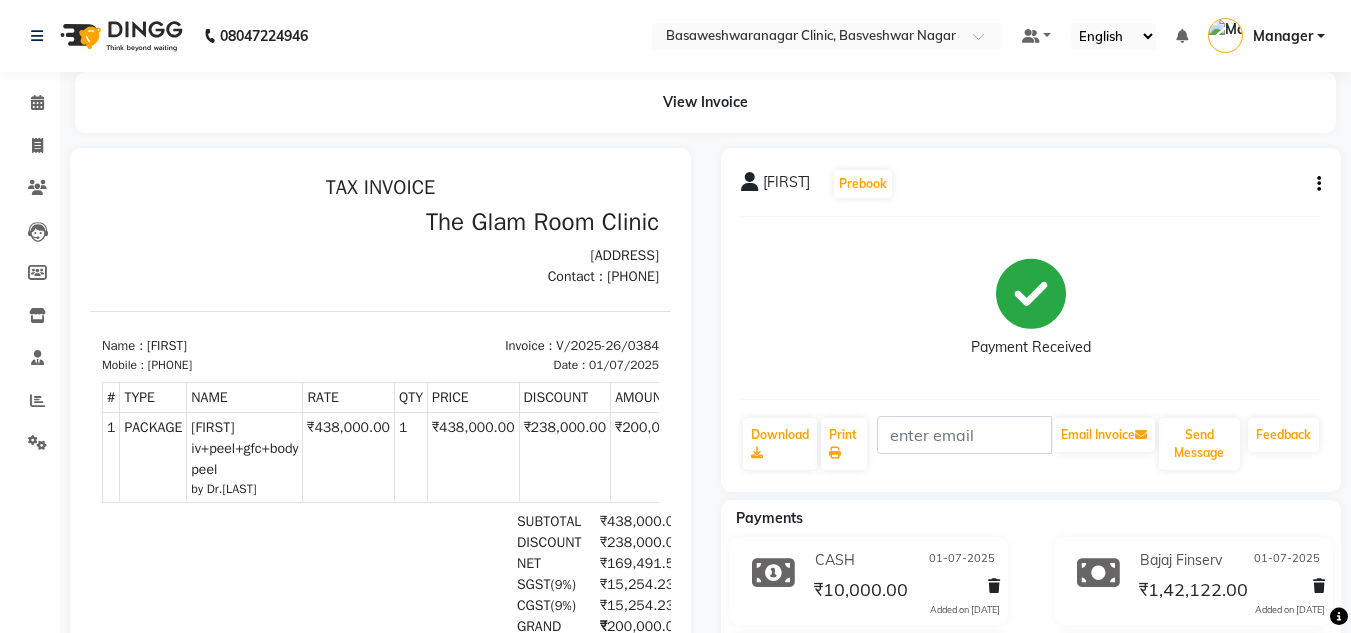 copy on "917349632638" 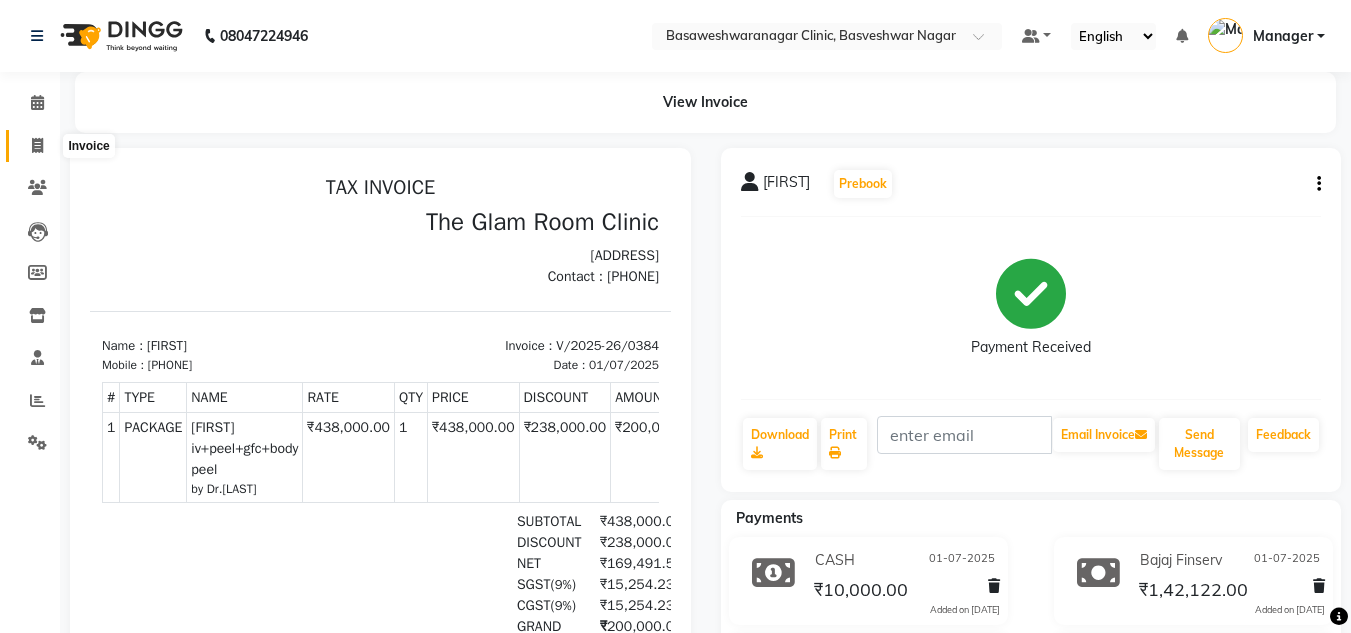 click 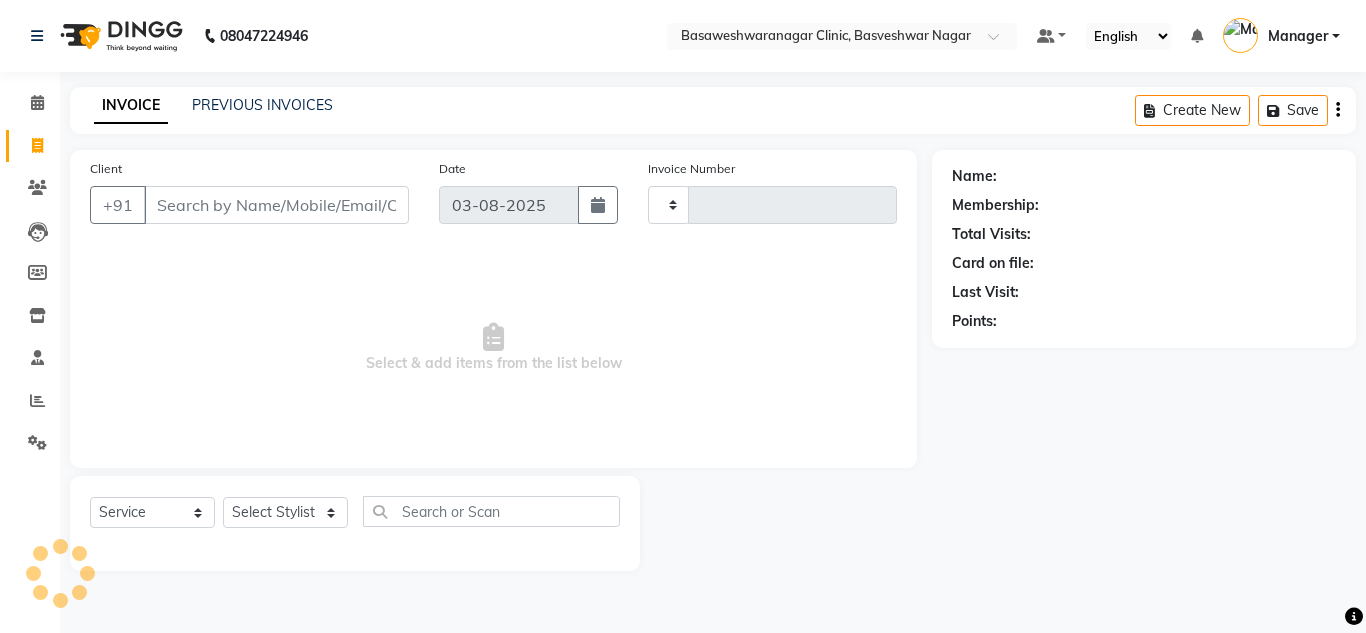 type on "0537" 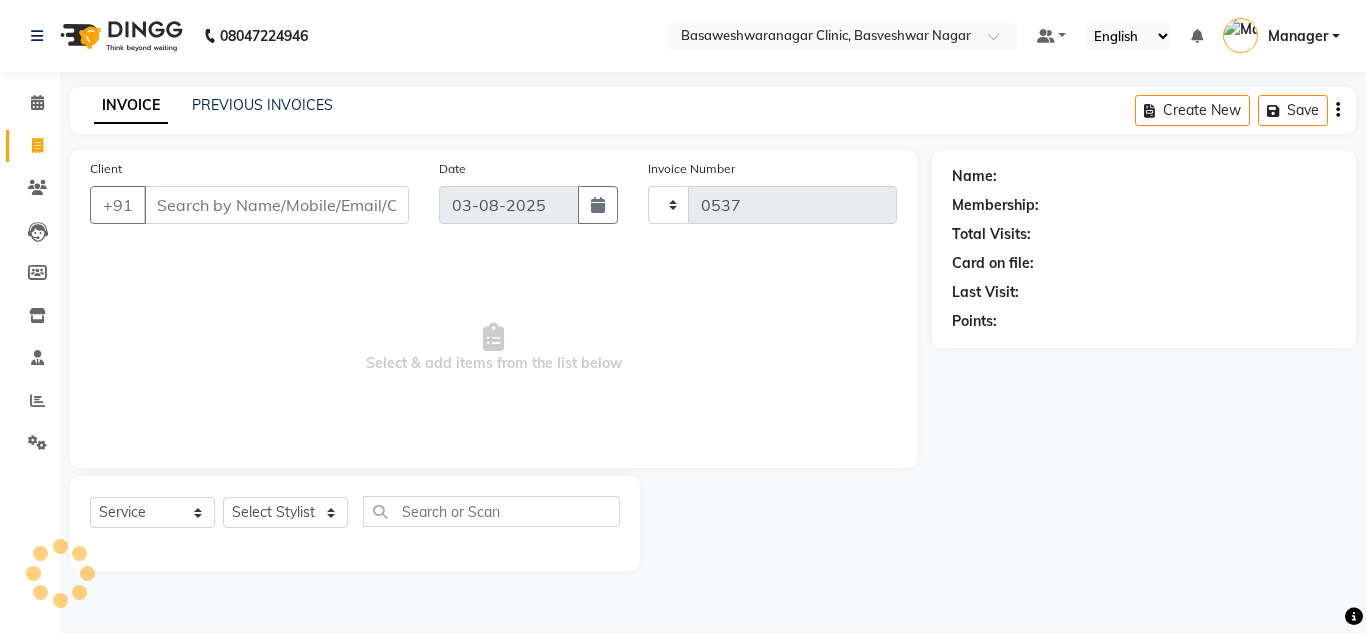 select on "7441" 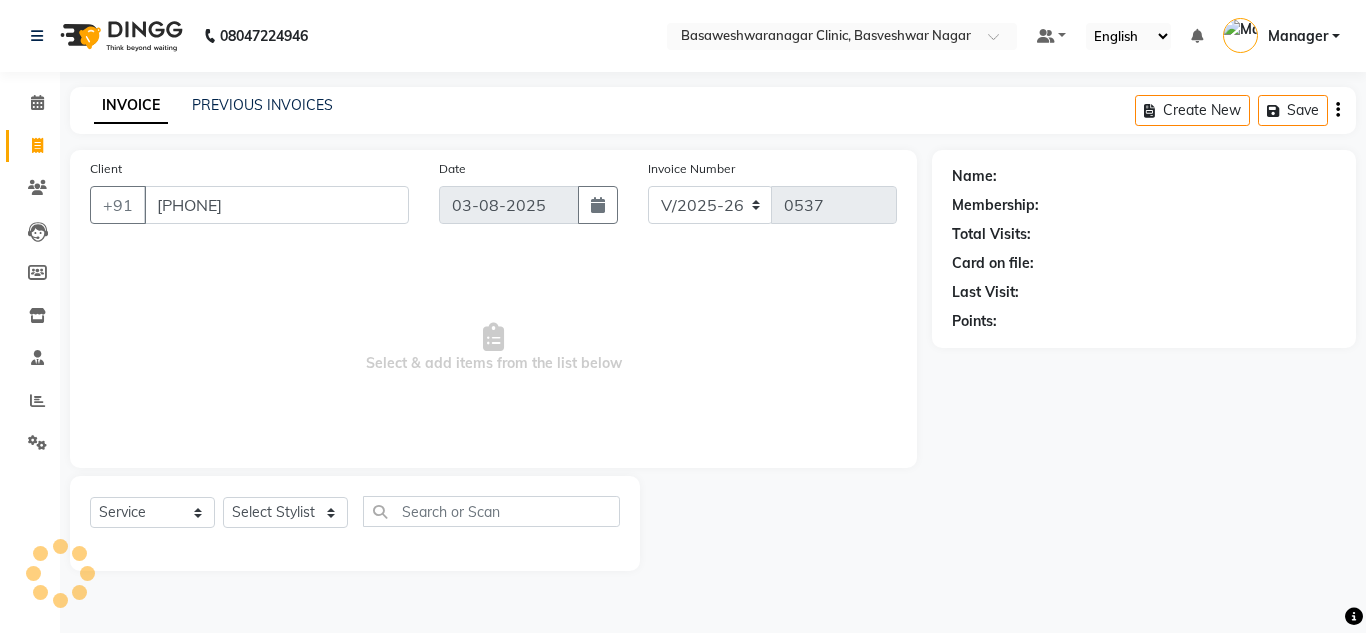 type on "917349632638" 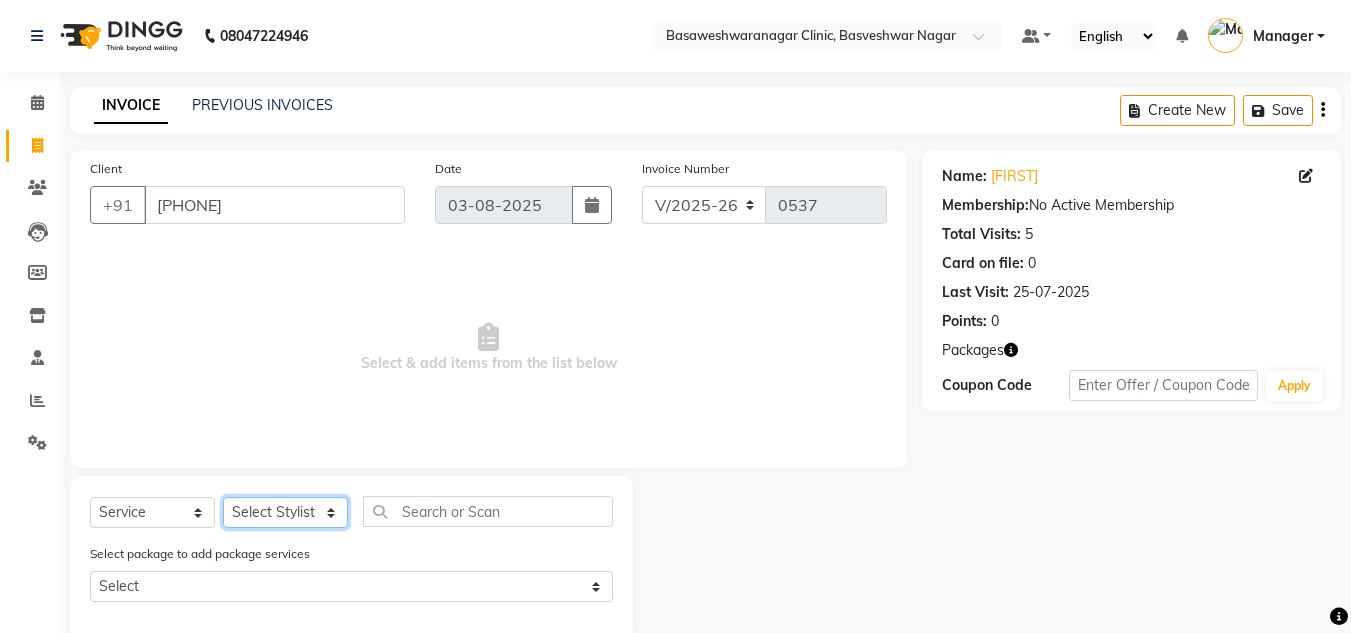 click on "Select Stylist Dr.Jabin DR MEHJABIN JAYSHREE Manager NAVYA RAJEESHA SANSKRUTHI shangnimwom SMRITHI SUNITHA URUMI" 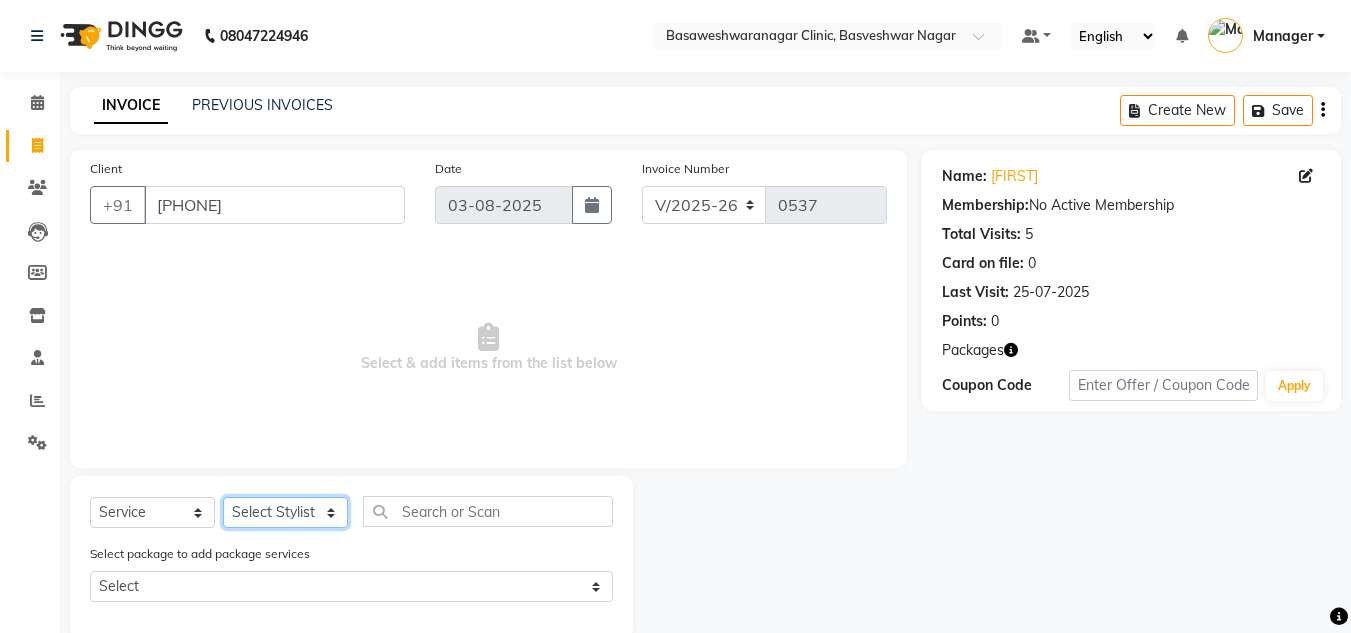 select on "65316" 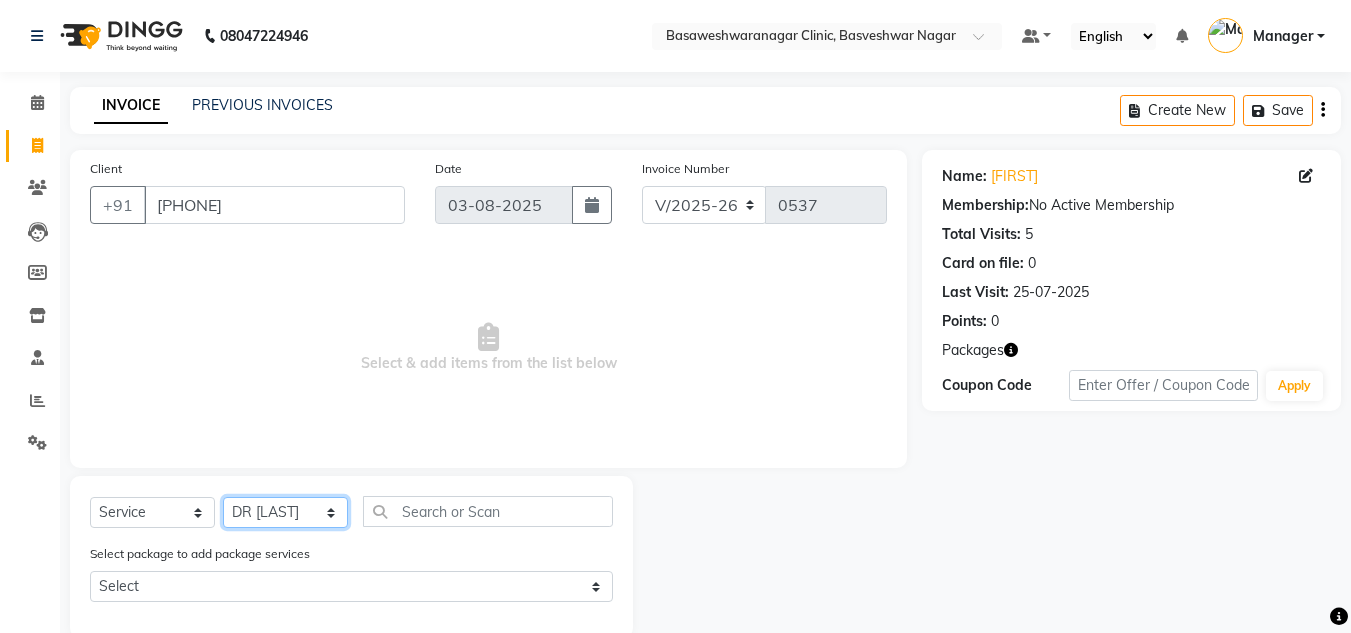 click on "Select Stylist Dr.Jabin DR MEHJABIN JAYSHREE Manager NAVYA RAJEESHA SANSKRUTHI shangnimwom SMRITHI SUNITHA URUMI" 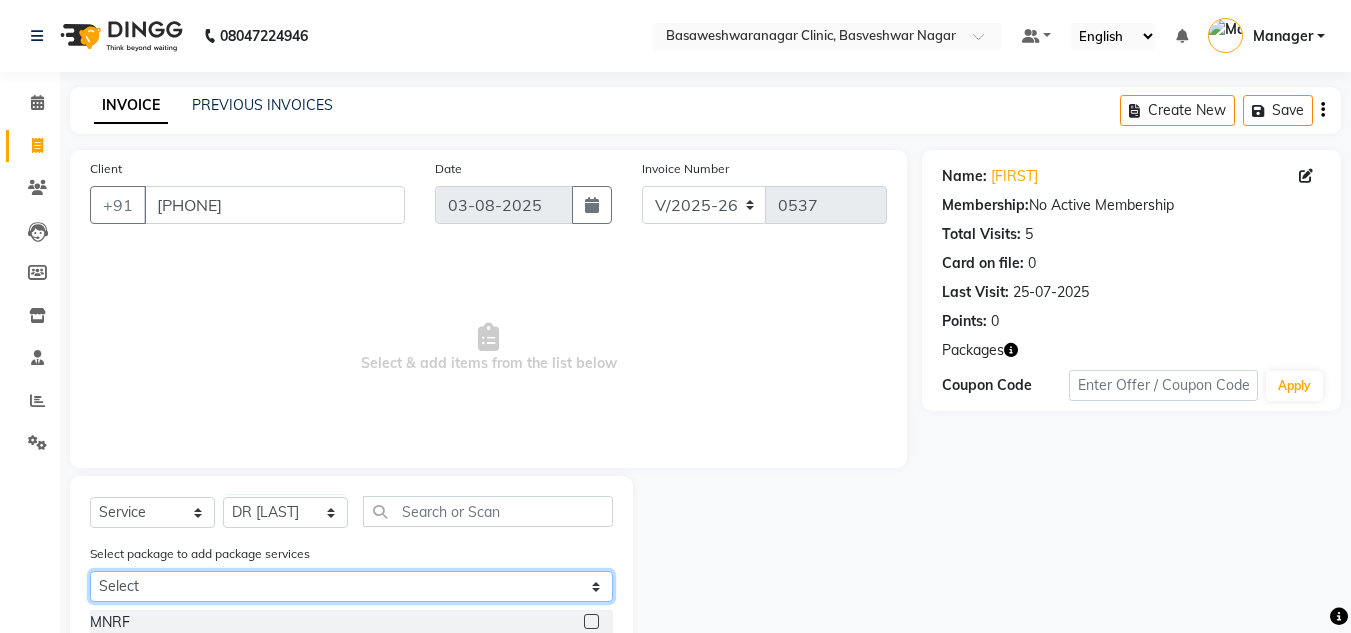 click on "Select harshitha iv+peel+gfc+body peel" 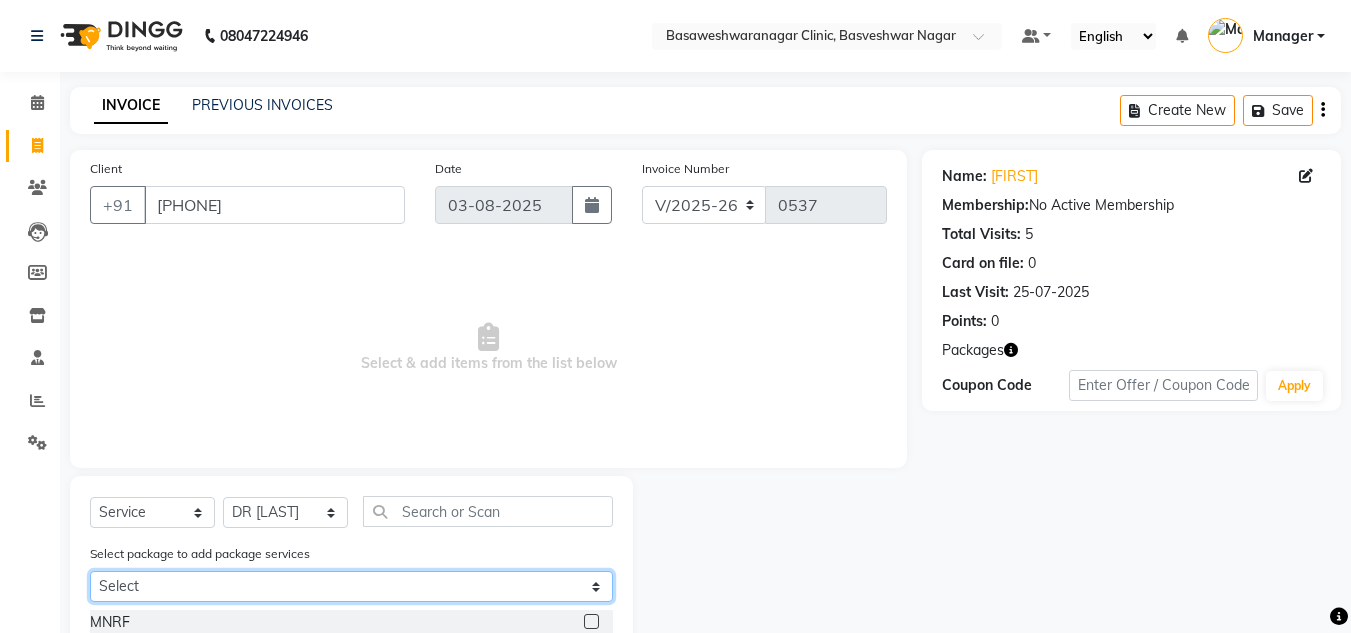 select on "1: Object" 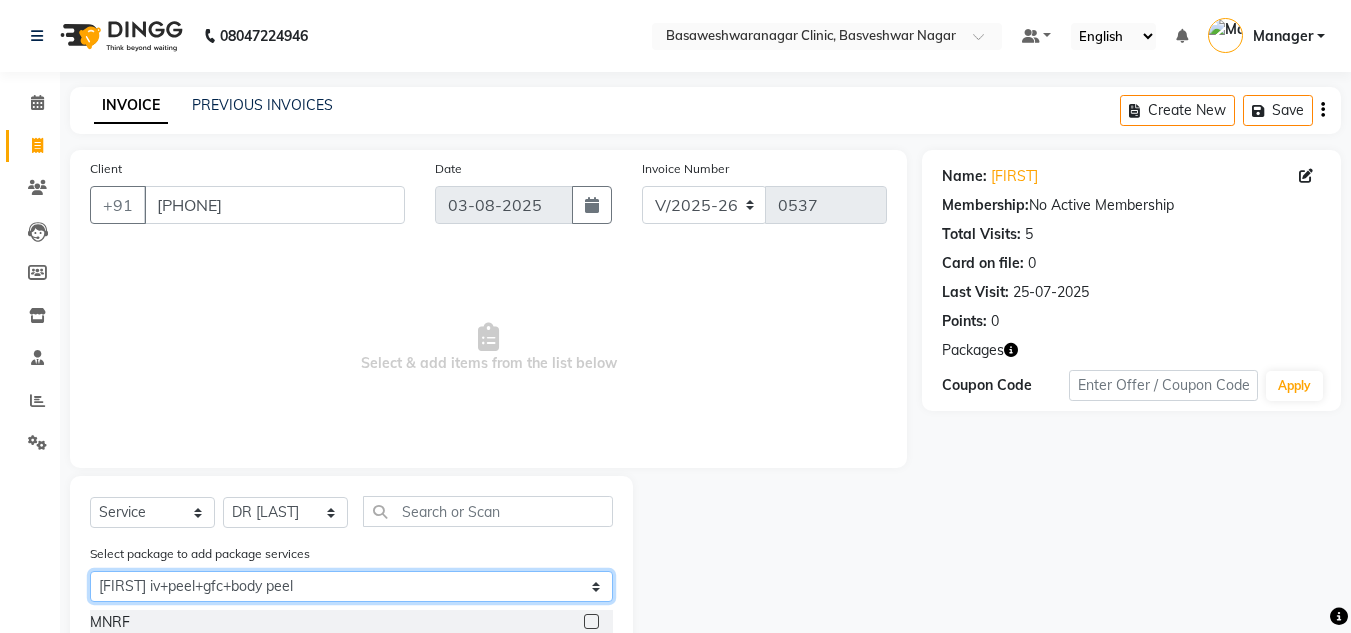 click on "Select harshitha iv+peel+gfc+body peel" 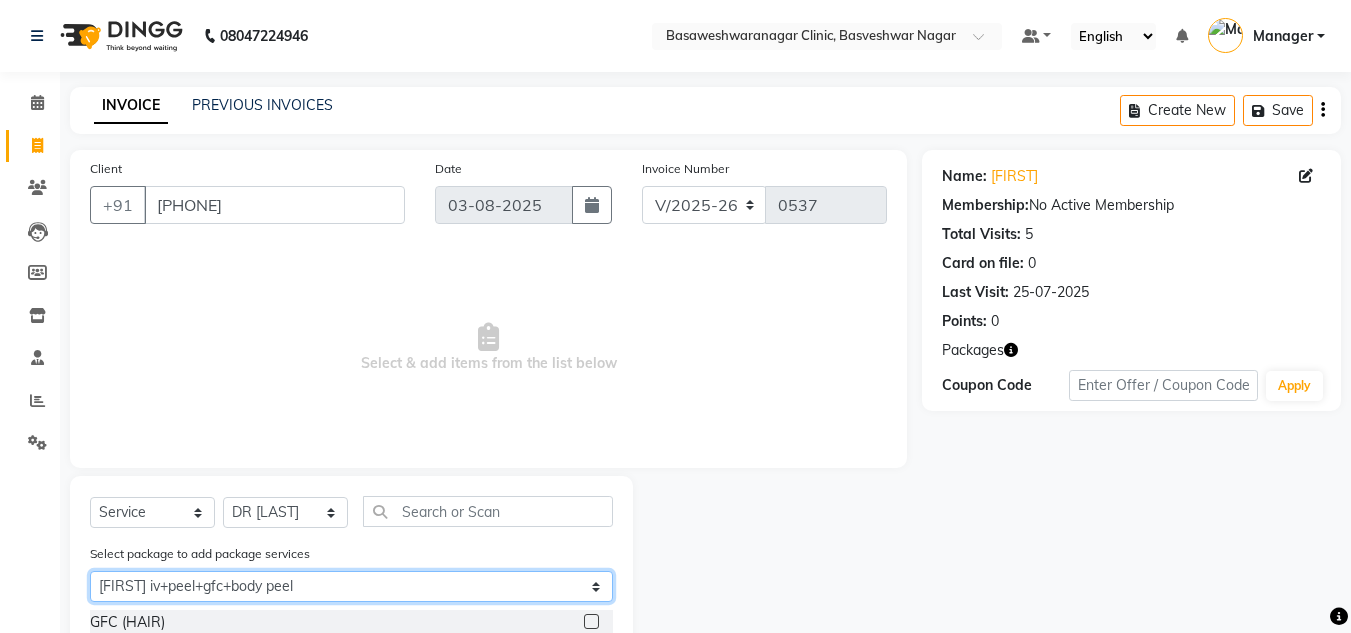 scroll, scrollTop: 151, scrollLeft: 0, axis: vertical 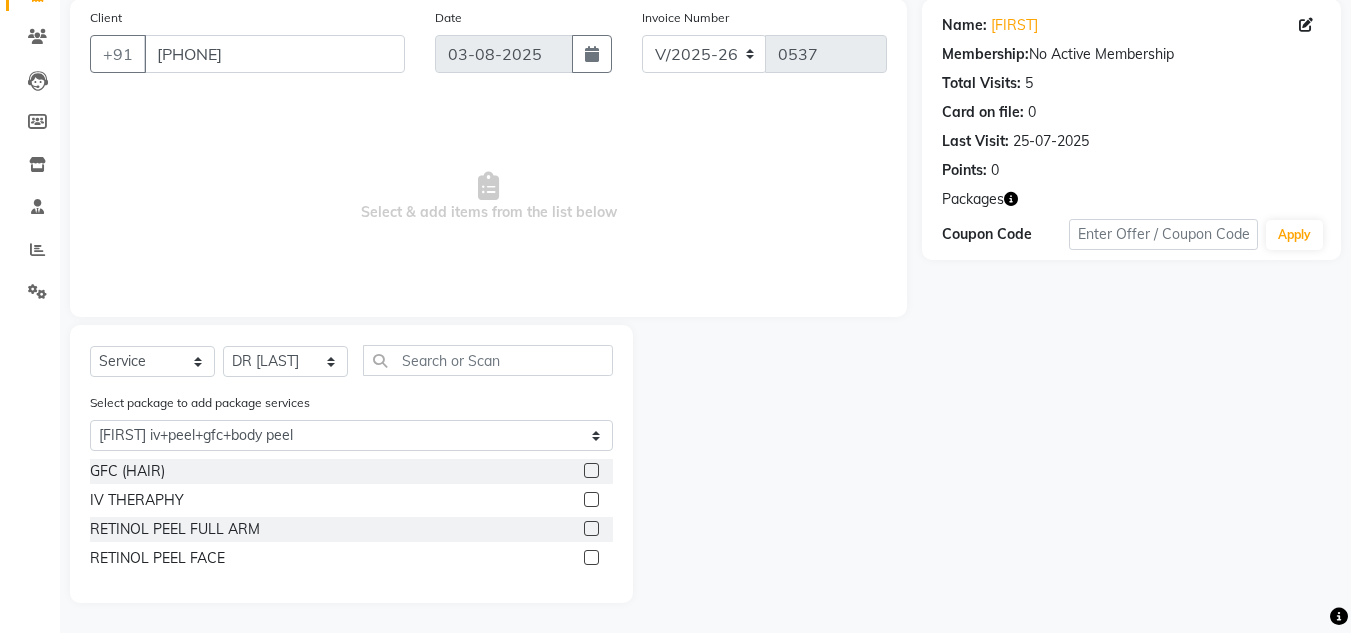 click 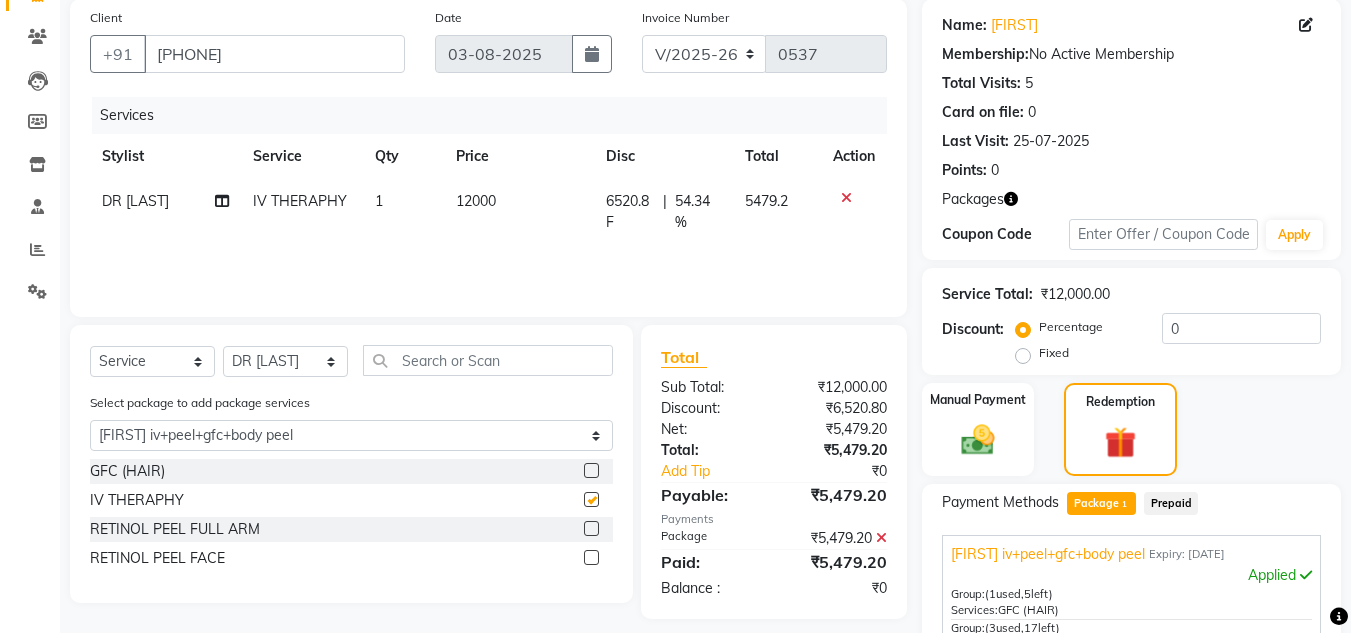 checkbox on "false" 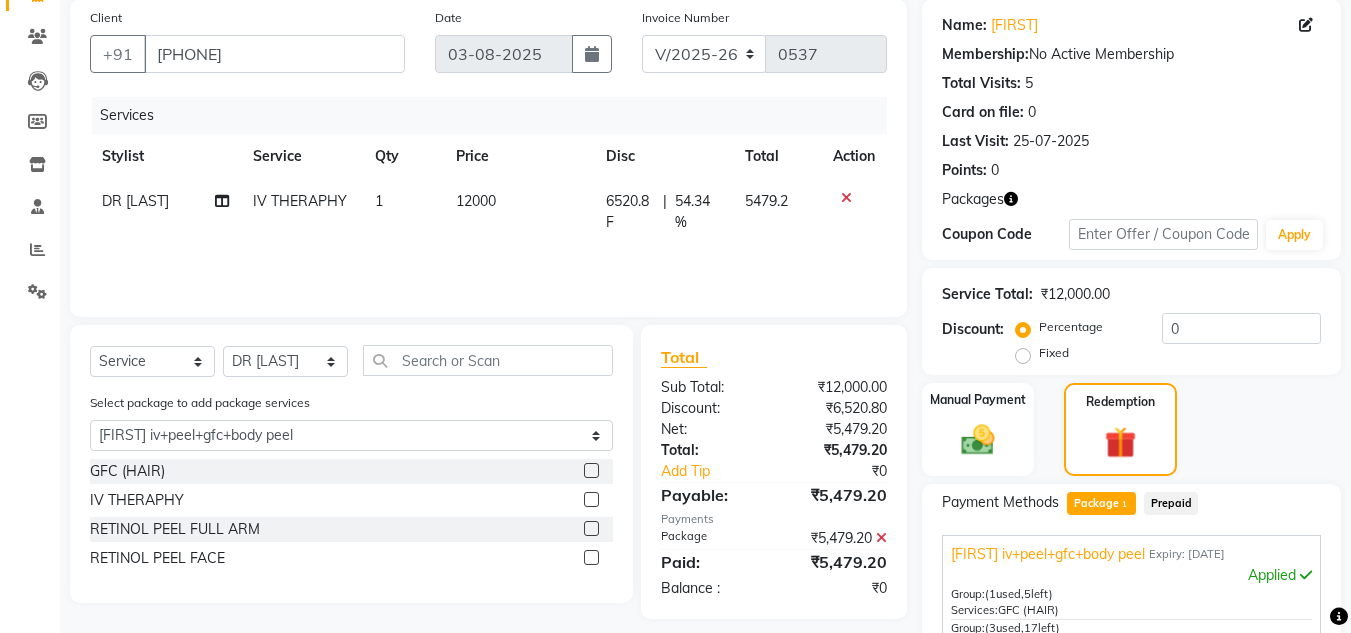 scroll, scrollTop: 459, scrollLeft: 0, axis: vertical 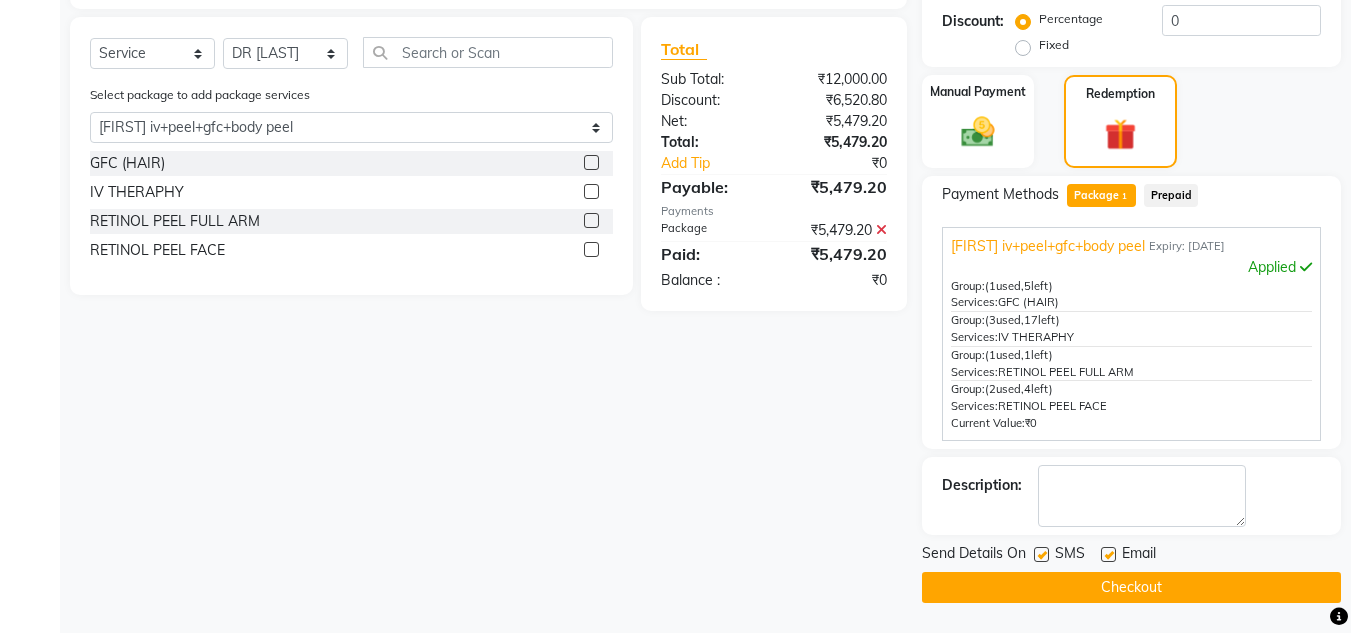 click on "Checkout" 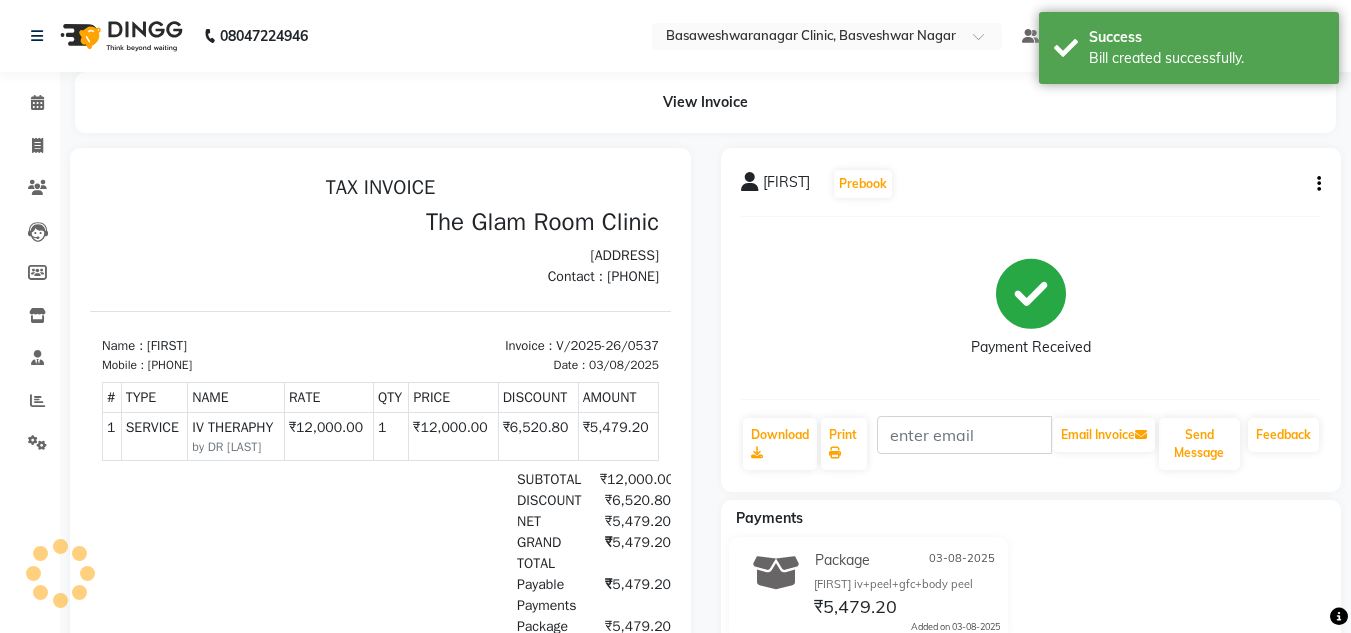 scroll, scrollTop: 0, scrollLeft: 0, axis: both 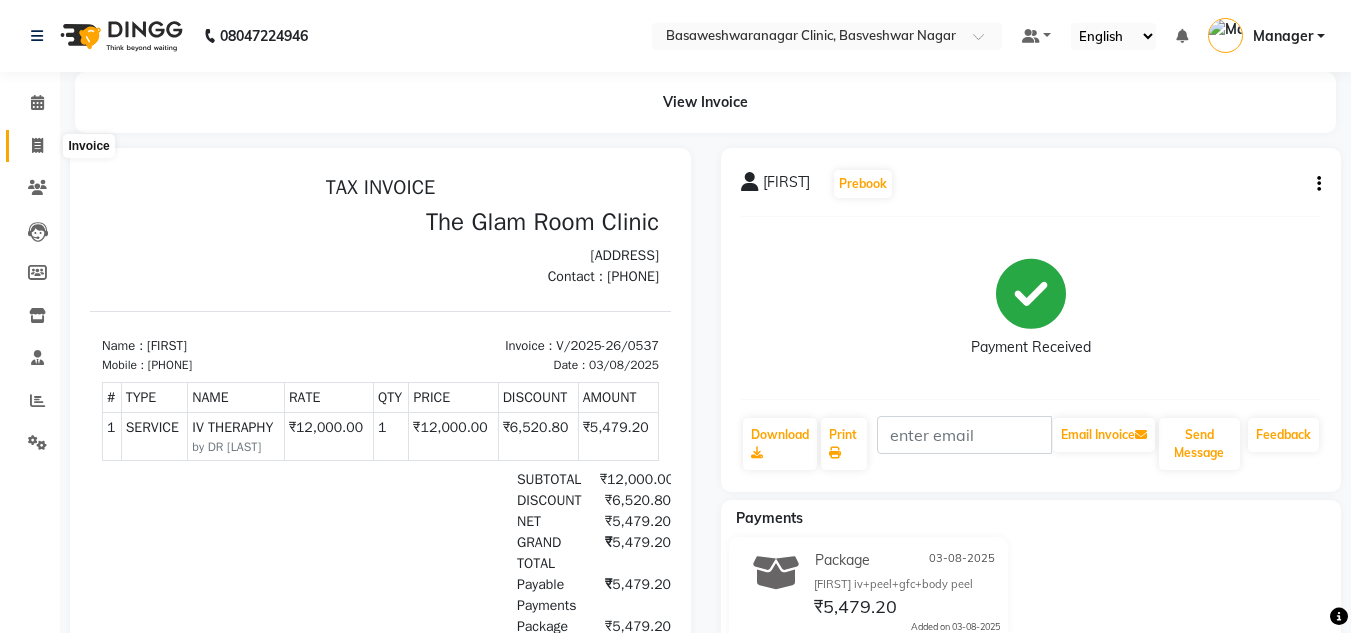 click 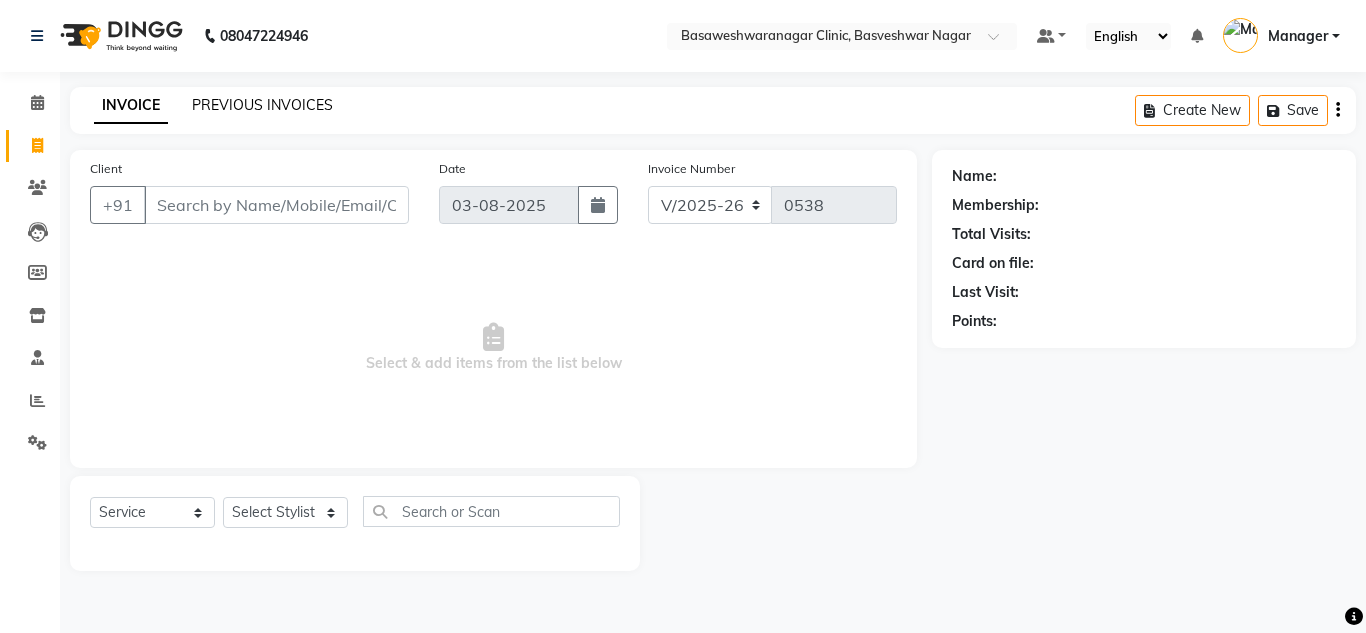 click on "PREVIOUS INVOICES" 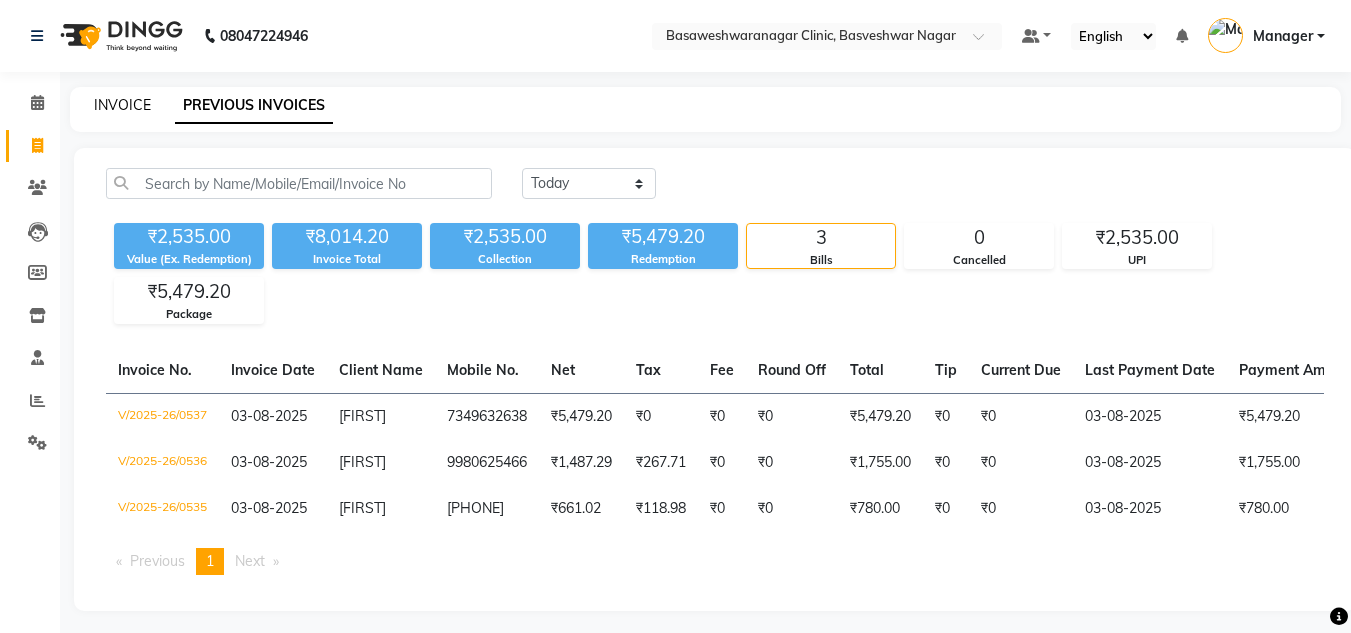 click on "INVOICE" 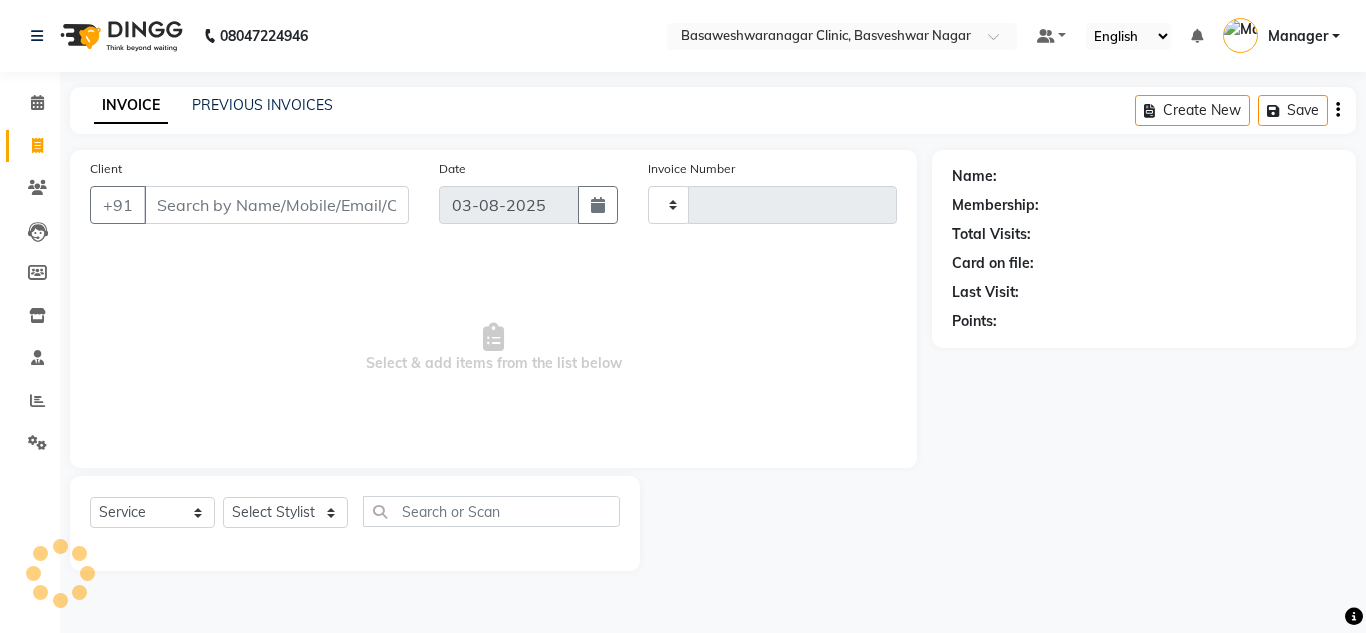 type on "0538" 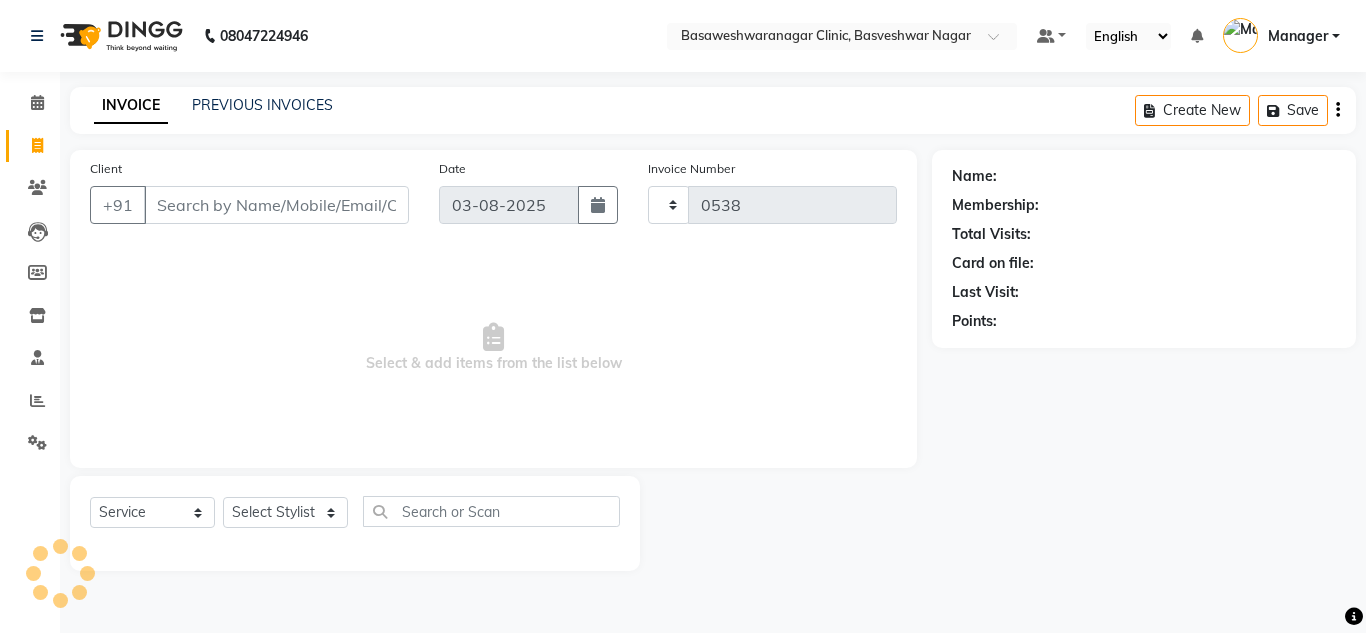 select on "7441" 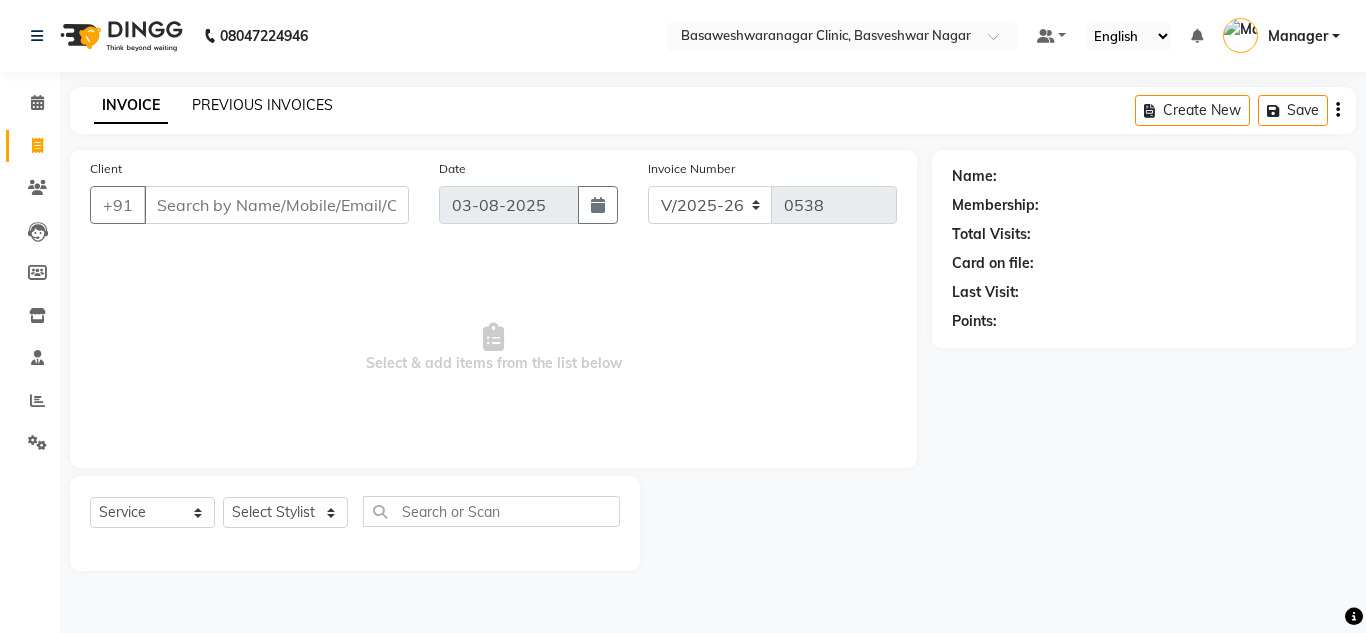 click on "PREVIOUS INVOICES" 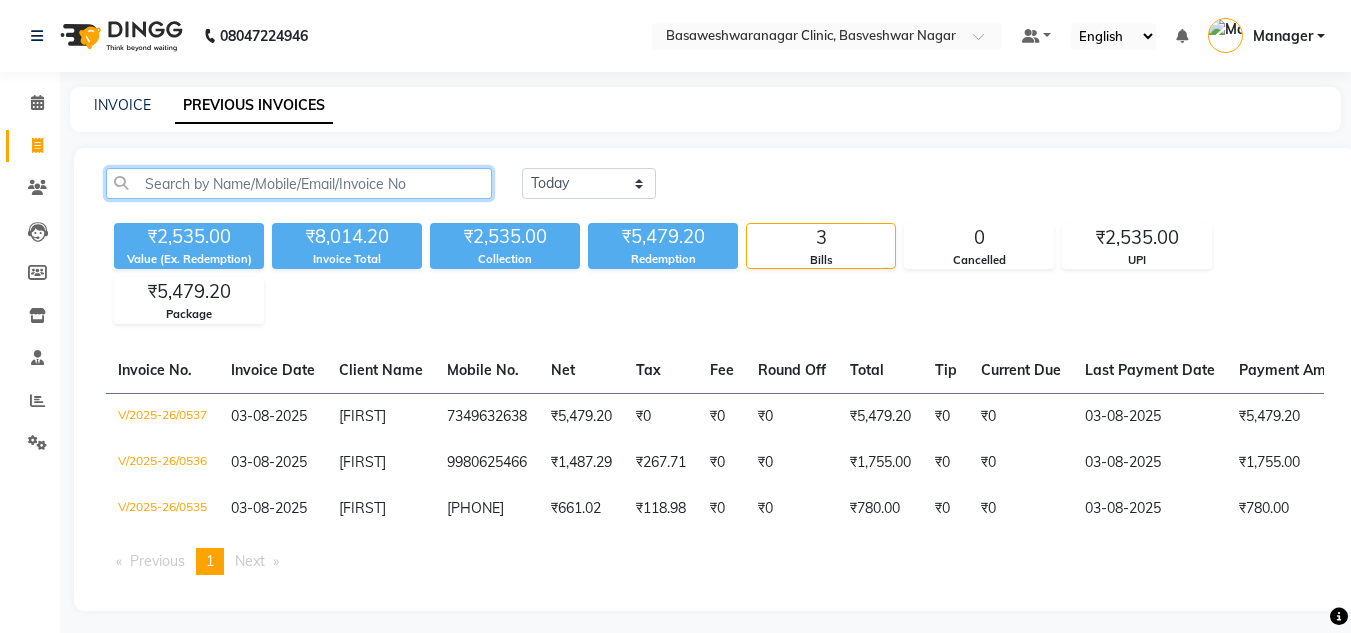 click 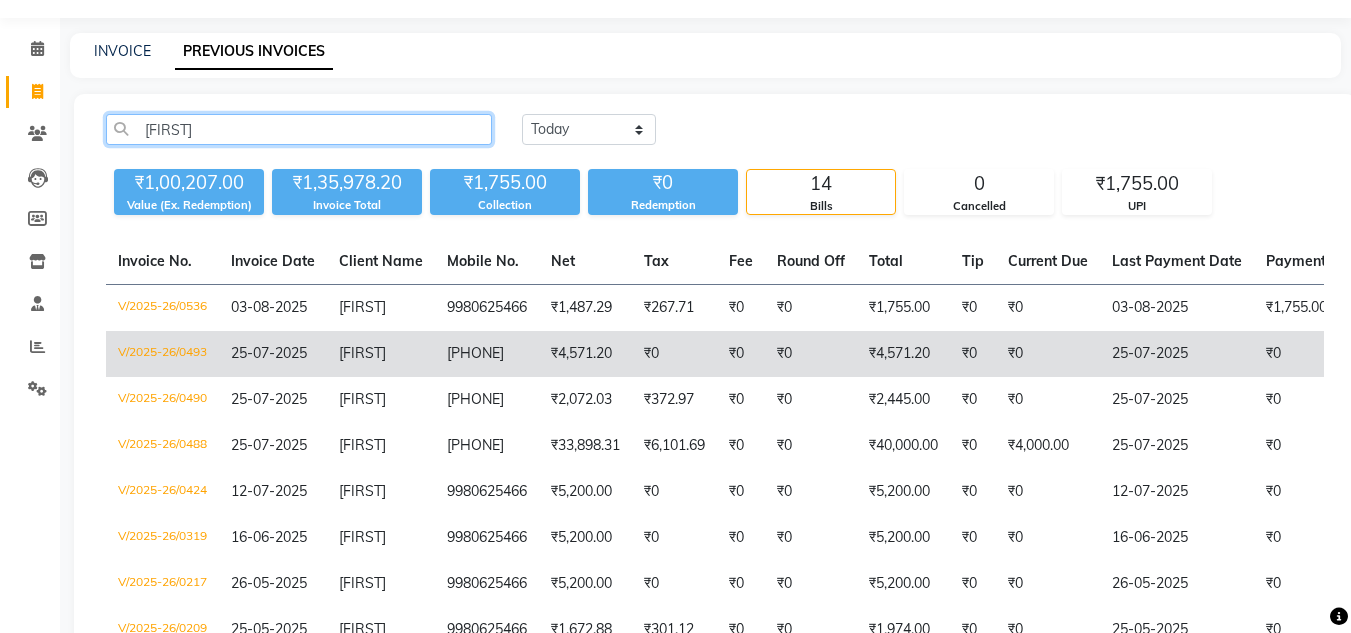 scroll, scrollTop: 55, scrollLeft: 0, axis: vertical 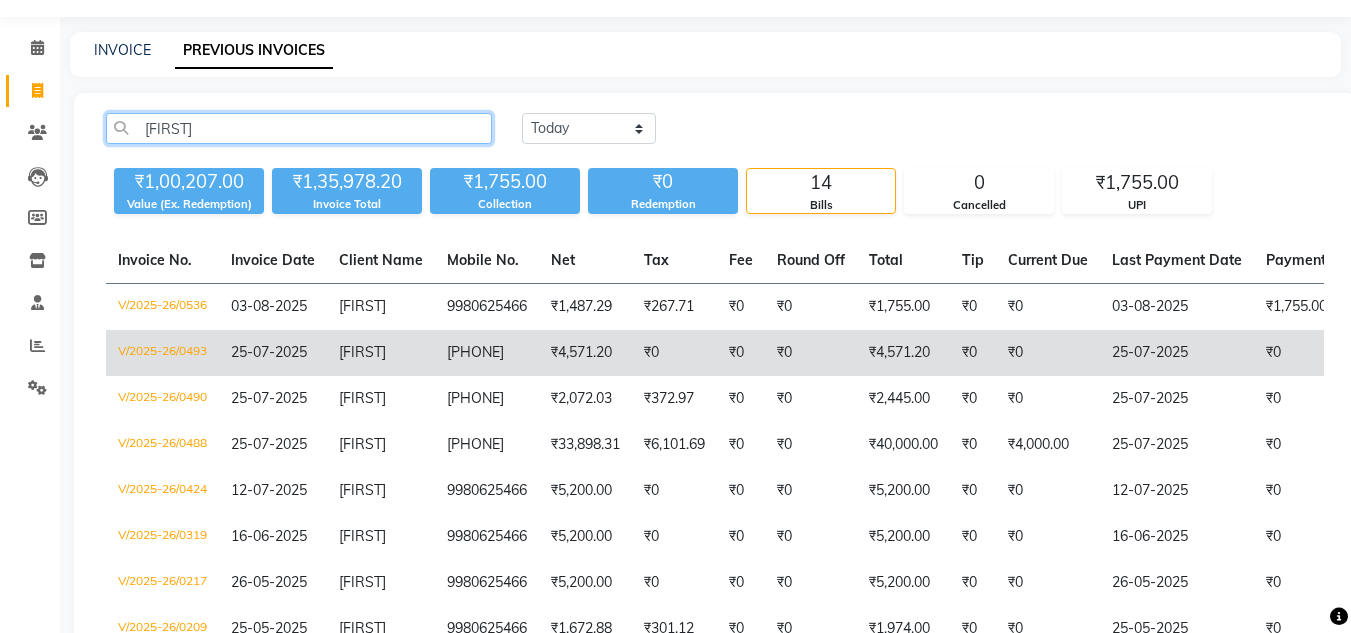 type on "[LAST]" 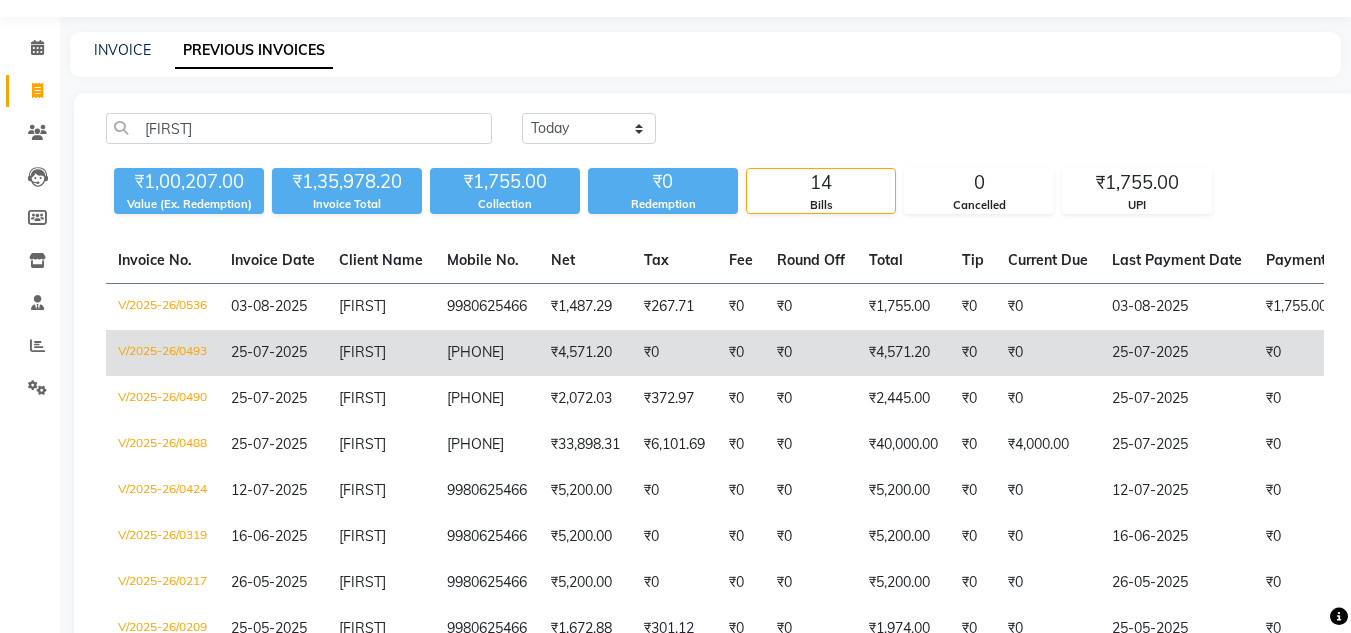 click on "[LAST]" 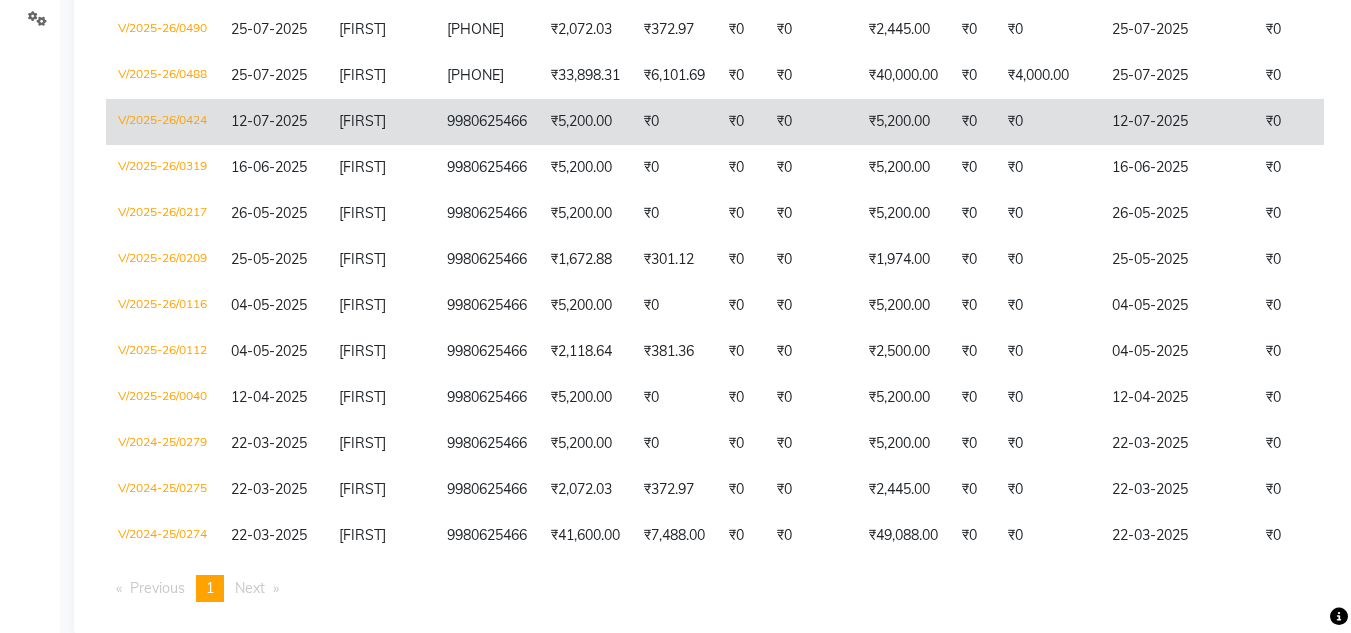 scroll, scrollTop: 431, scrollLeft: 0, axis: vertical 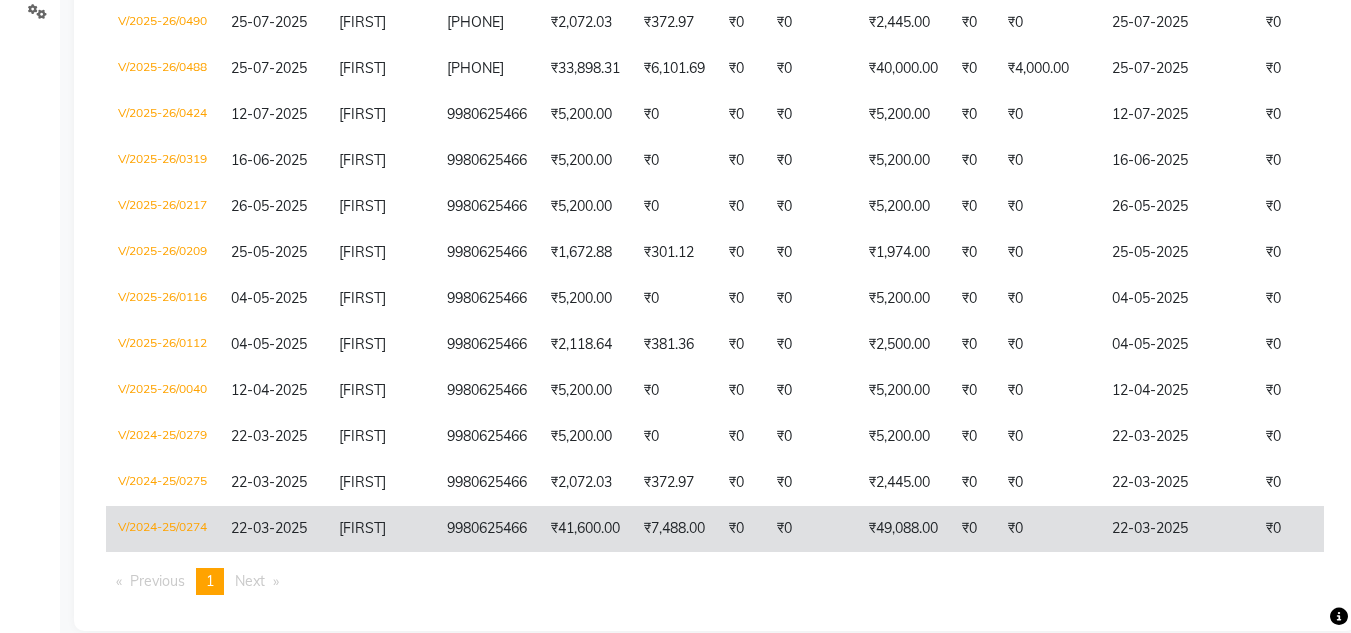 click on "9980625466" 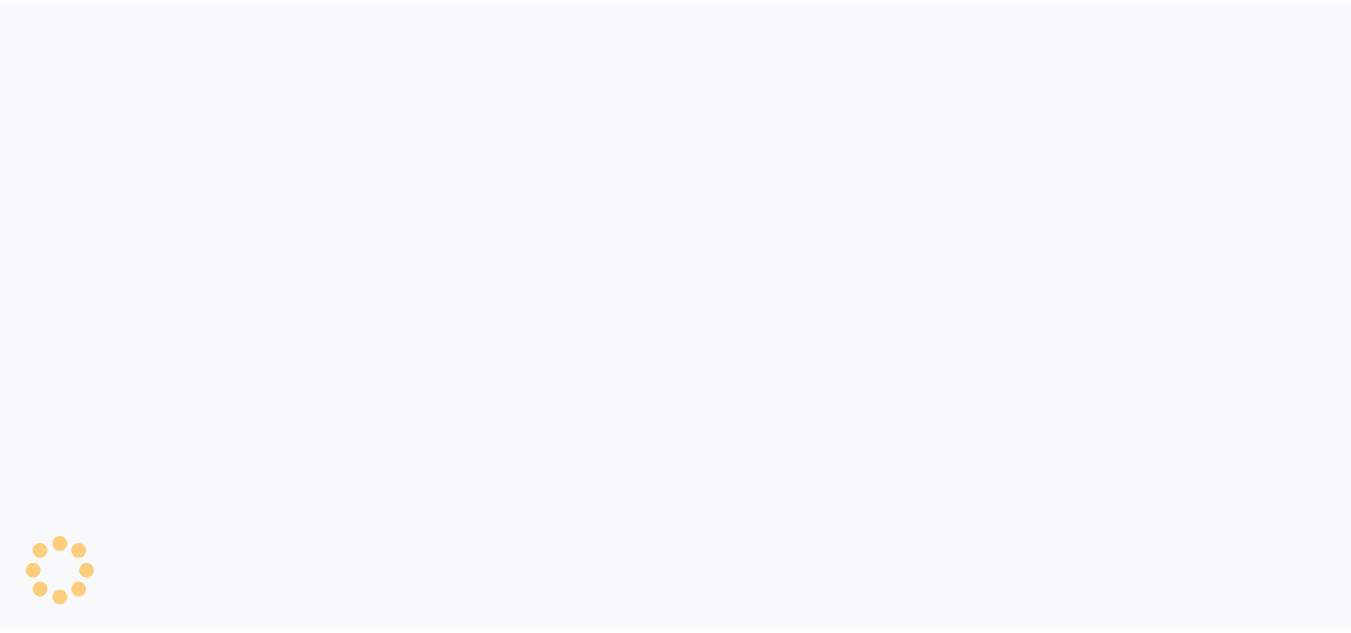 scroll, scrollTop: 0, scrollLeft: 0, axis: both 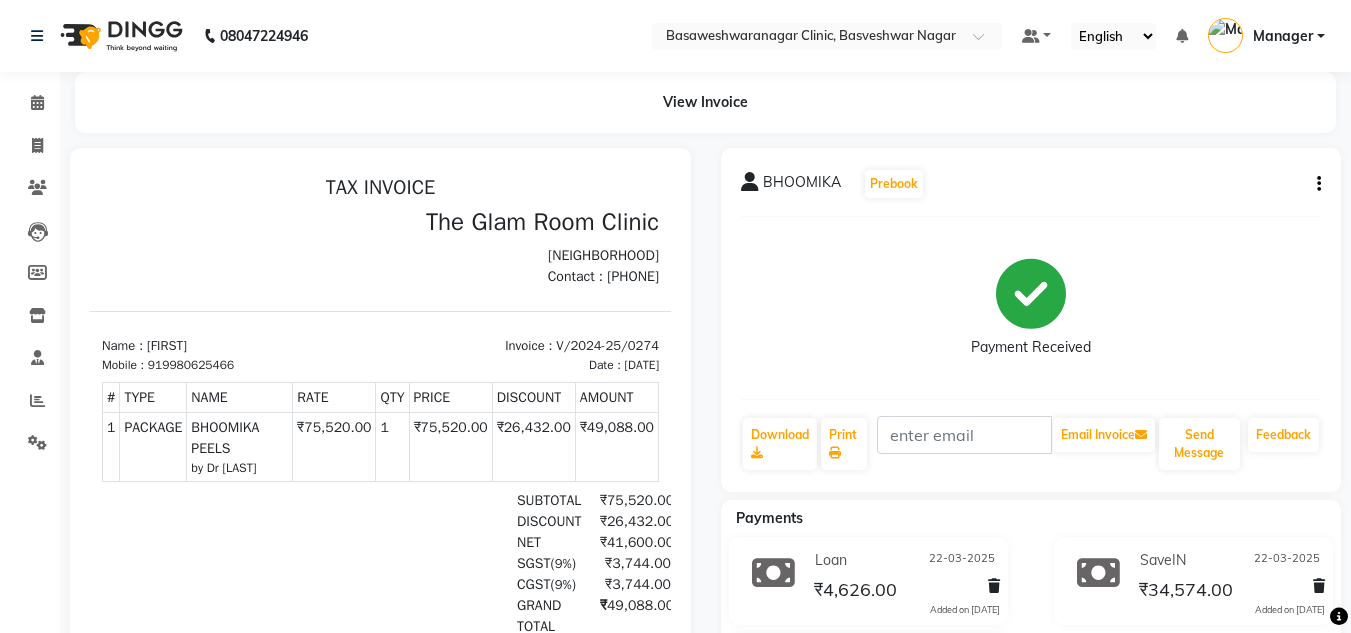 click on "919980625466" at bounding box center [191, 365] 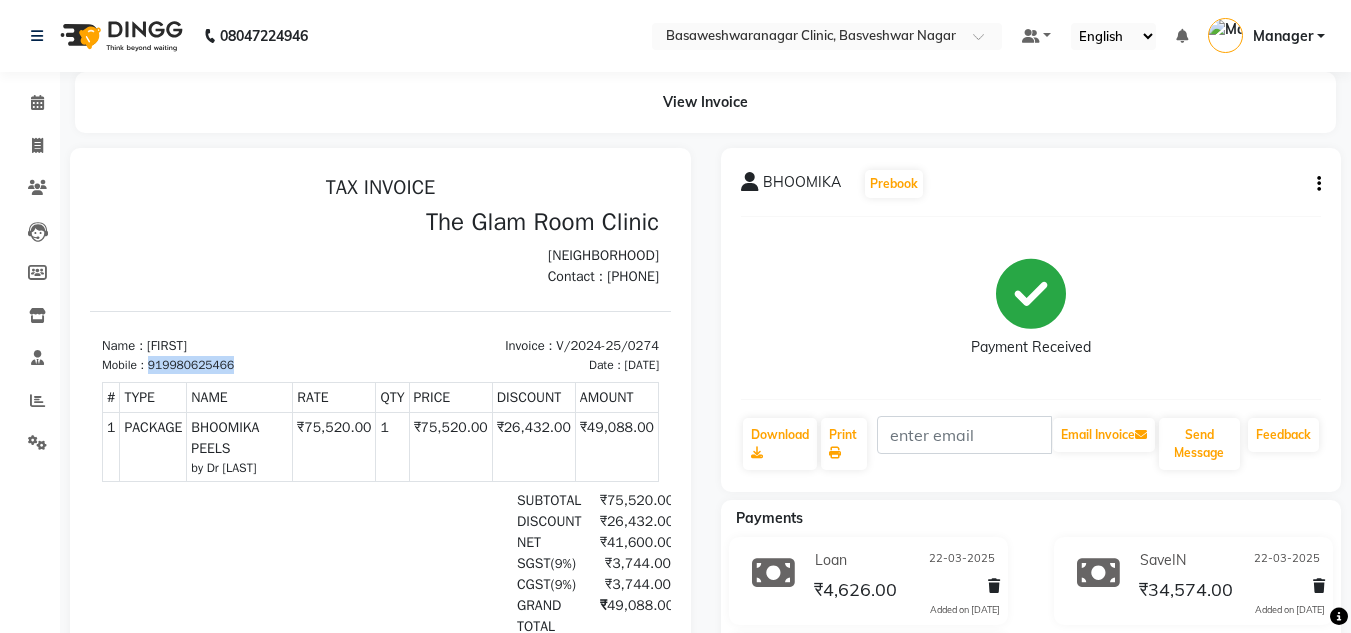click on "919980625466" at bounding box center (191, 365) 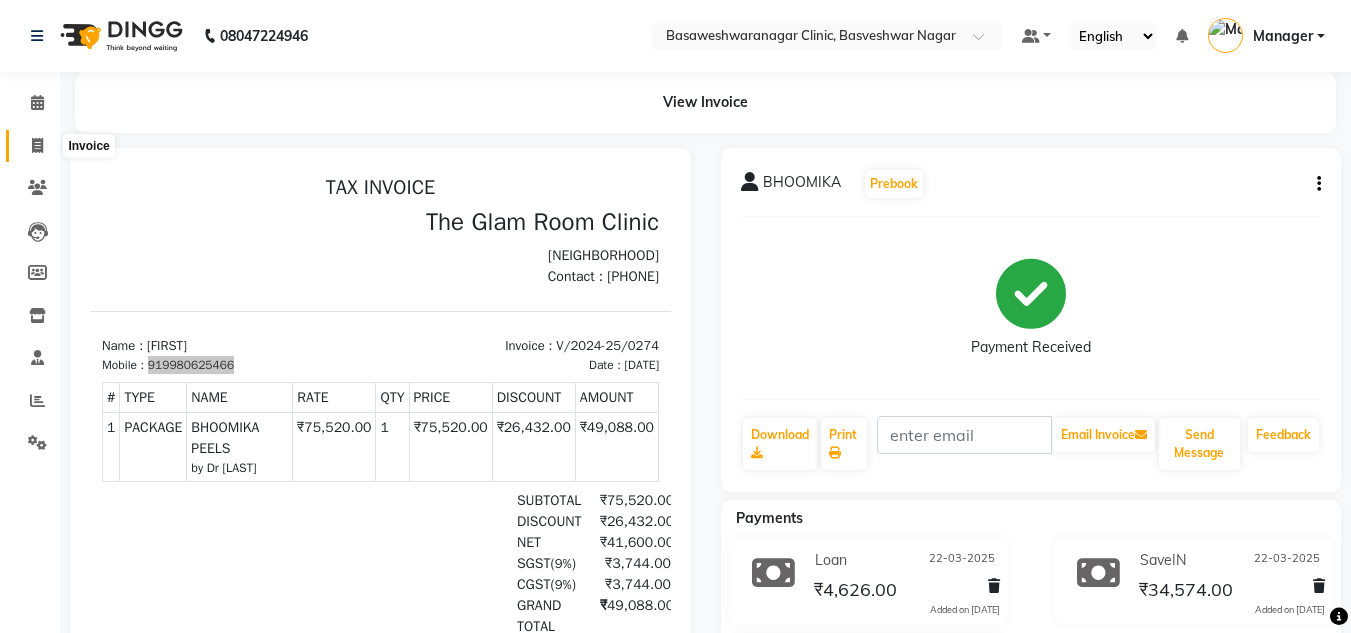 click 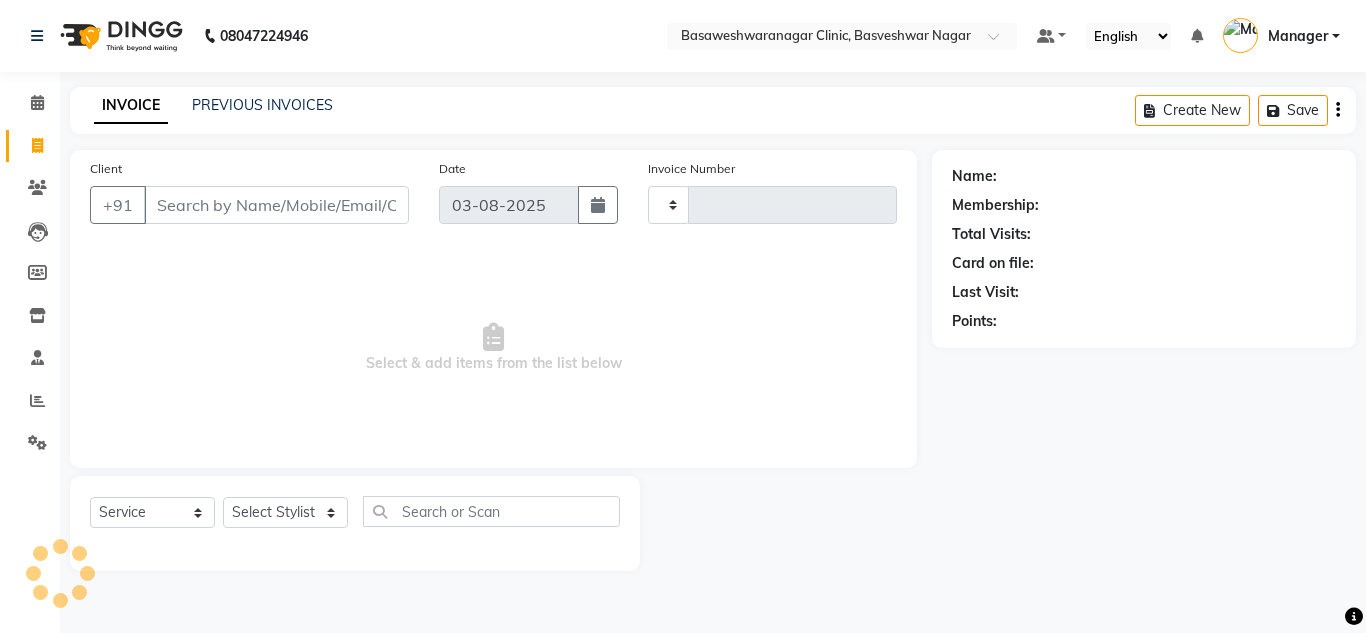type on "0538" 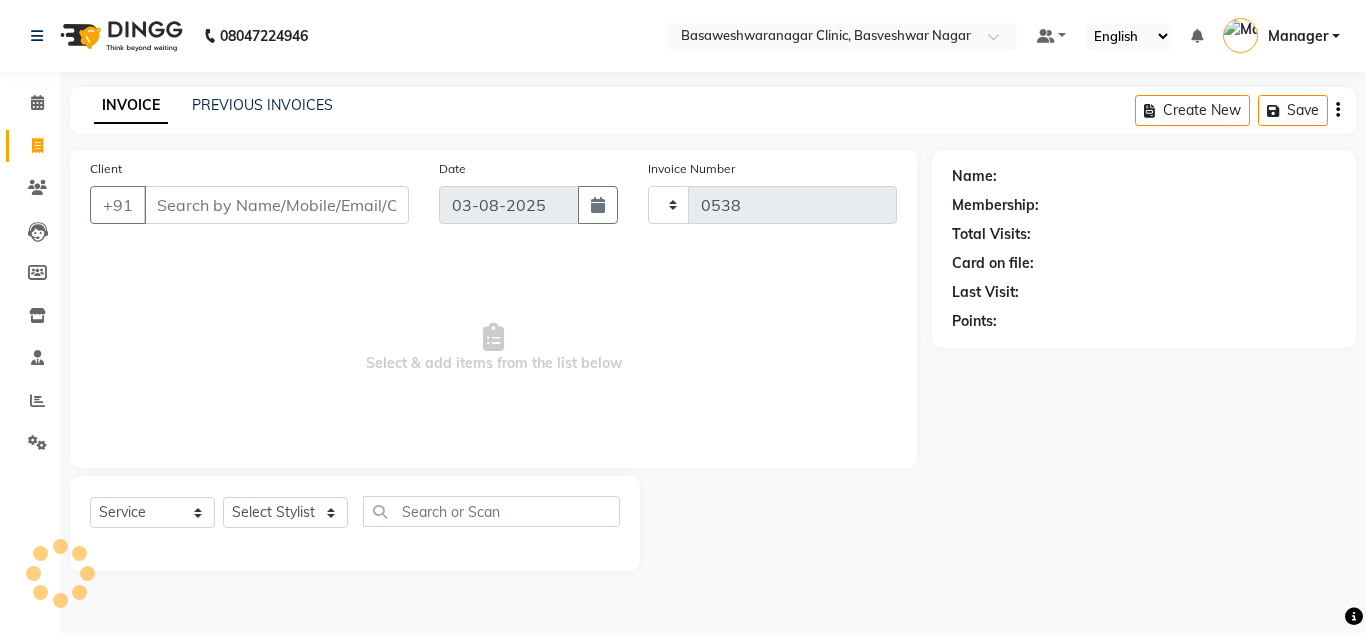 select on "7441" 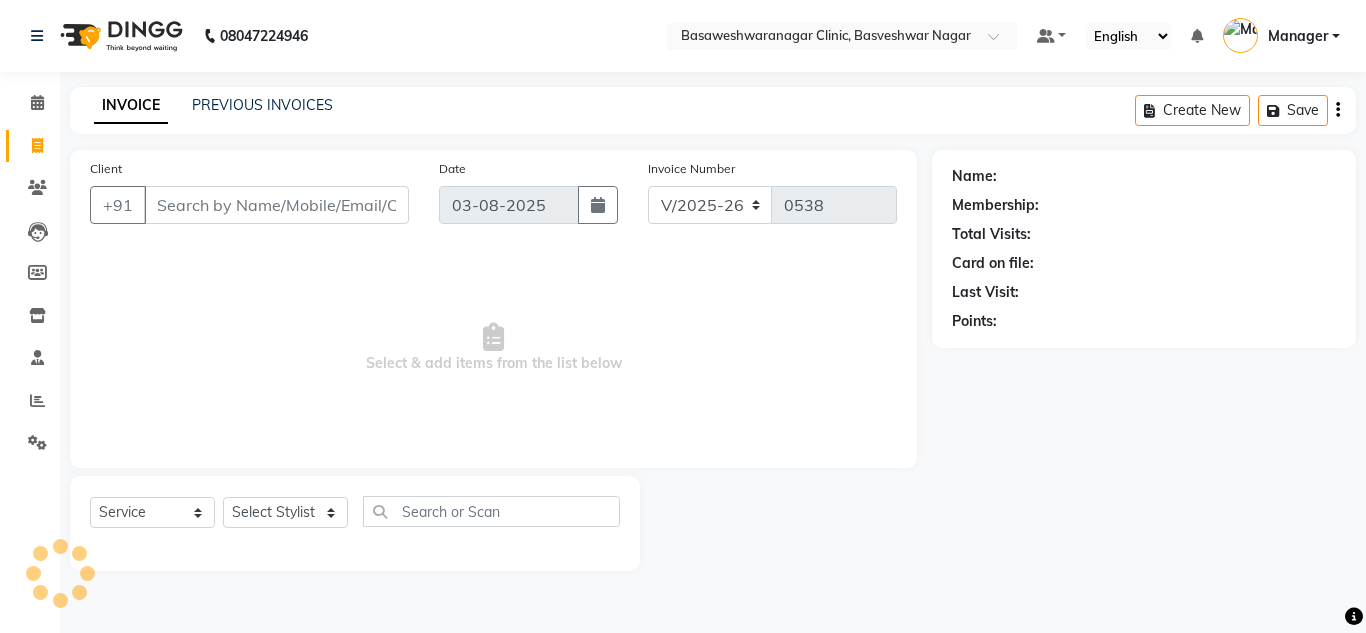 click on "Client" at bounding box center (276, 205) 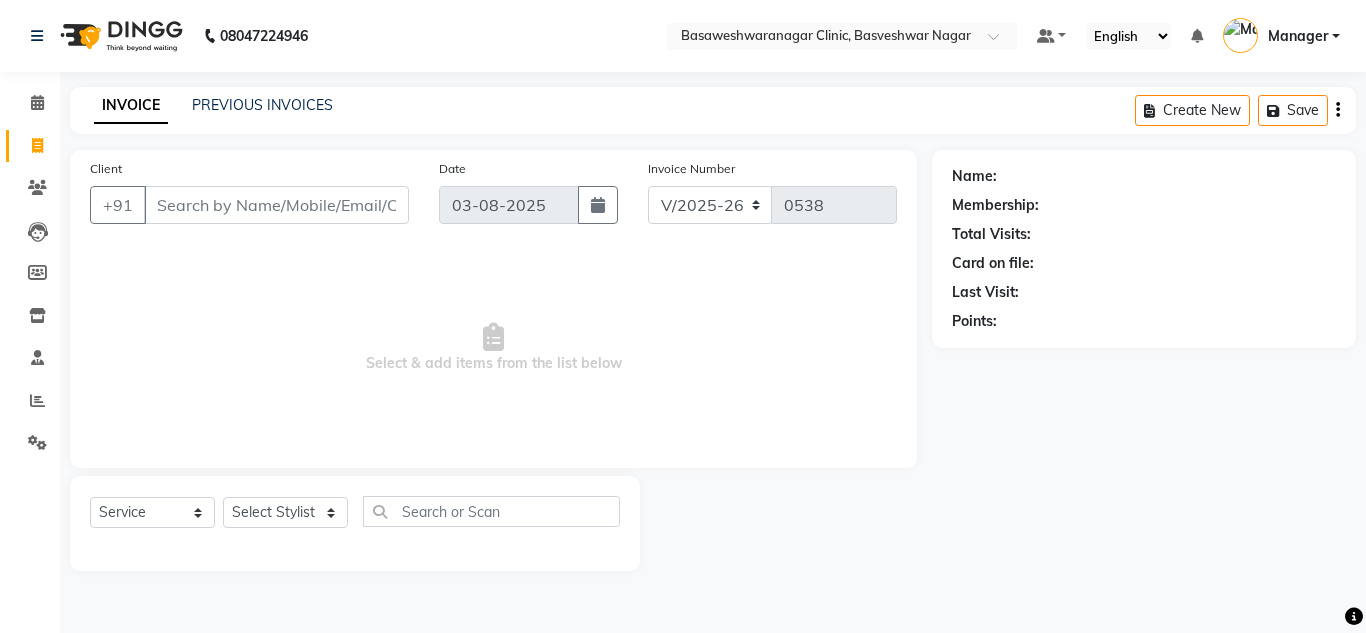 click on "Select & add items from the list below" at bounding box center [493, 348] 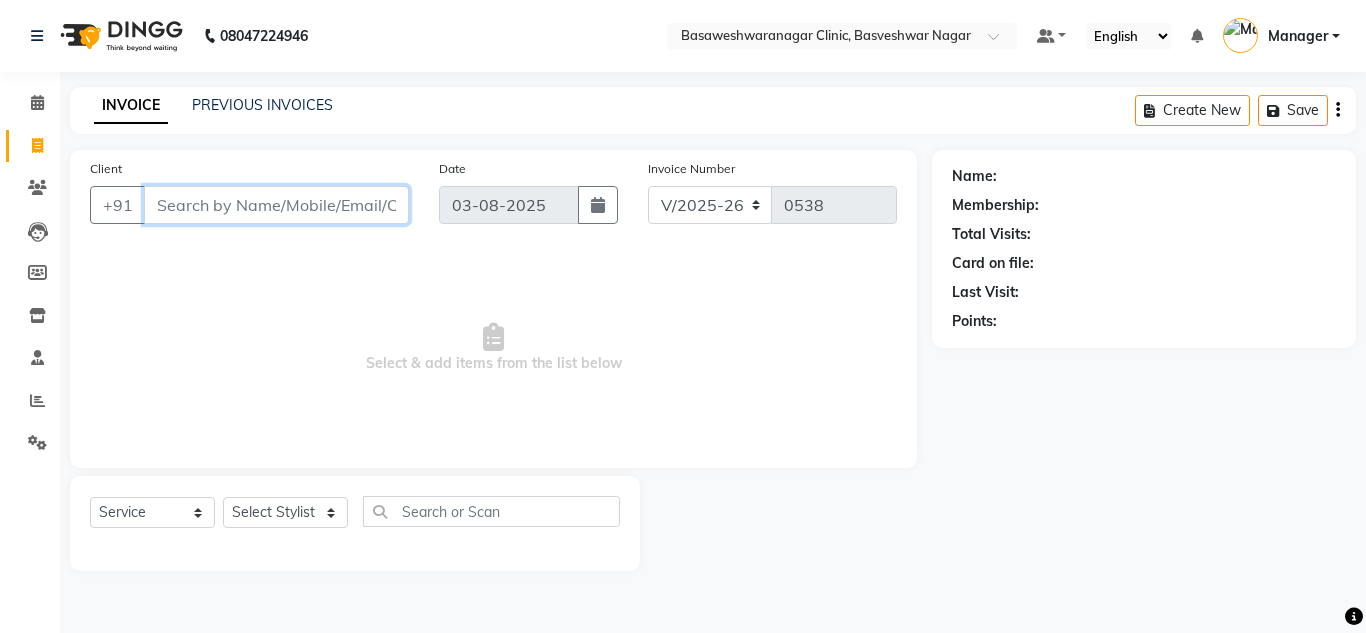 click on "Client" at bounding box center (276, 205) 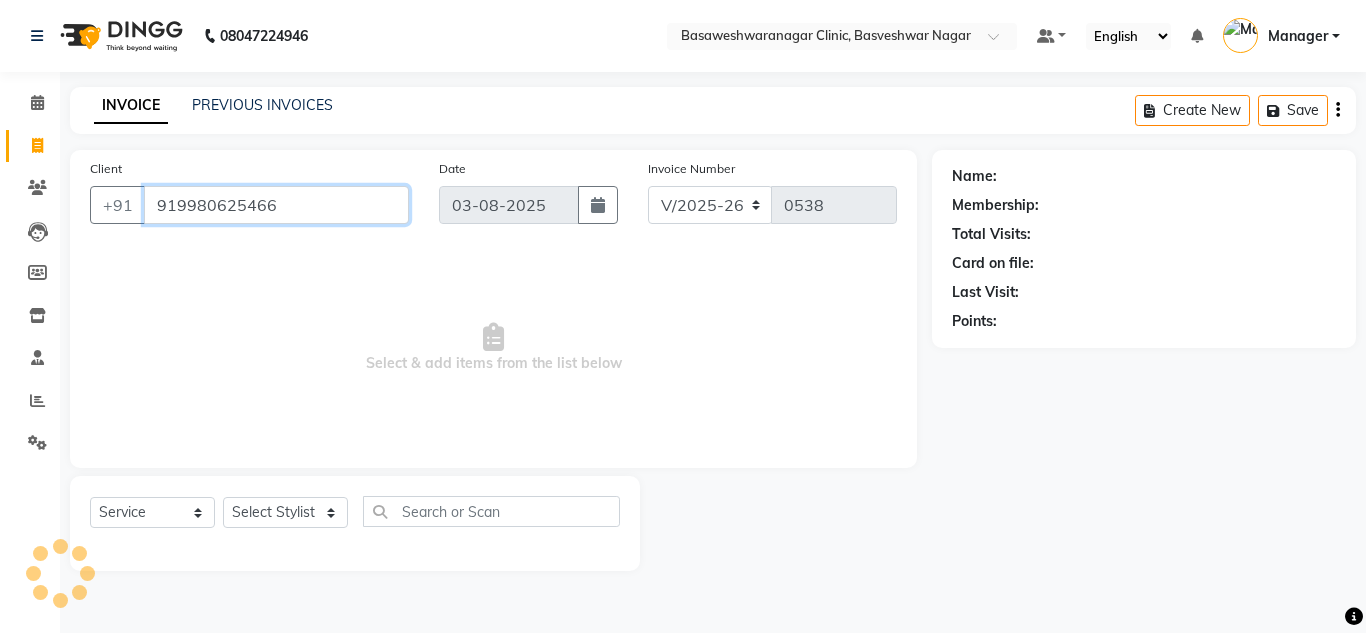 type on "919980625466" 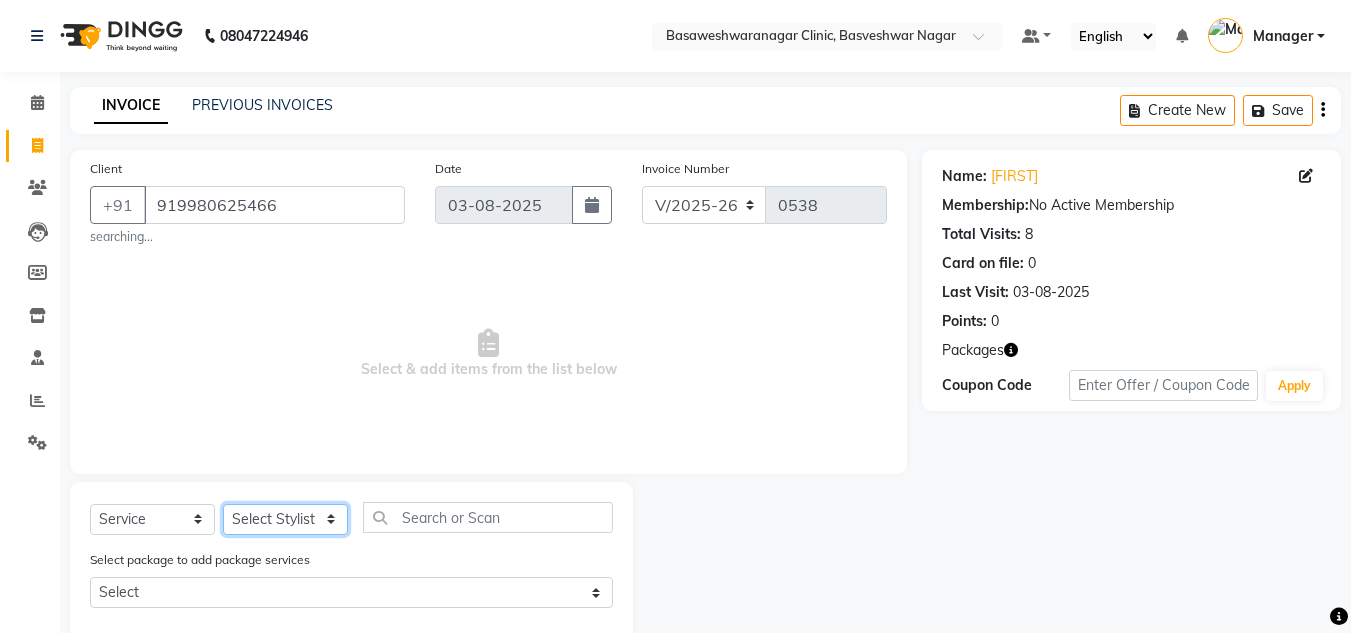 click on "Select Stylist Dr.Jabin DR MEHJABIN JAYSHREE Manager NAVYA RAJEESHA SANSKRUTHI shangnimwom SMRITHI SUNITHA URUMI" 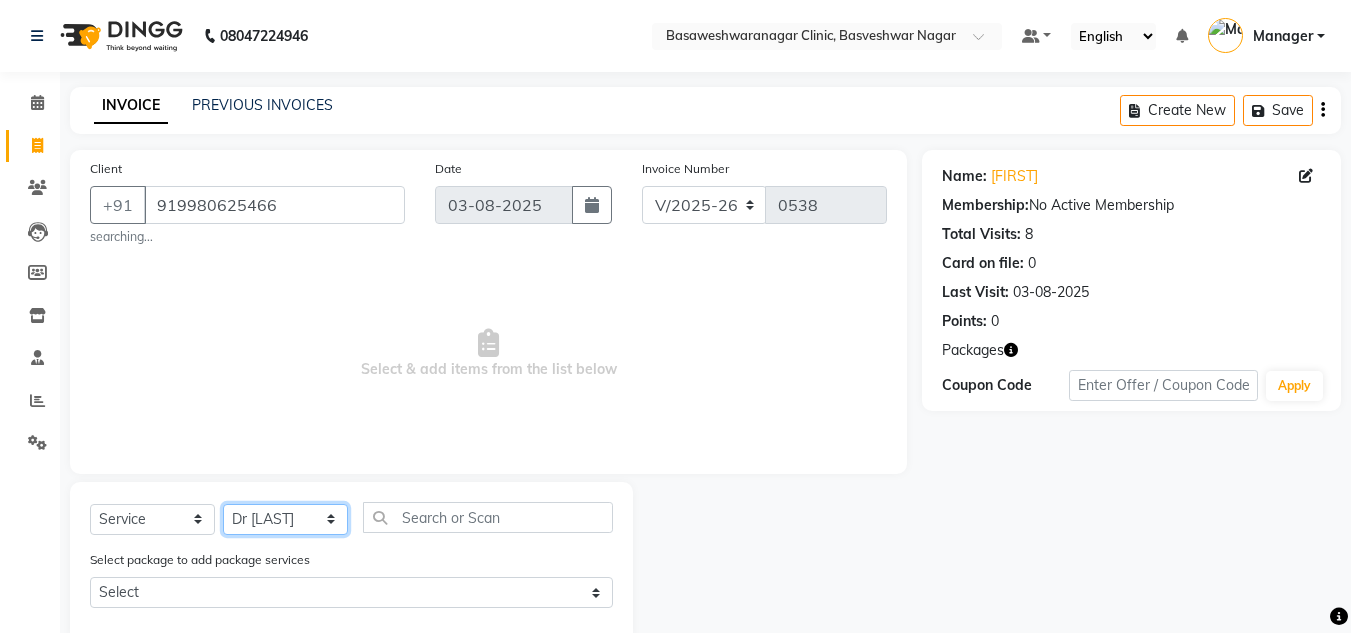 click on "Select Stylist Dr.Jabin DR MEHJABIN JAYSHREE Manager NAVYA RAJEESHA SANSKRUTHI shangnimwom SMRITHI SUNITHA URUMI" 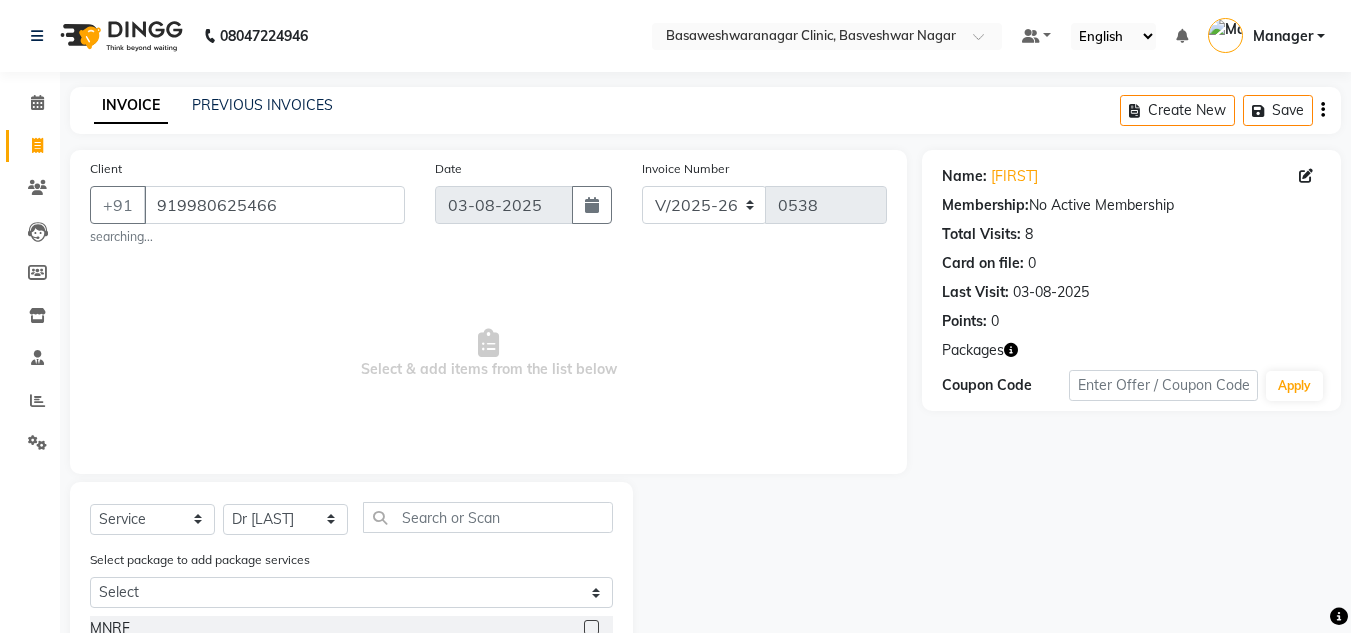 click on "Select package to add package services Select BHOOMIKA PEELS" 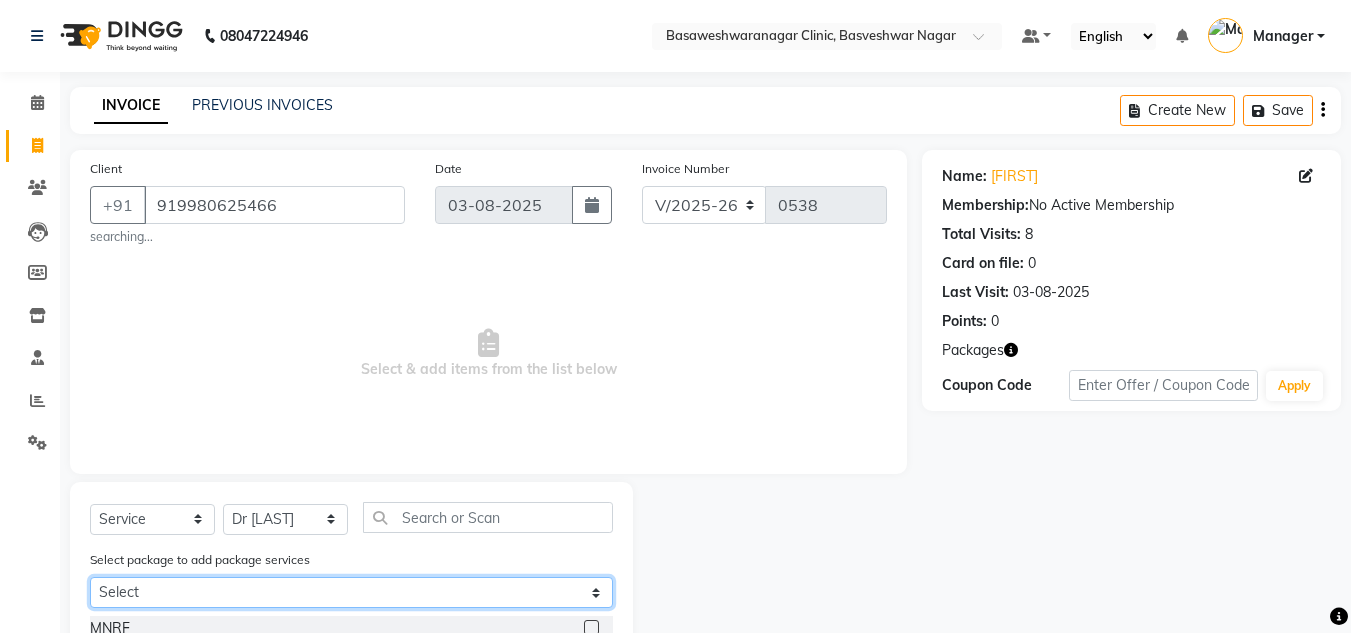 click on "Select BHOOMIKA PEELS" 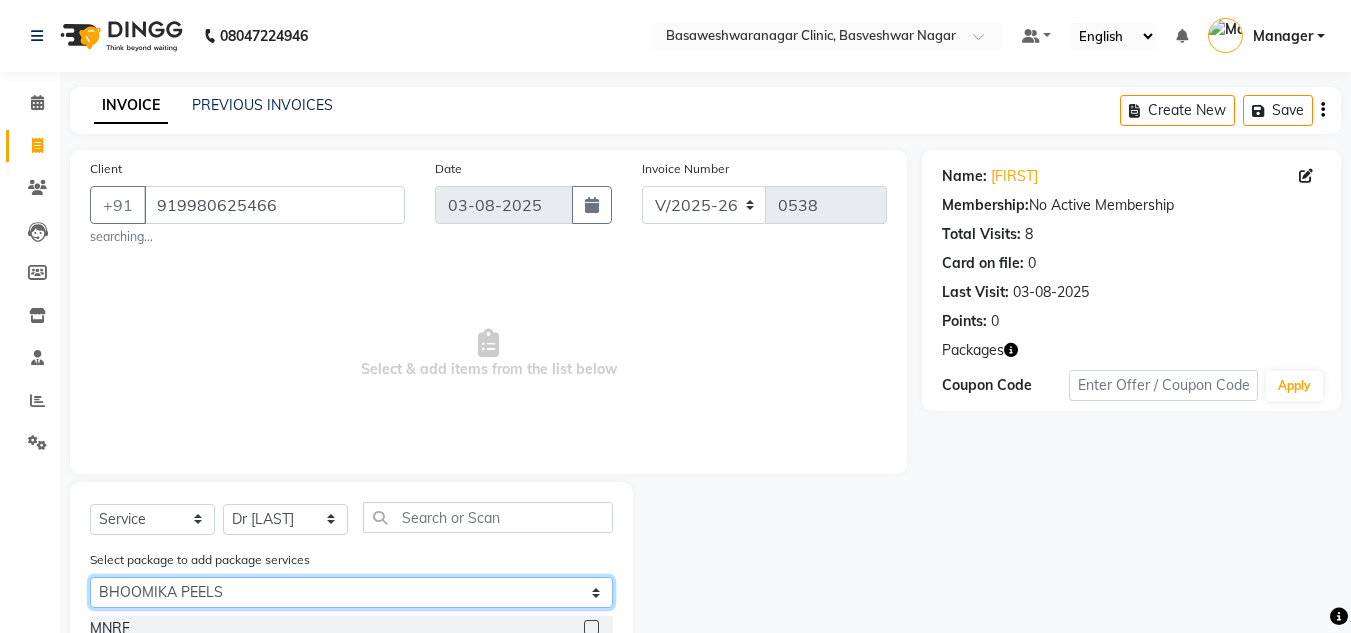 click on "Select BHOOMIKA PEELS" 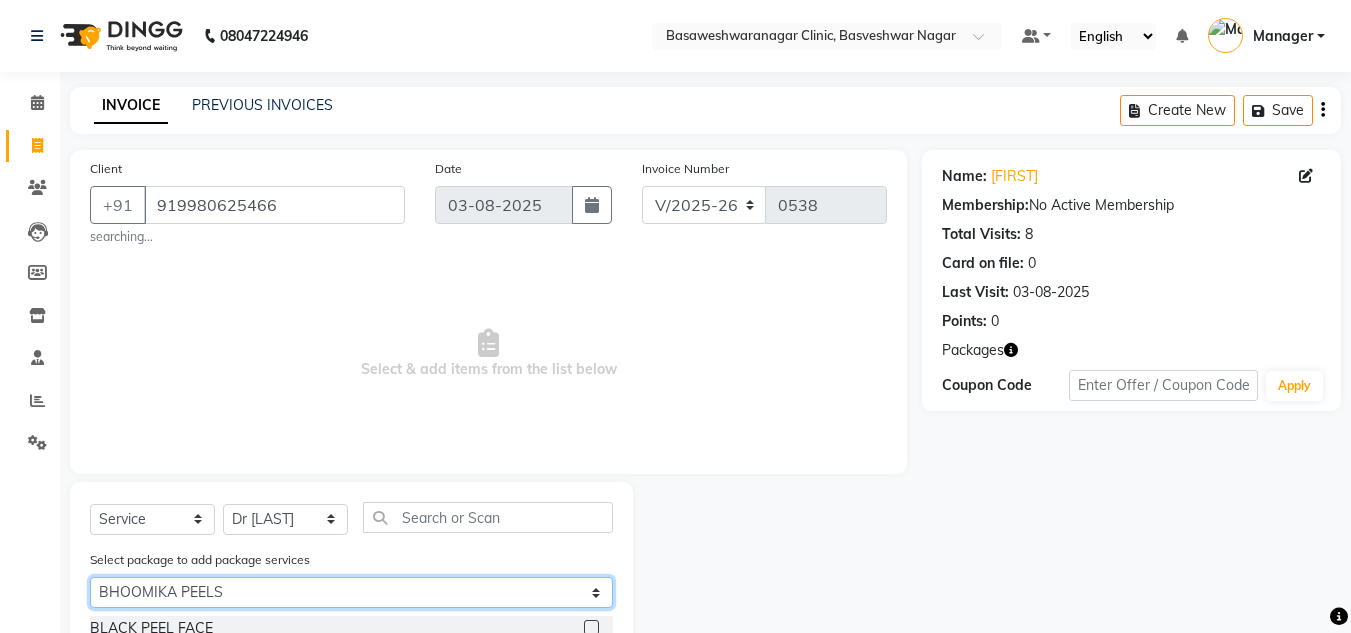 scroll, scrollTop: 99, scrollLeft: 0, axis: vertical 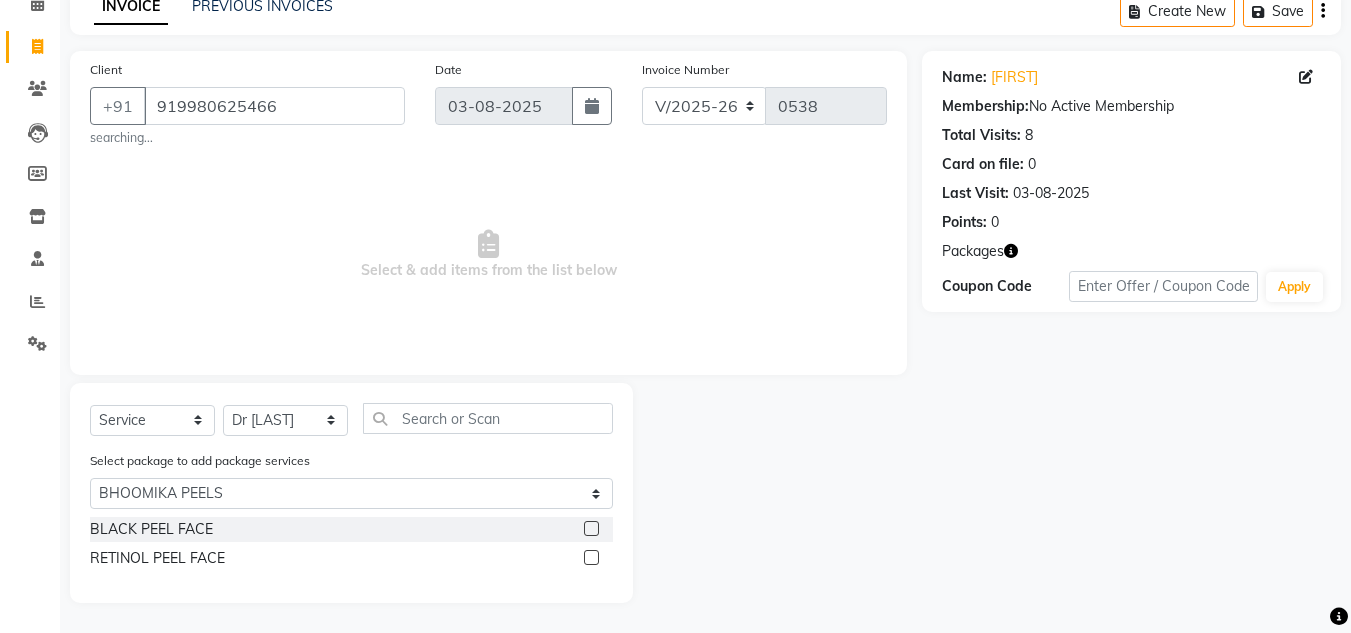 click 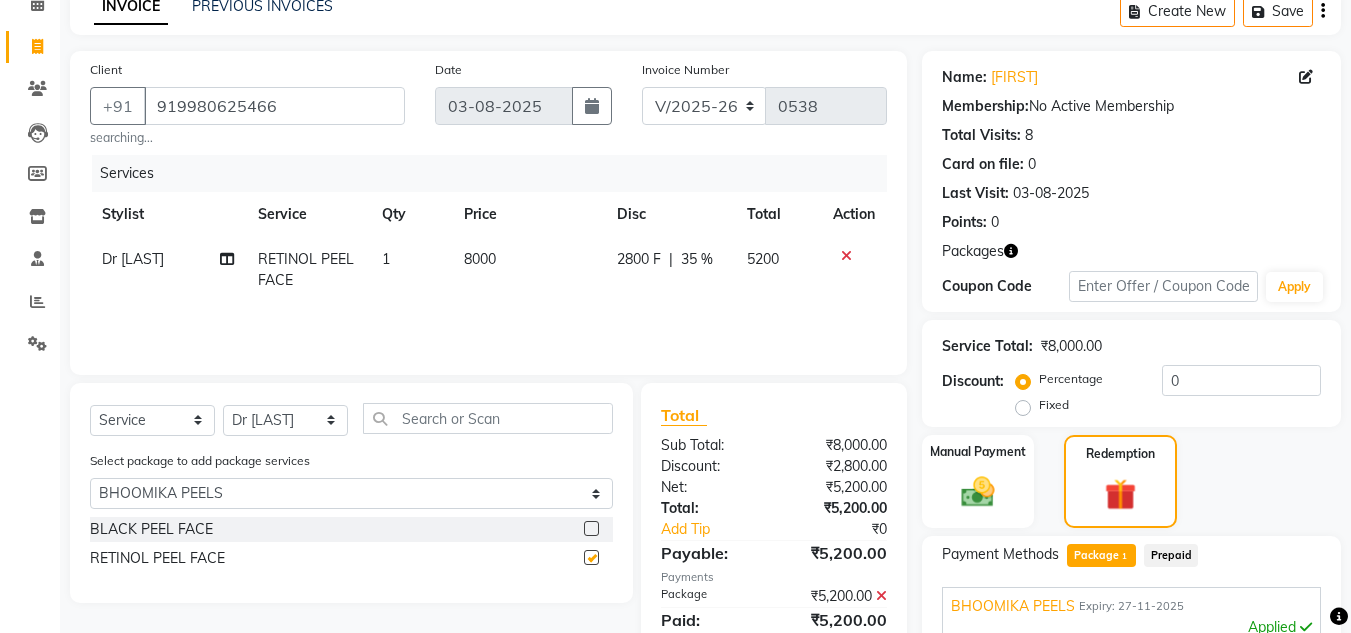 checkbox on "false" 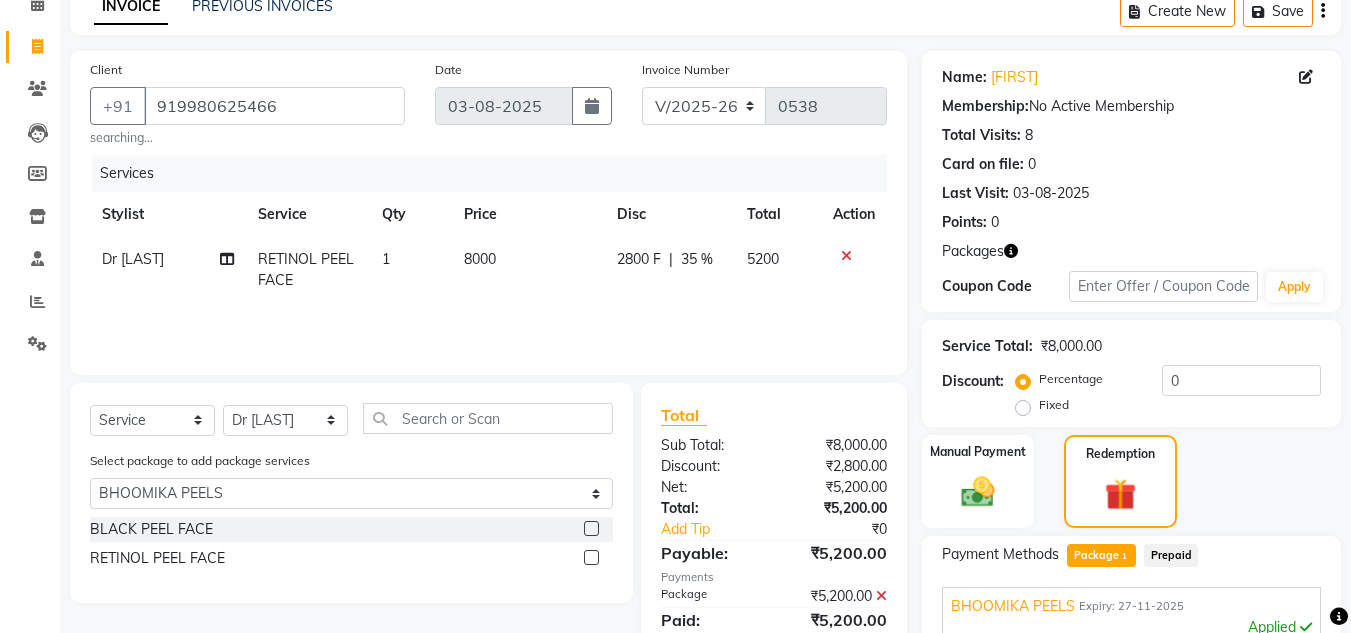 scroll, scrollTop: 390, scrollLeft: 0, axis: vertical 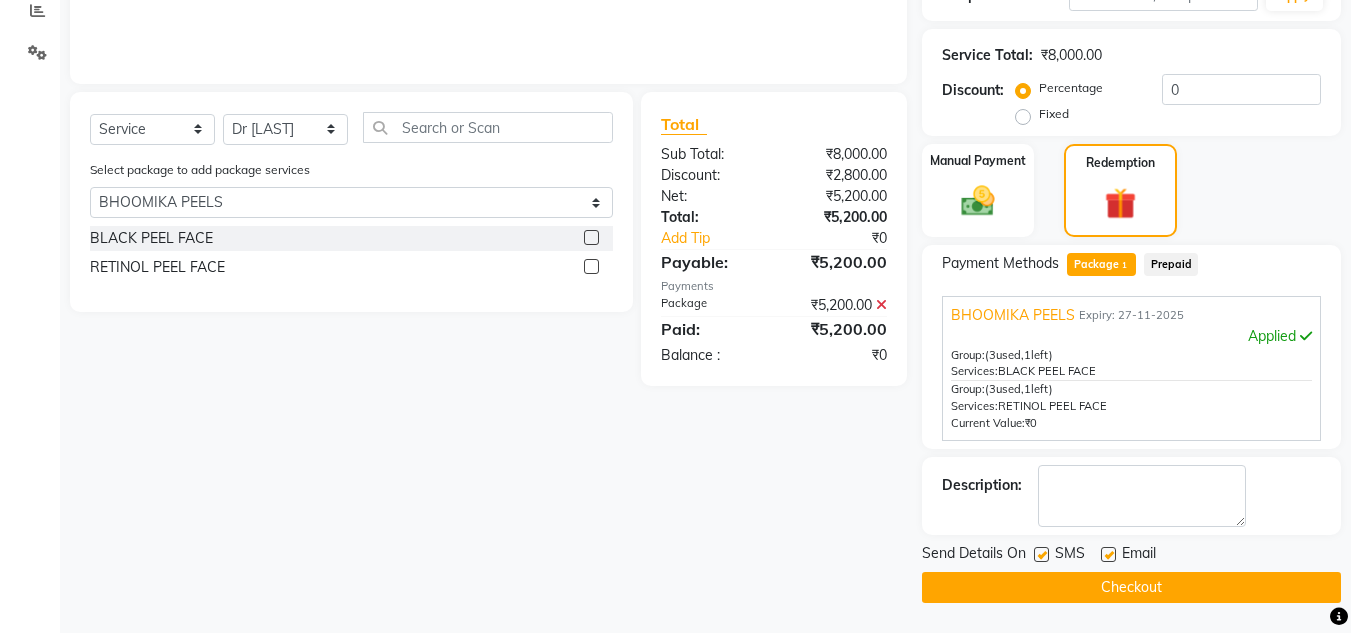 click on "Checkout" 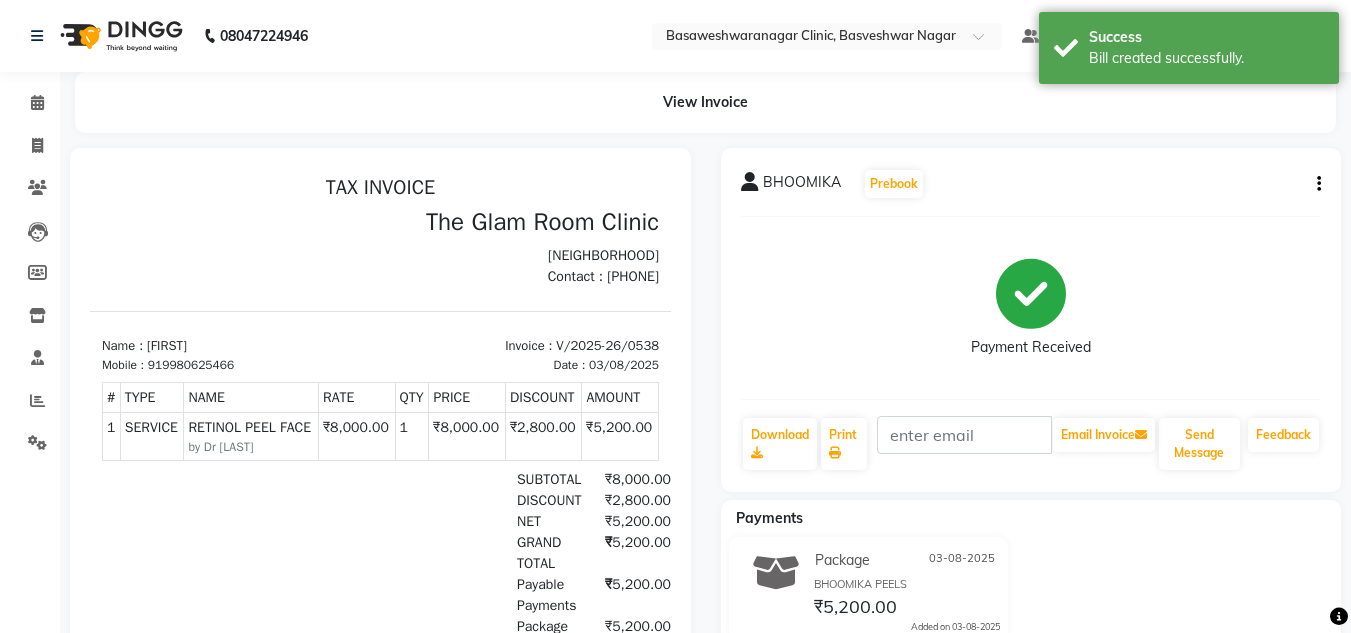 scroll, scrollTop: 16, scrollLeft: 0, axis: vertical 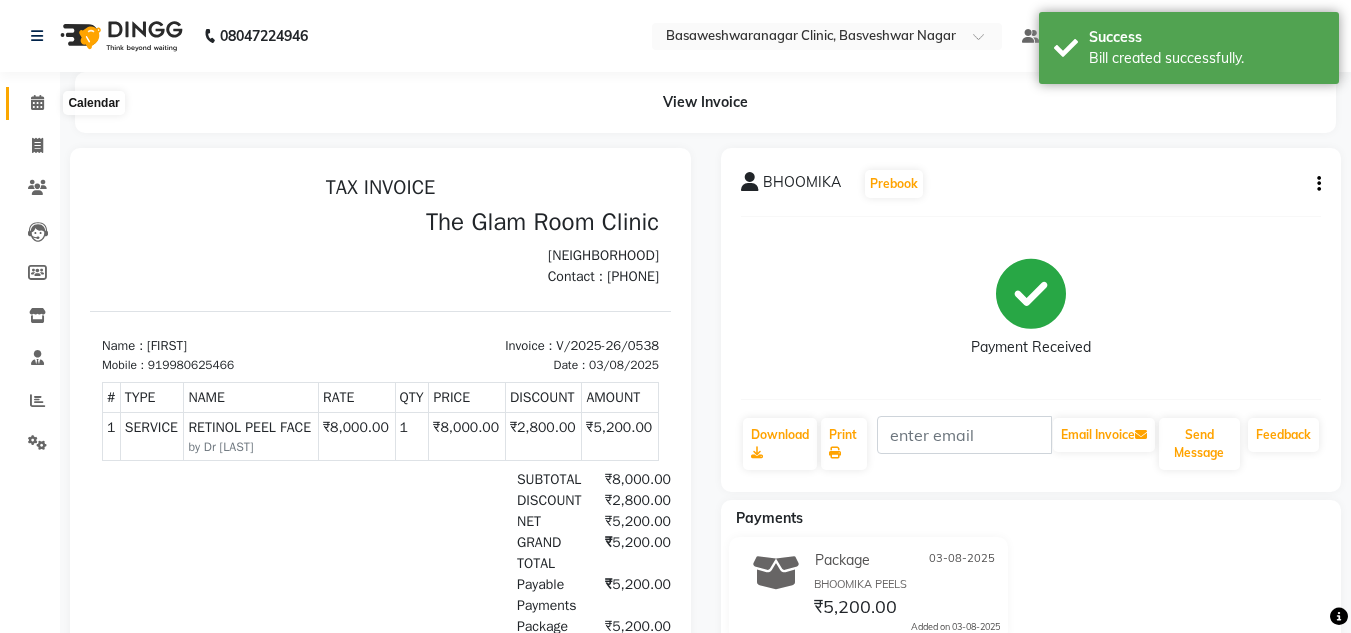 click 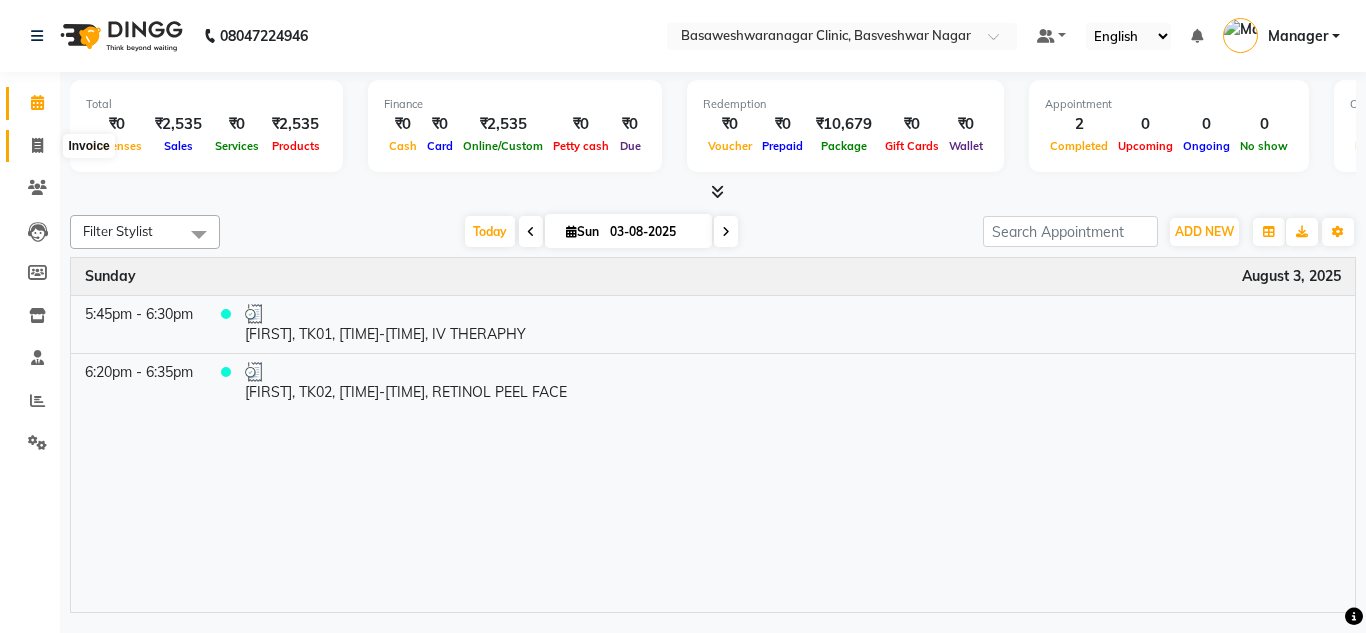click 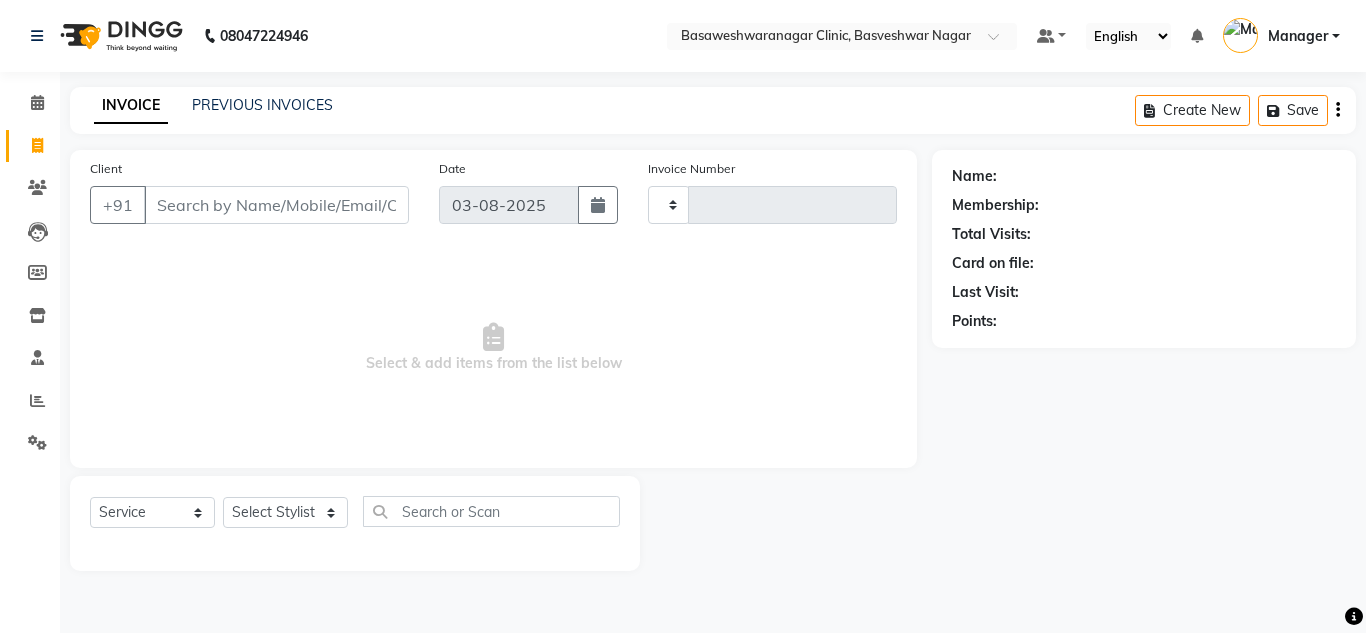 type on "0539" 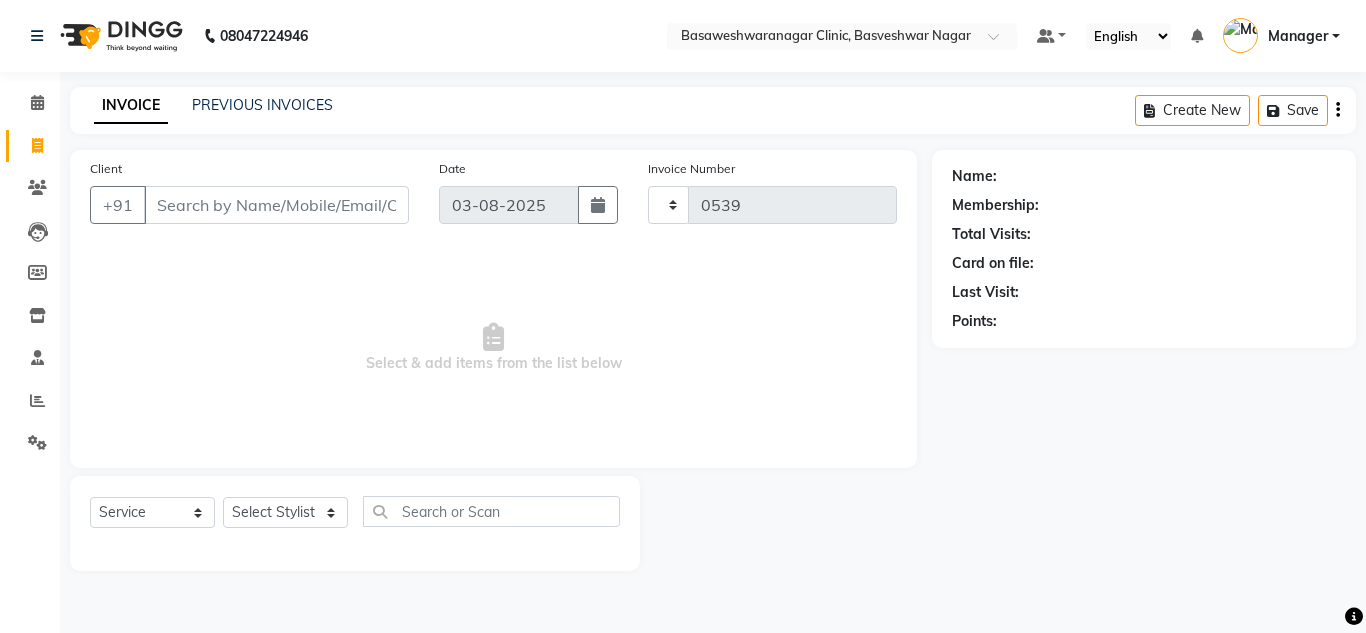 select on "7441" 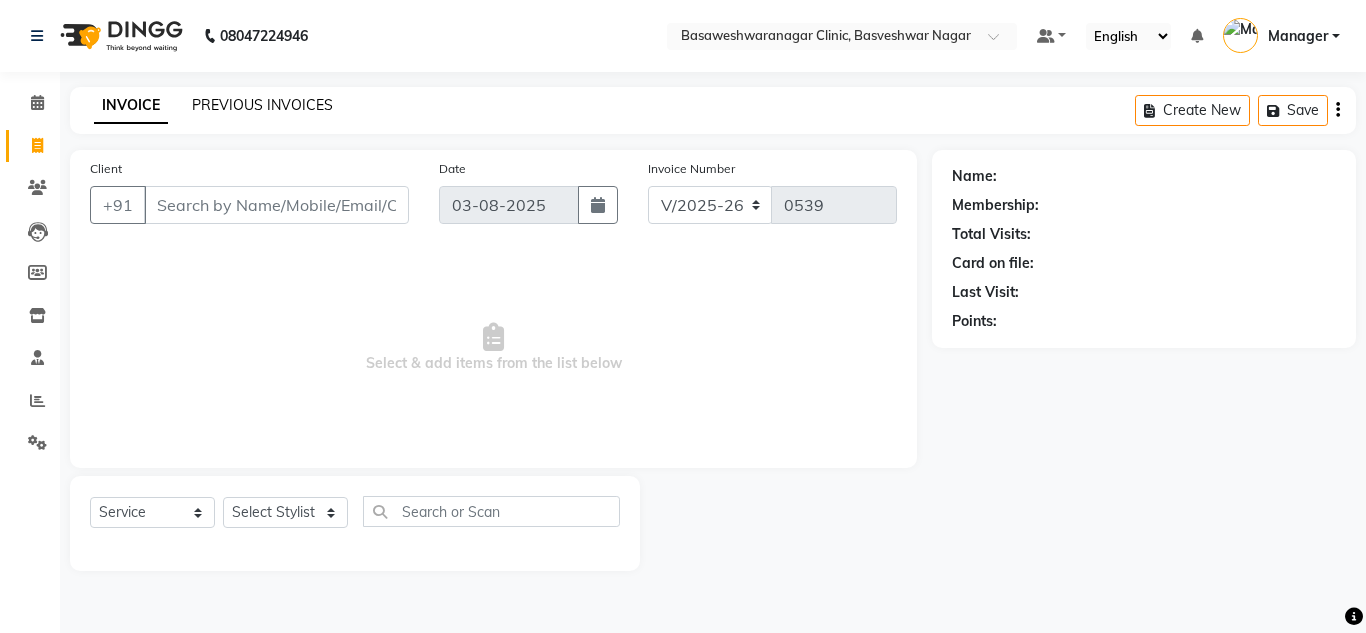 click on "PREVIOUS INVOICES" 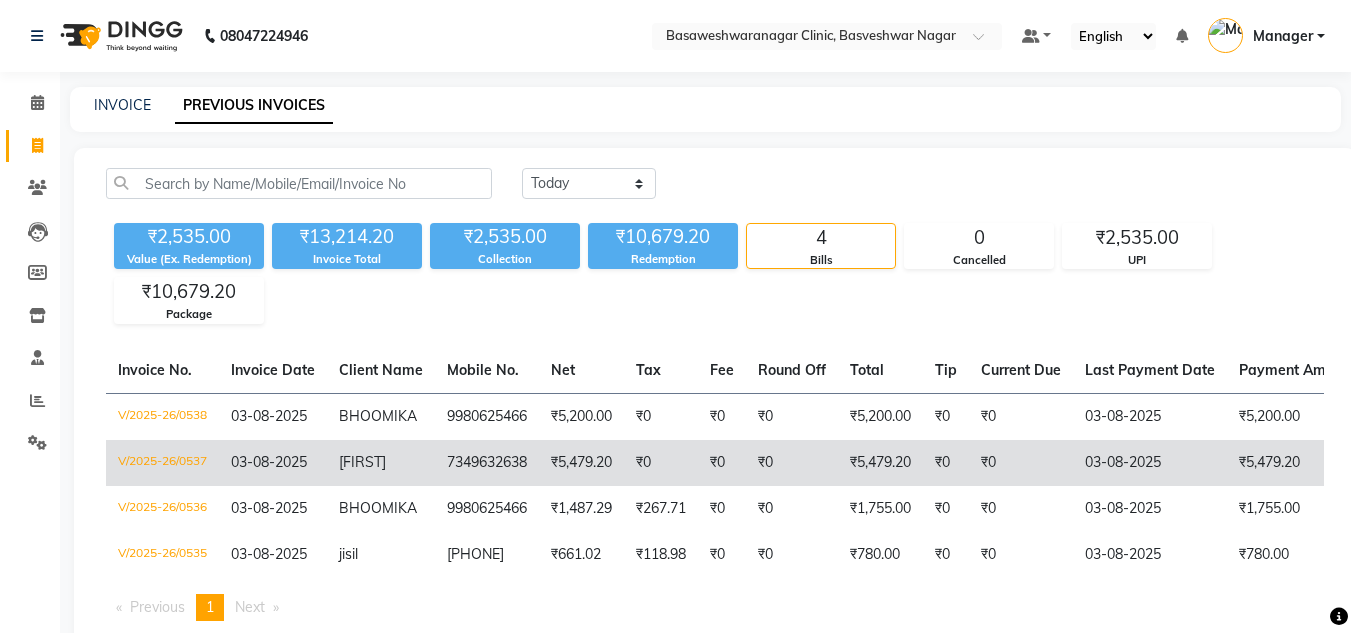 scroll, scrollTop: 69, scrollLeft: 0, axis: vertical 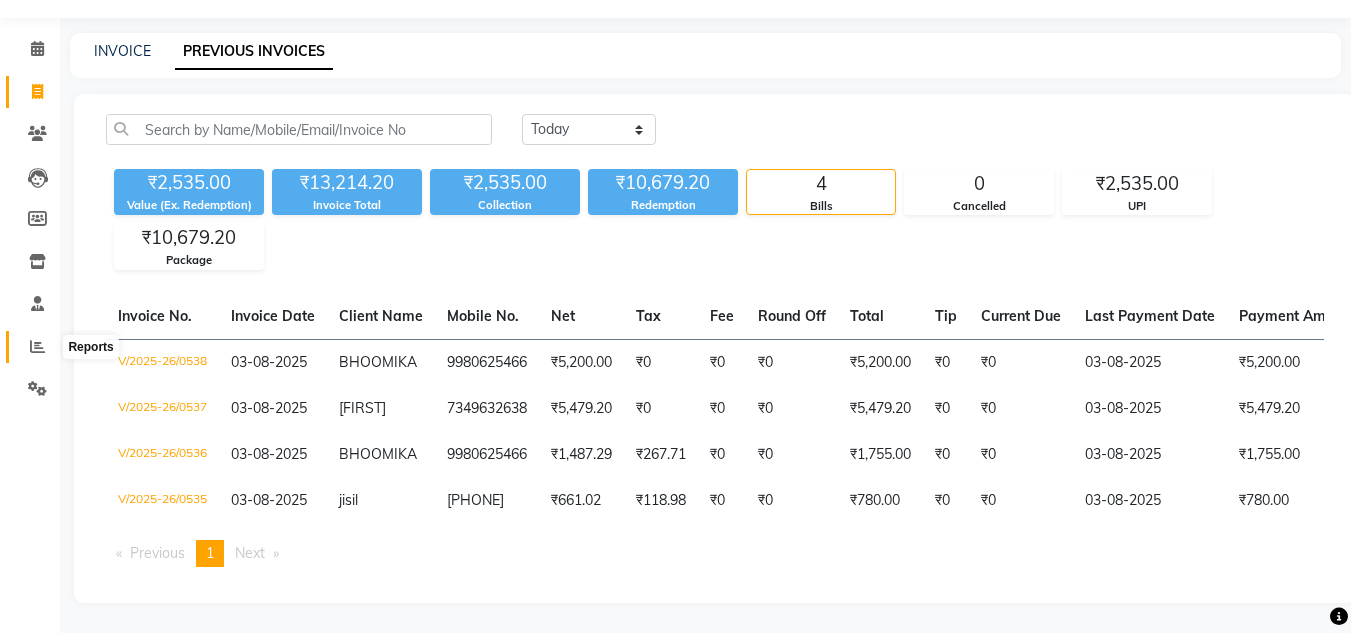 click 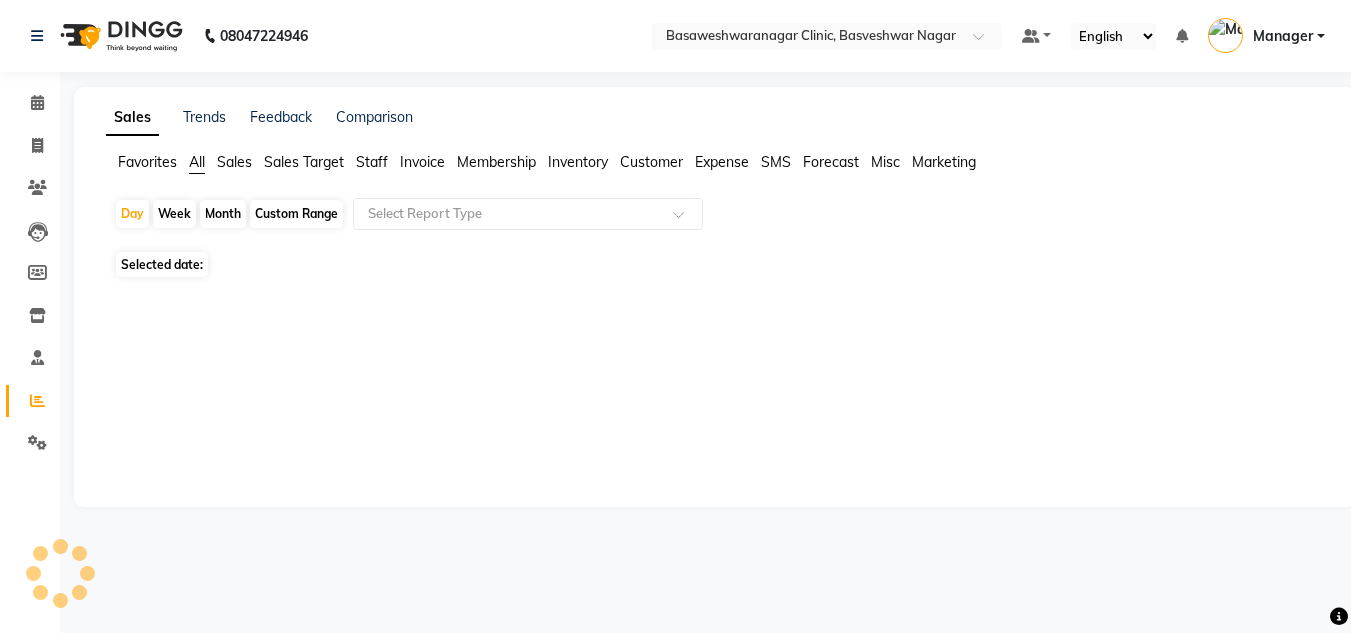 scroll, scrollTop: 0, scrollLeft: 0, axis: both 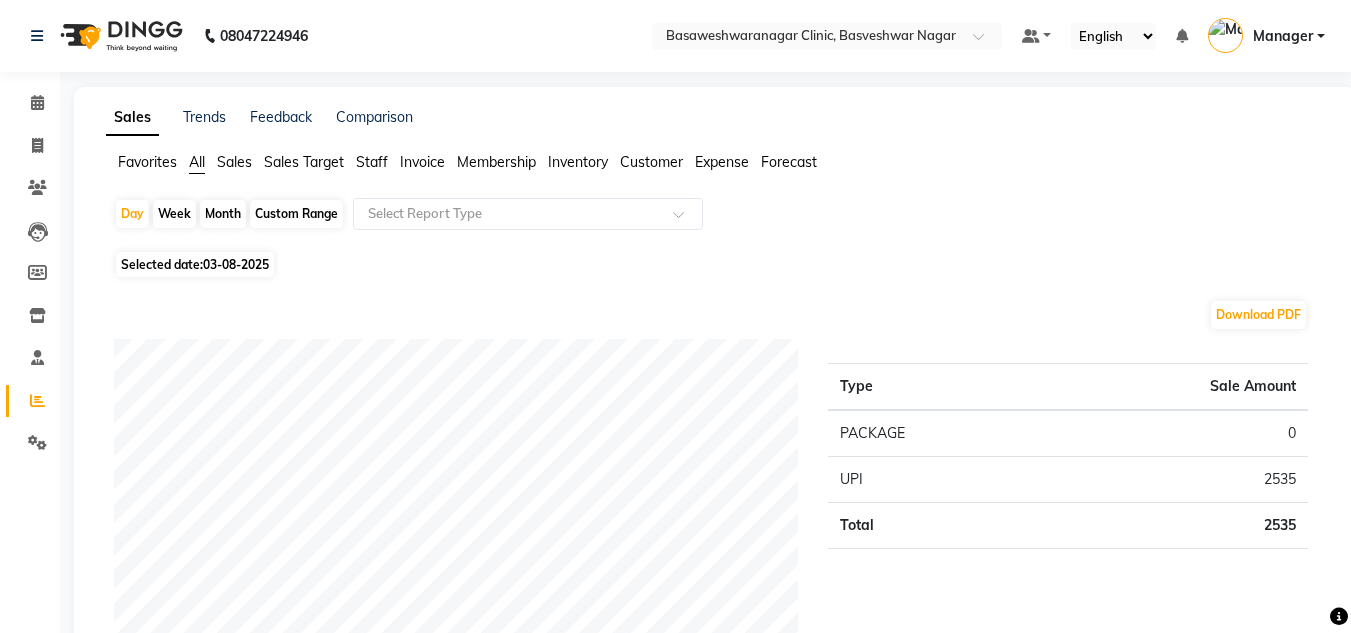 click on "Staff" 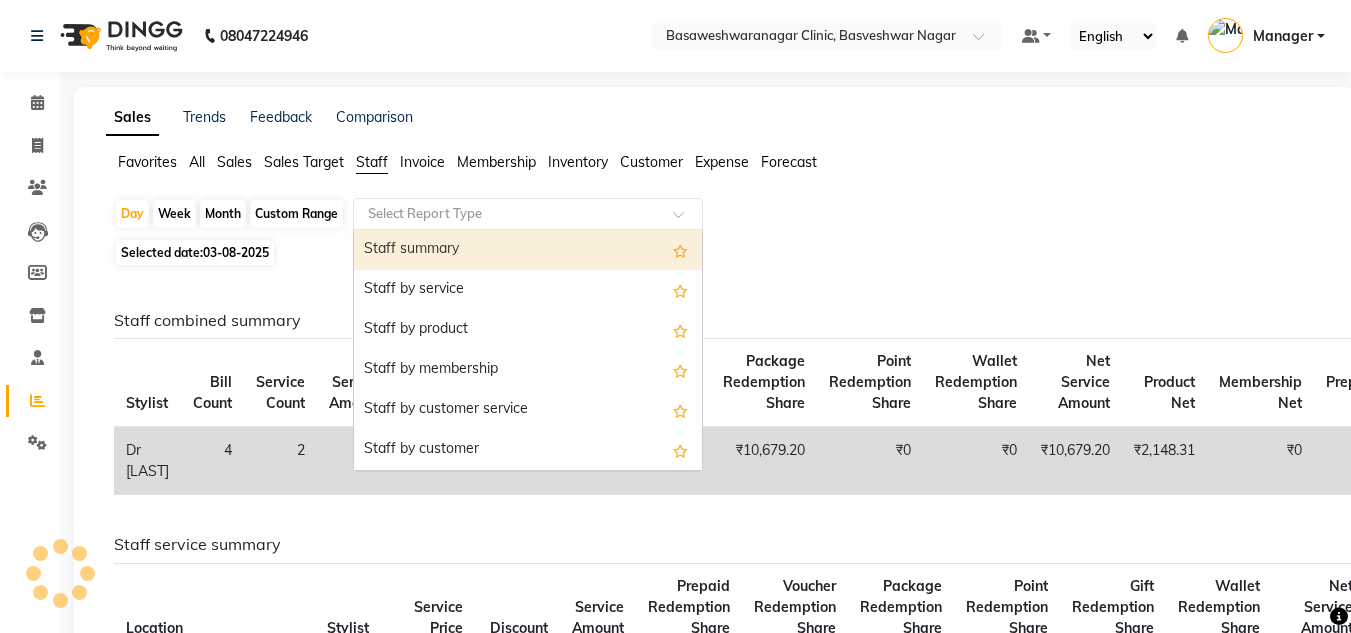 click on "Select Report Type" 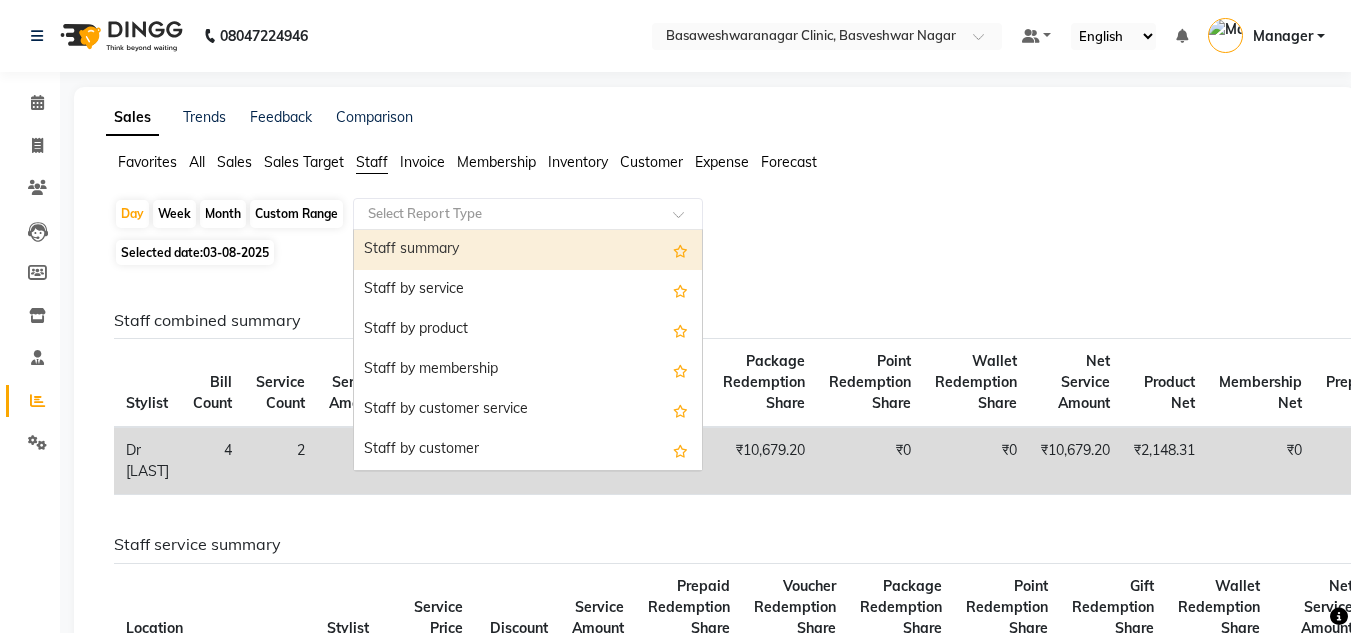 click on "Staff summary" at bounding box center [528, 250] 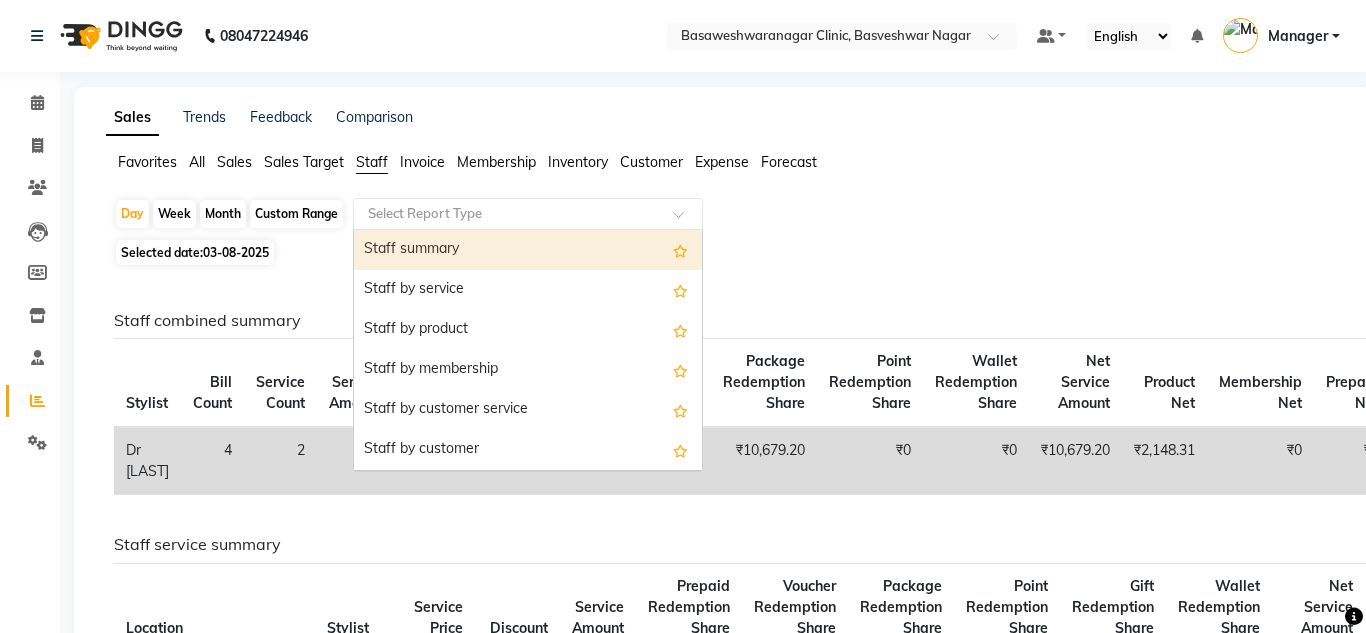 select on "full_report" 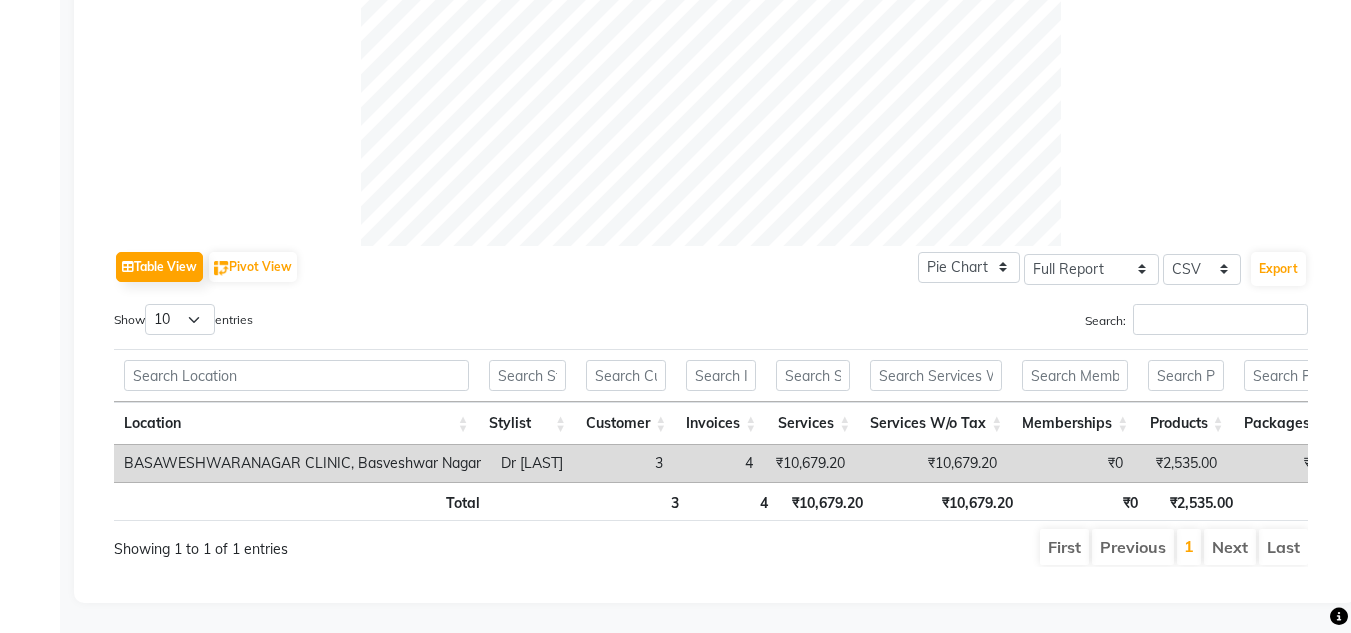 scroll, scrollTop: 772, scrollLeft: 0, axis: vertical 